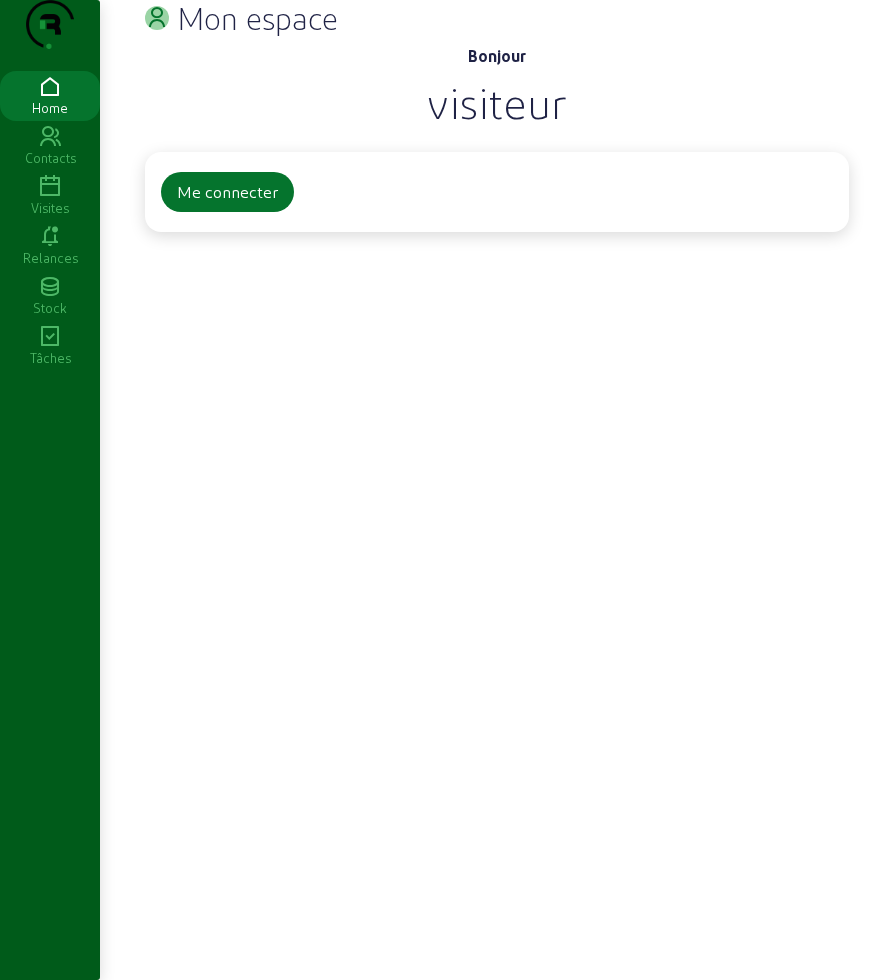 scroll, scrollTop: 0, scrollLeft: 0, axis: both 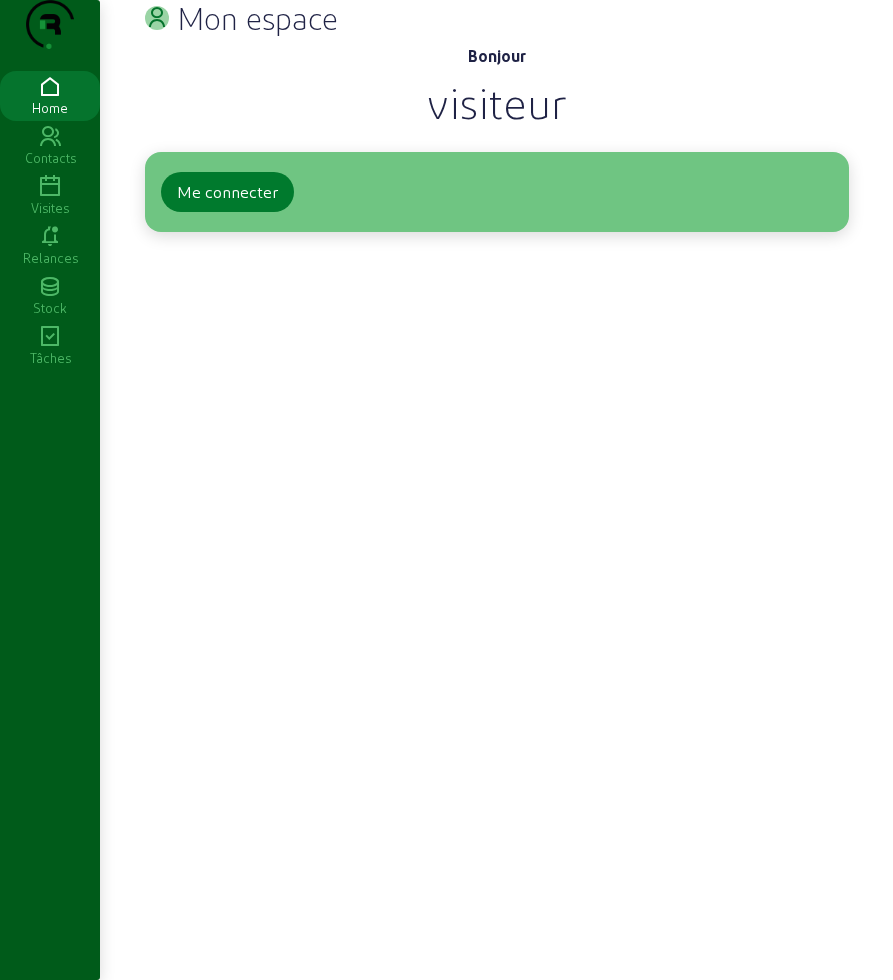 click on "Me connecter" 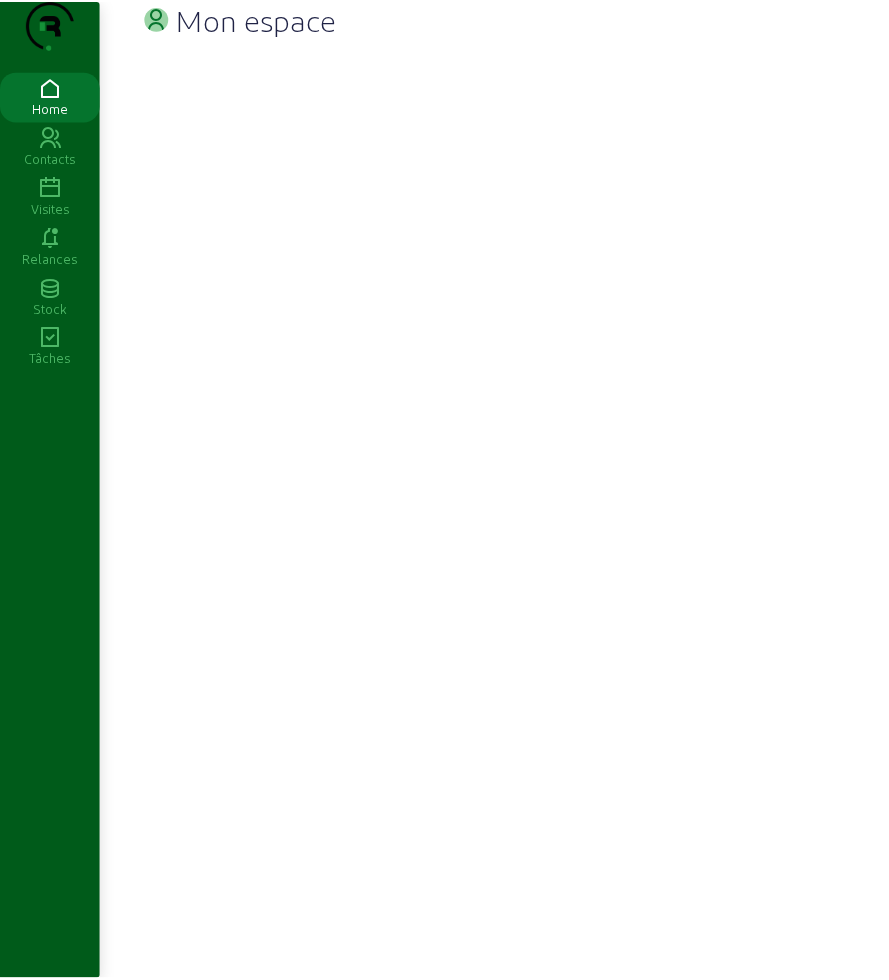scroll, scrollTop: 0, scrollLeft: 0, axis: both 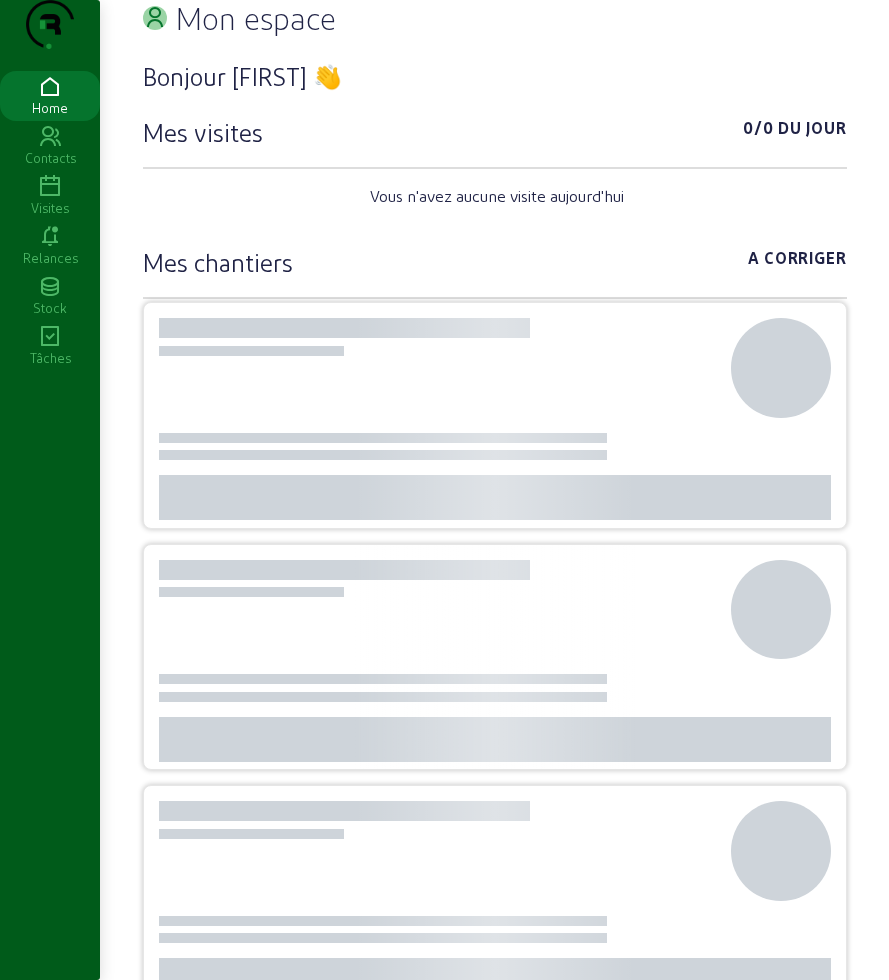 click 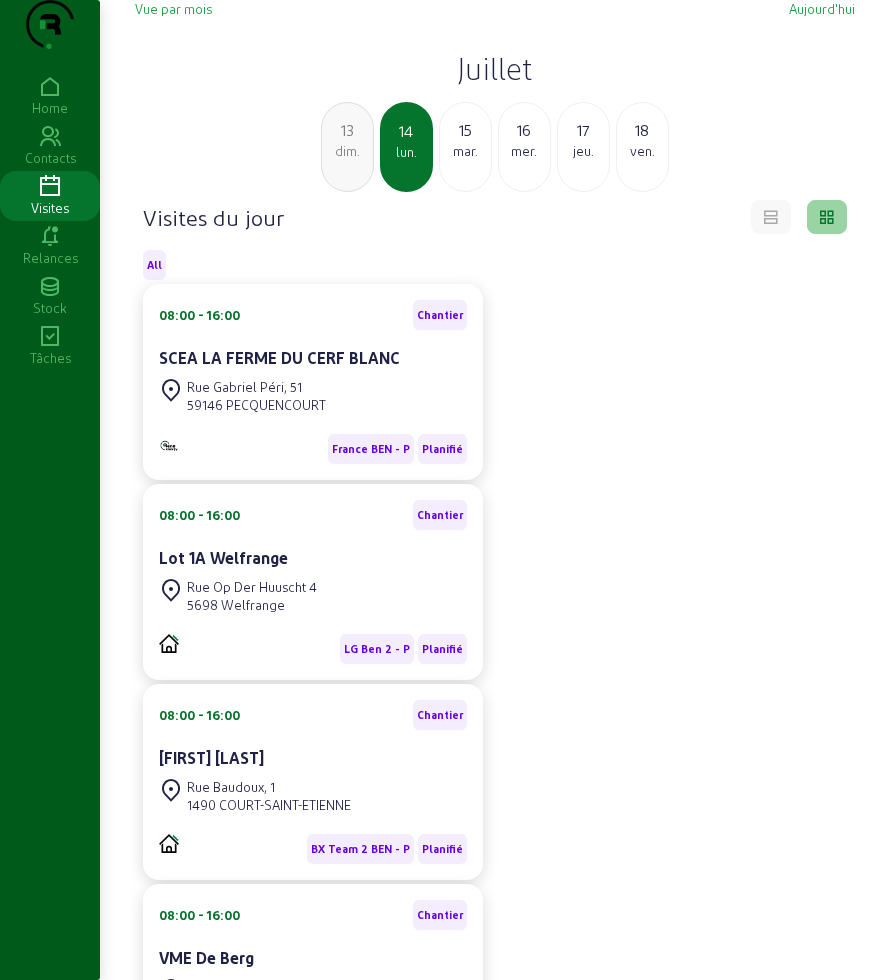 click on "mar." 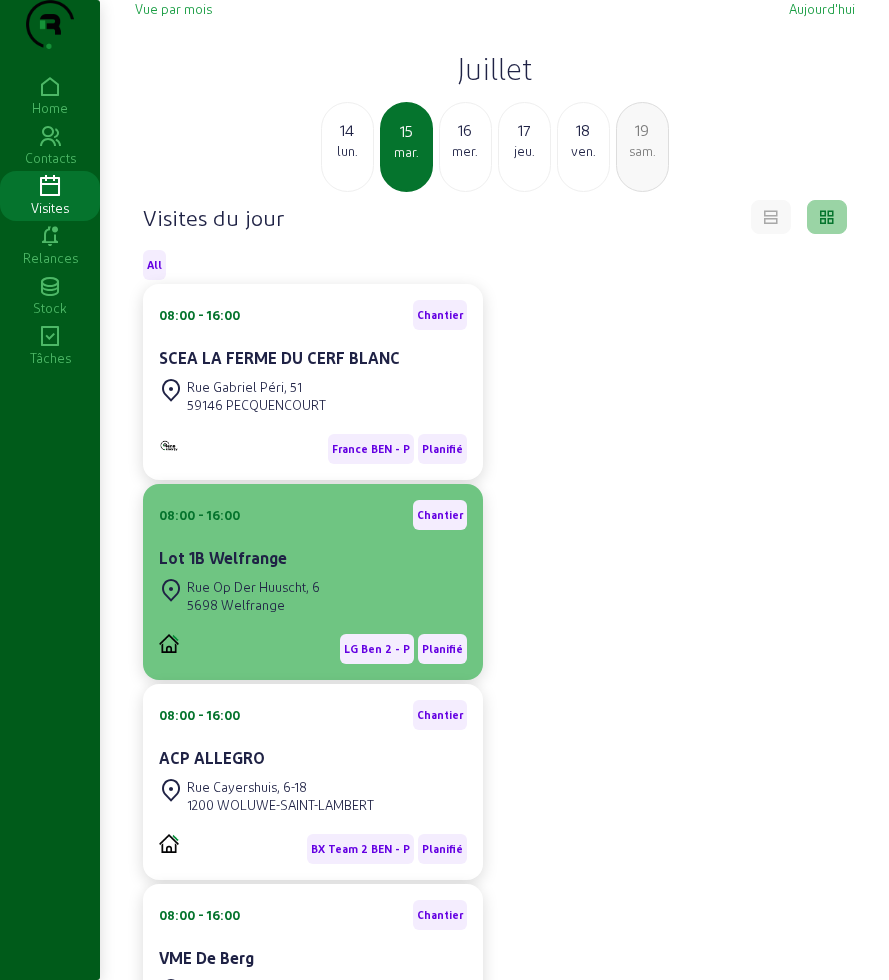 click on "Rue Op Der Huuscht, 6  5698 Welfrange" 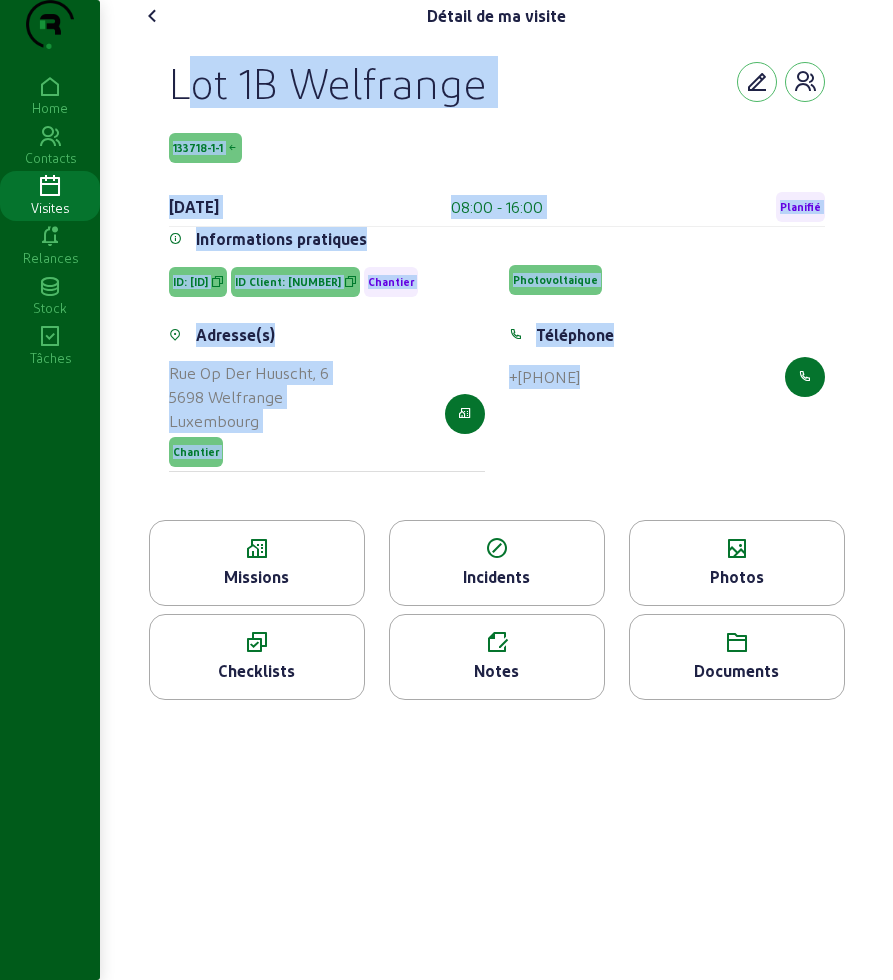 drag, startPoint x: 162, startPoint y: 112, endPoint x: 732, endPoint y: 510, distance: 695.2007 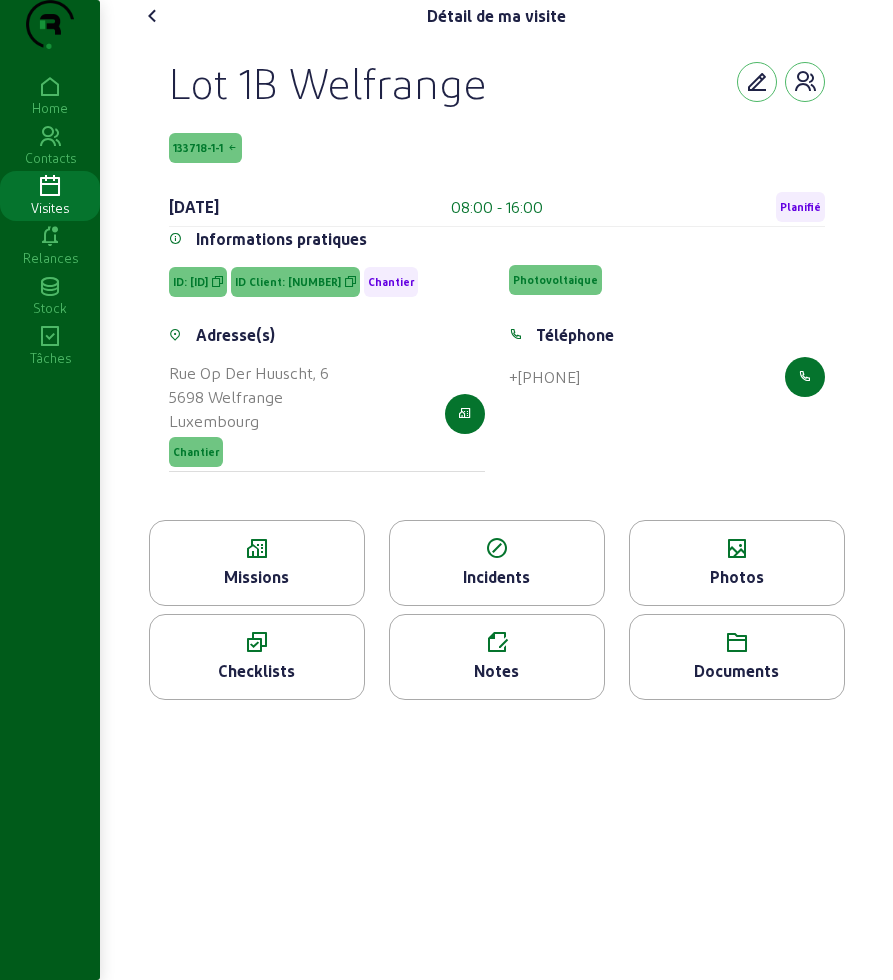 click on "Missions" 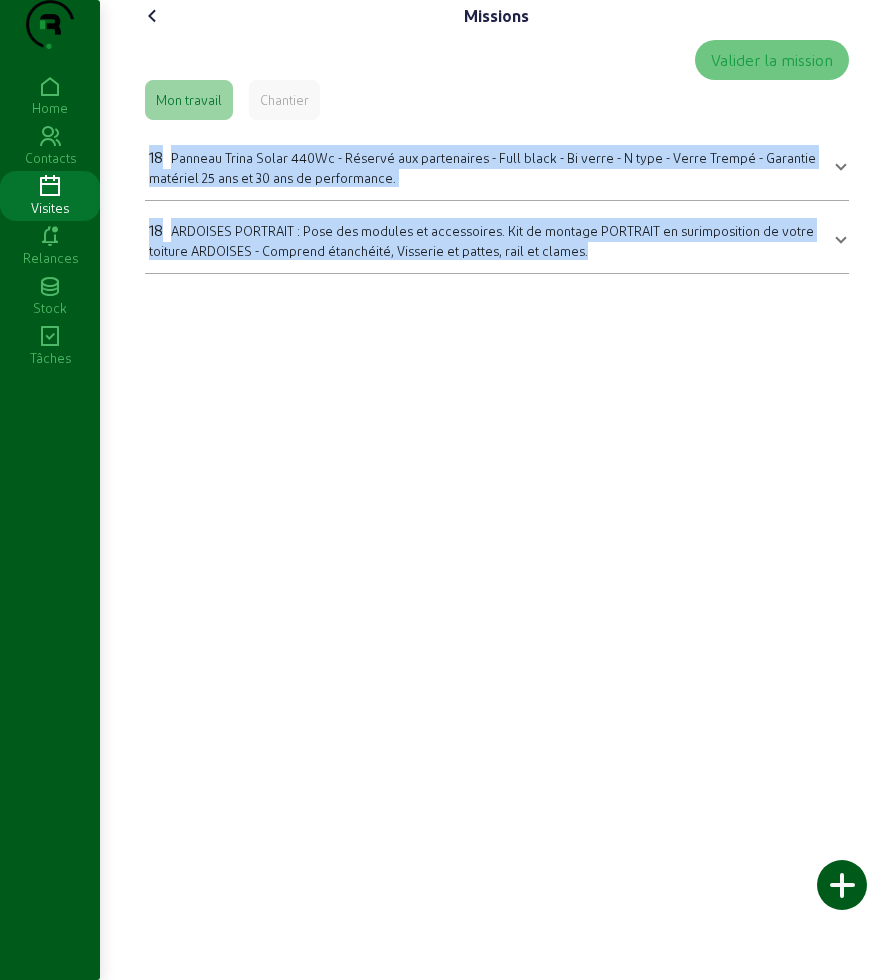 drag, startPoint x: 204, startPoint y: 221, endPoint x: 677, endPoint y: 312, distance: 481.67416 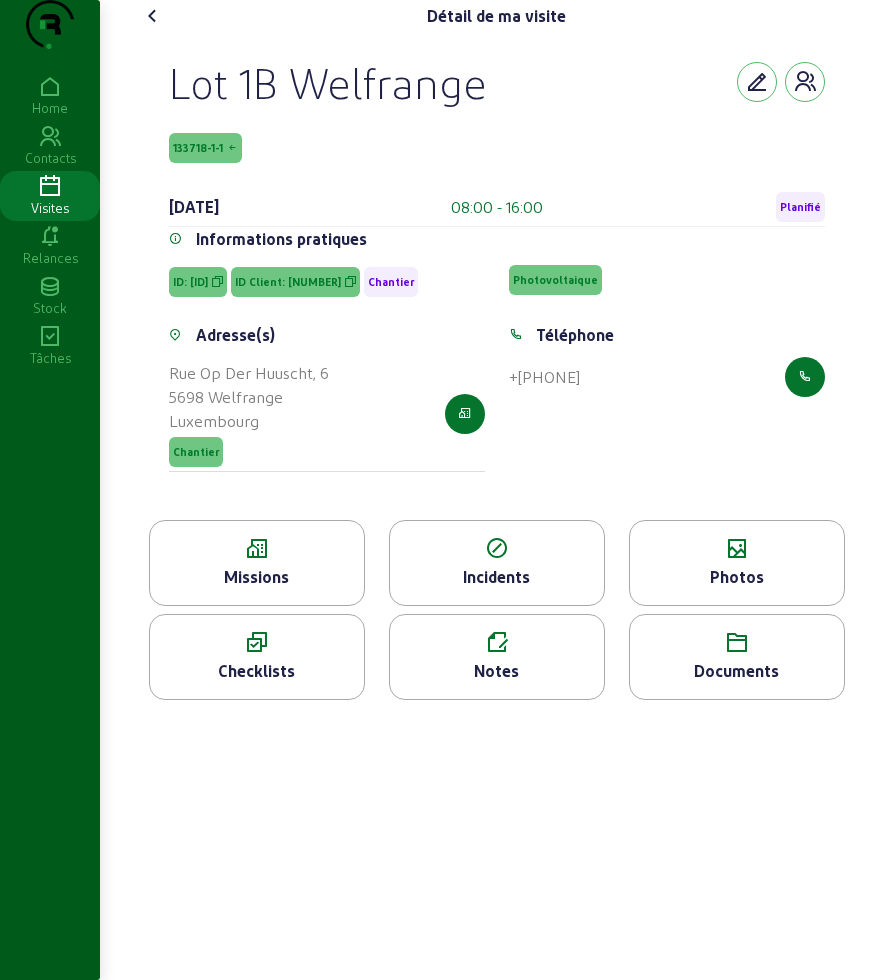 click 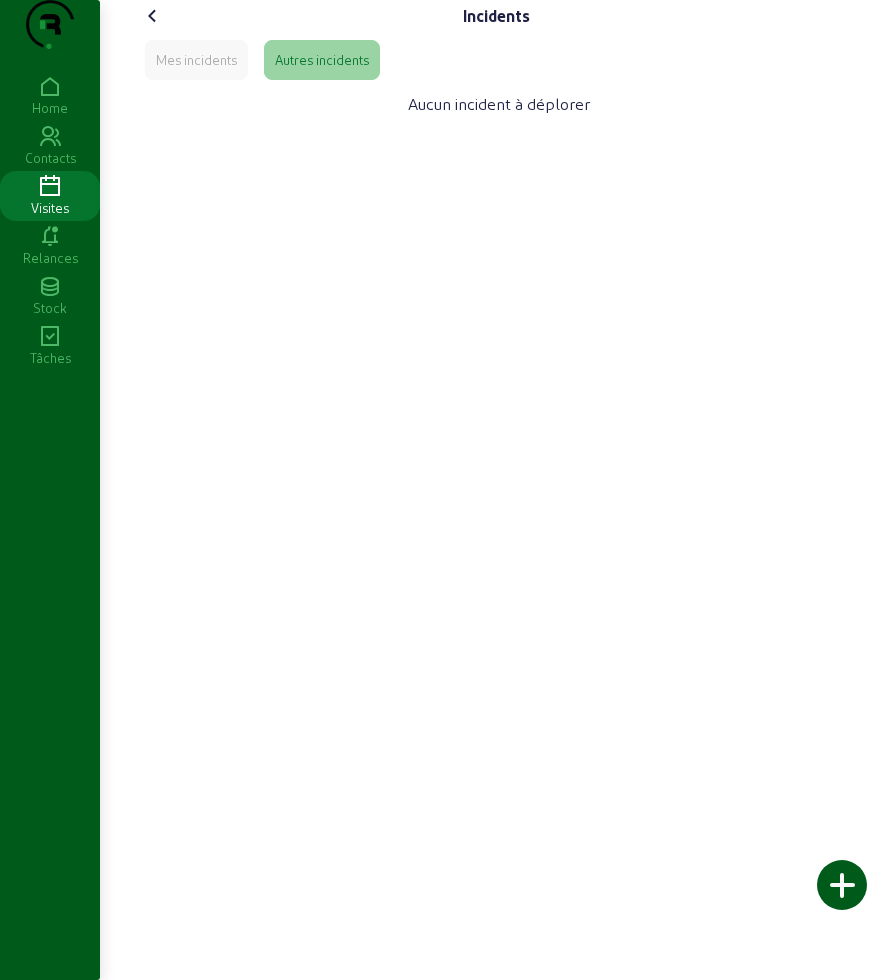 click on "Incidents   Mes incidents   Autres incidents  Aucun incident à déplorer" 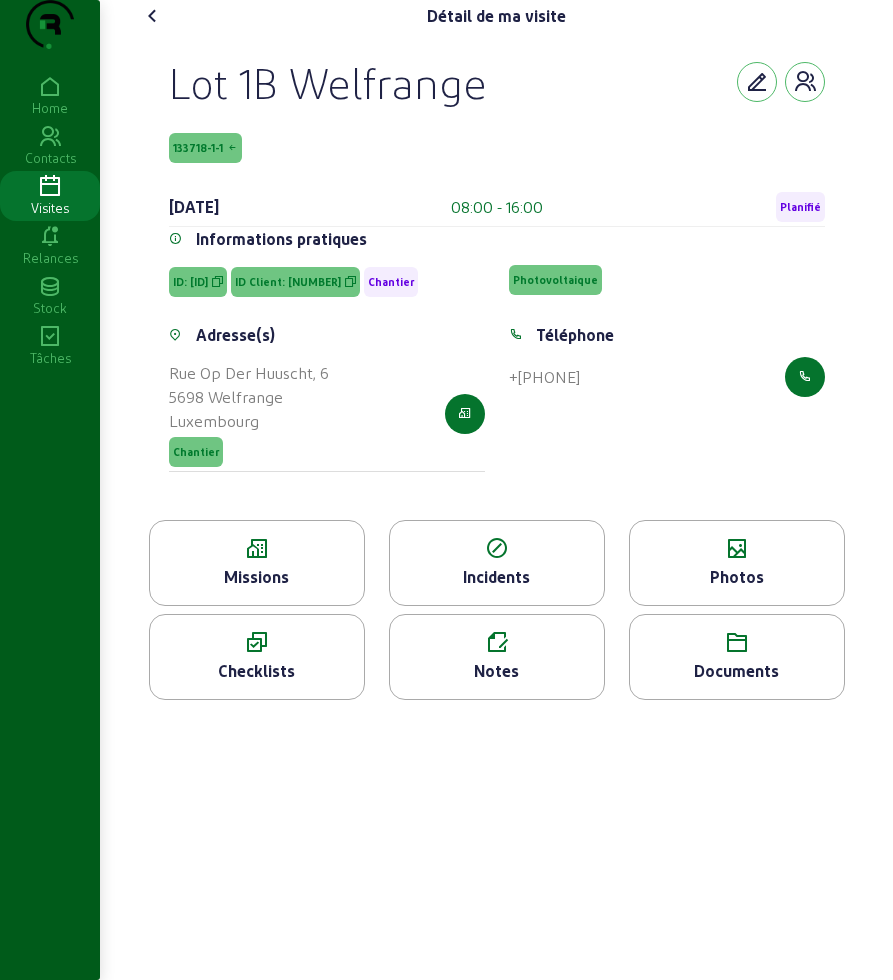 click 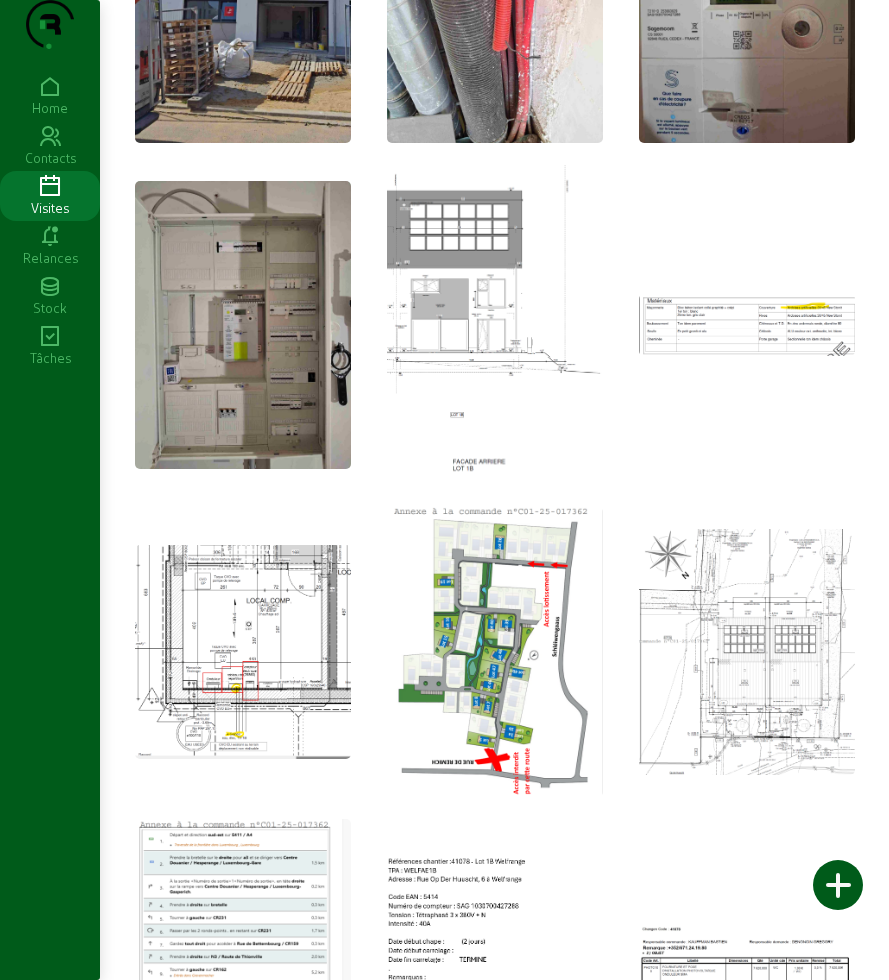 scroll, scrollTop: 412, scrollLeft: 0, axis: vertical 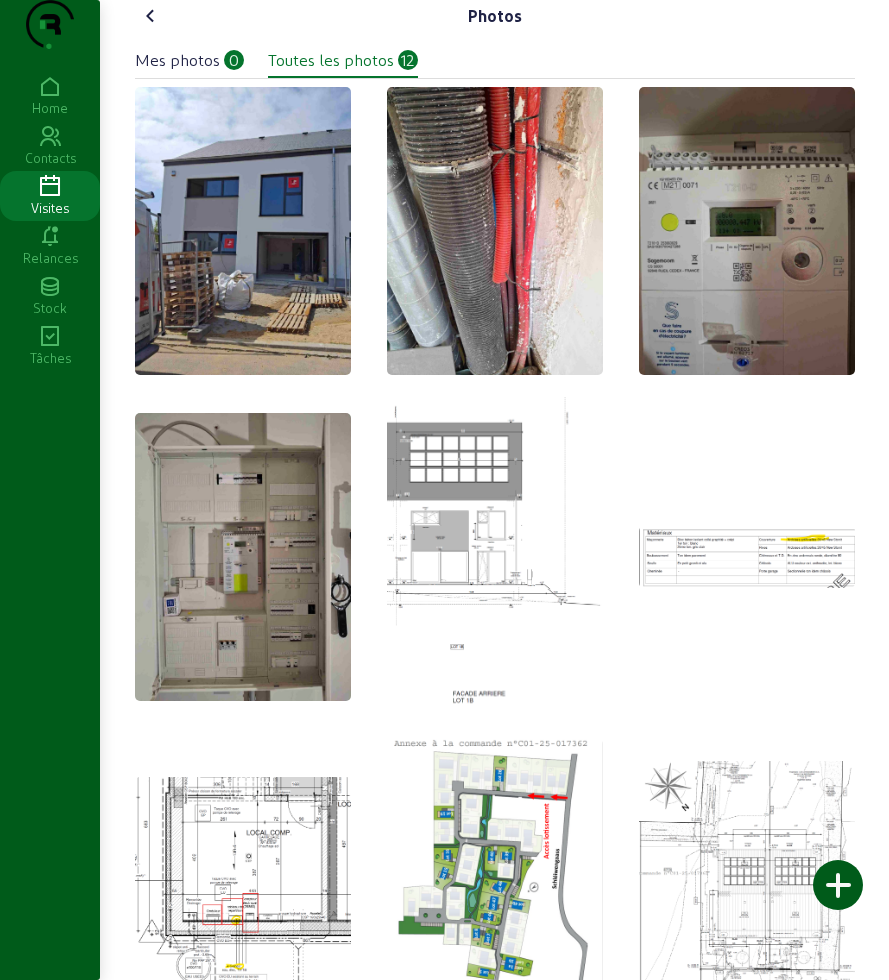 click 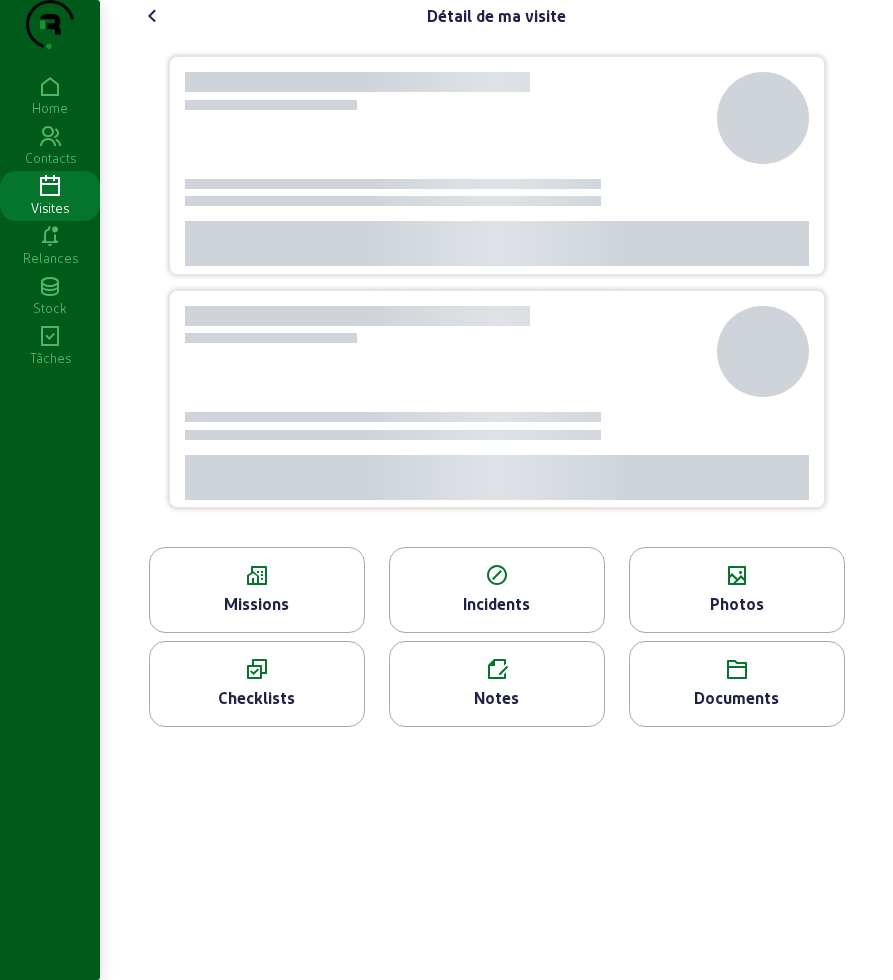 click on "Documents" 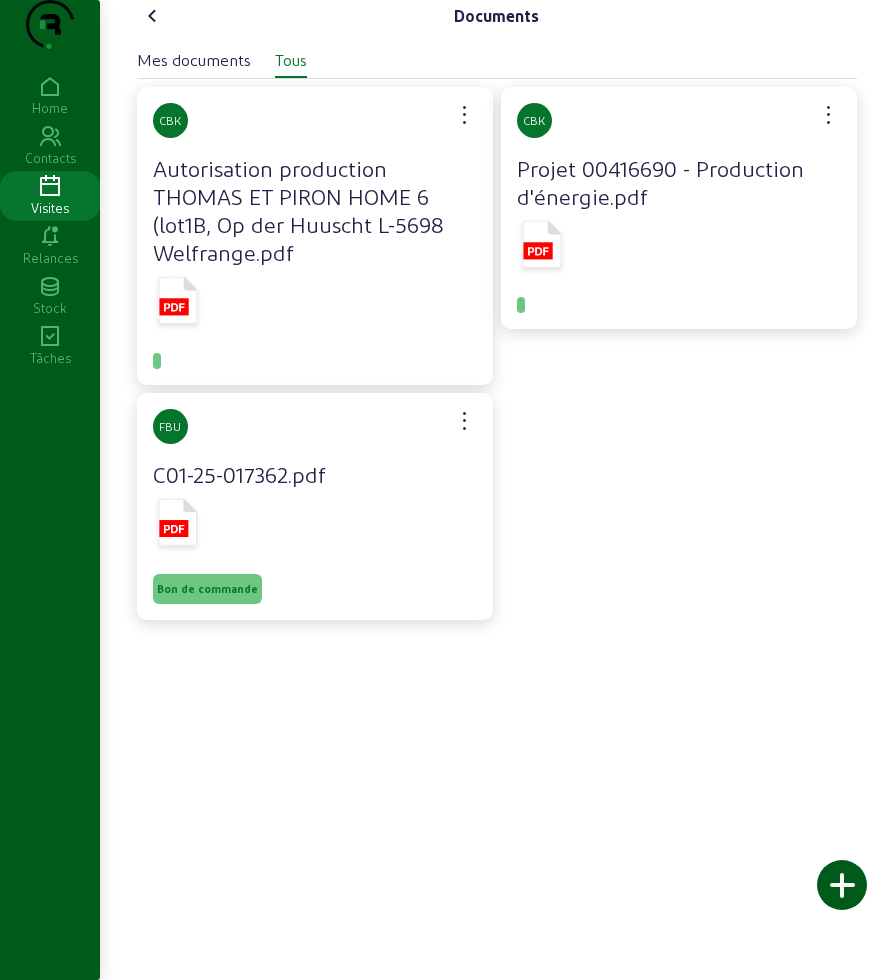 click 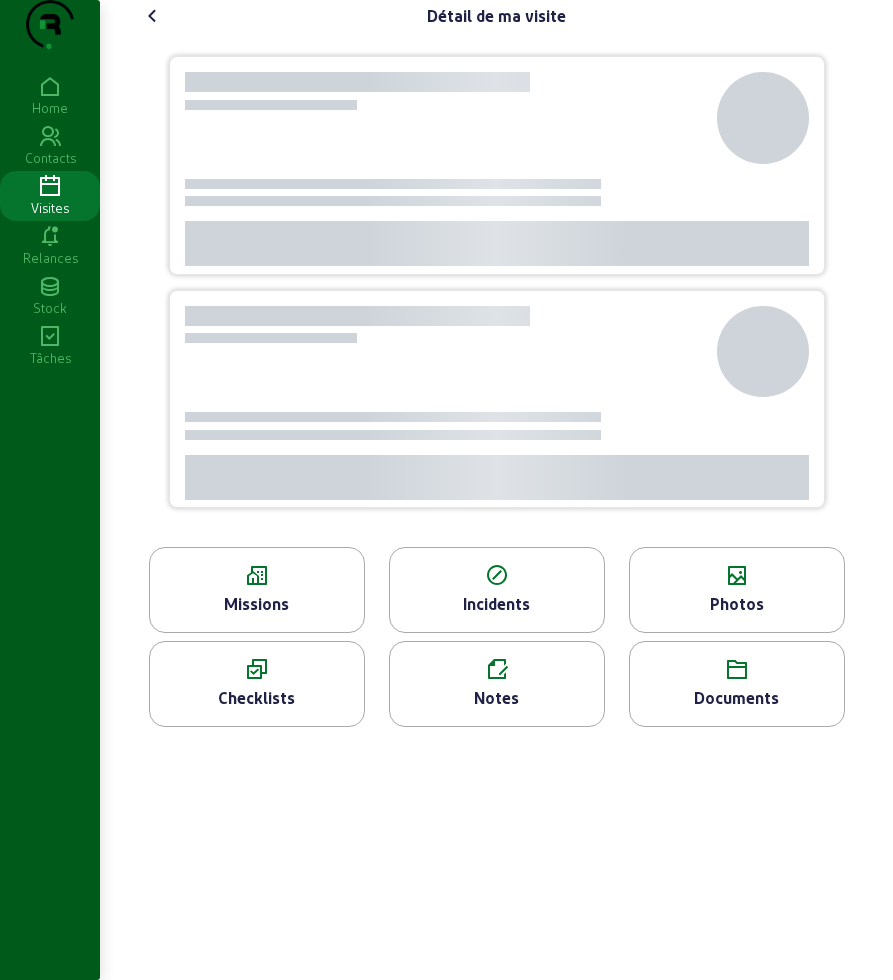 click 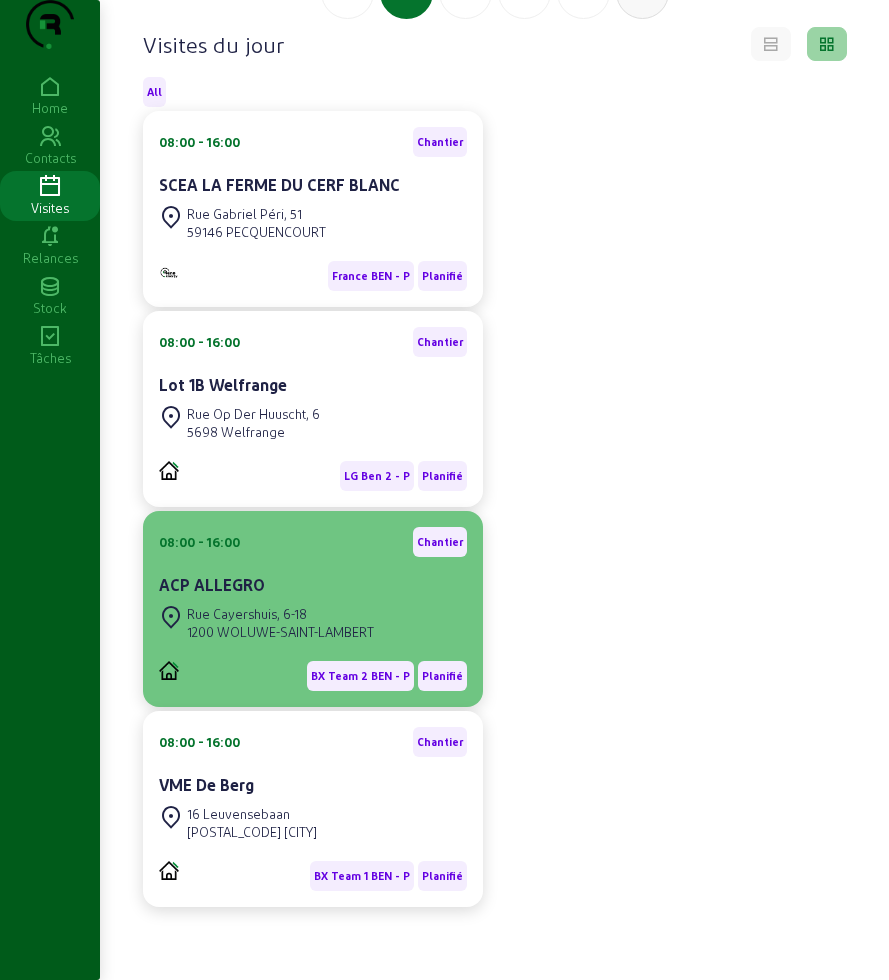 scroll, scrollTop: 213, scrollLeft: 0, axis: vertical 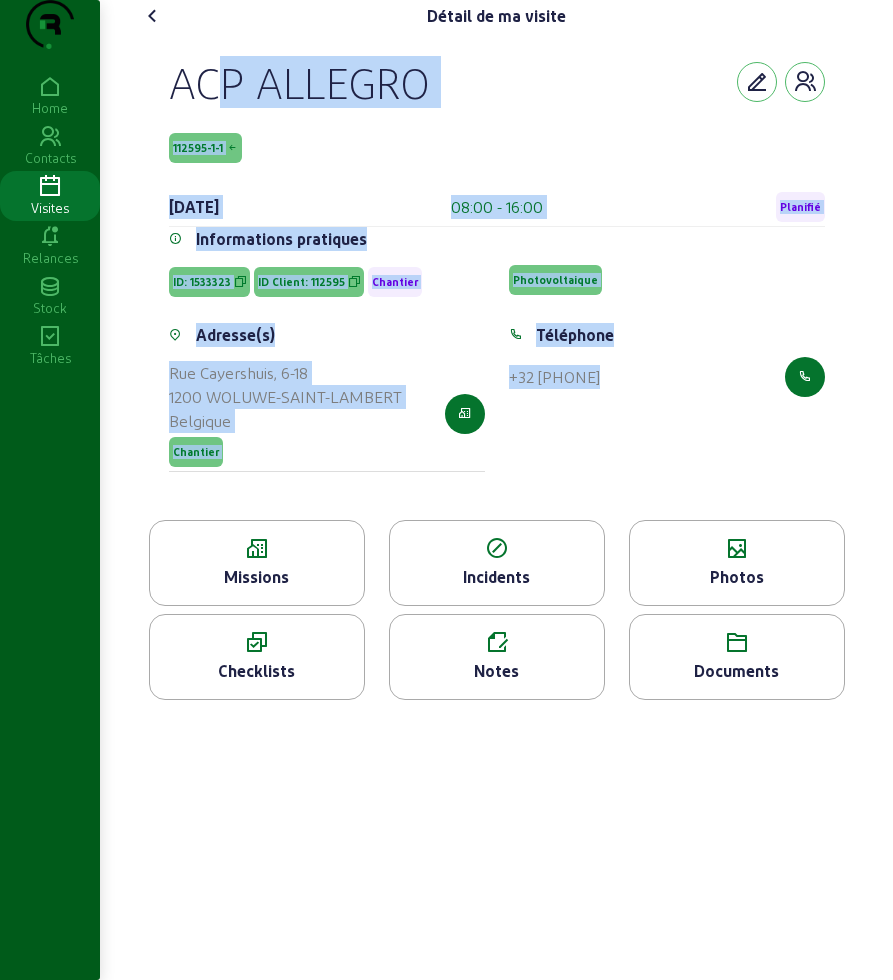 drag, startPoint x: 157, startPoint y: 112, endPoint x: 735, endPoint y: 411, distance: 650.75726 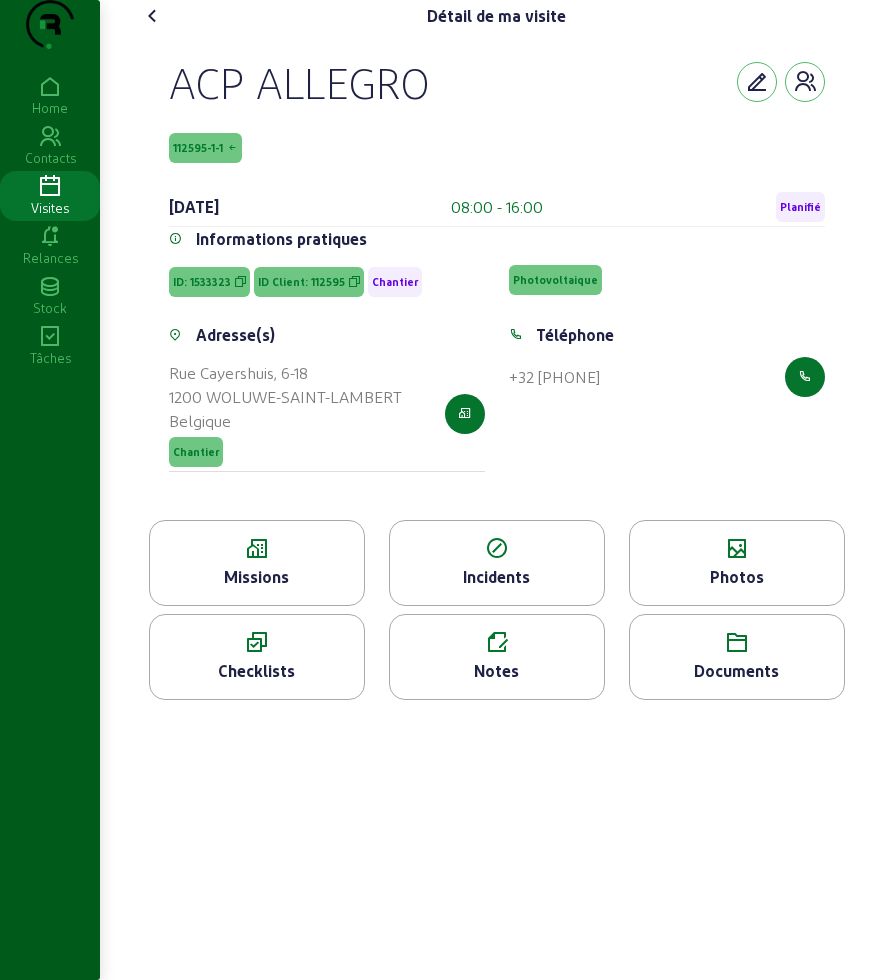 click 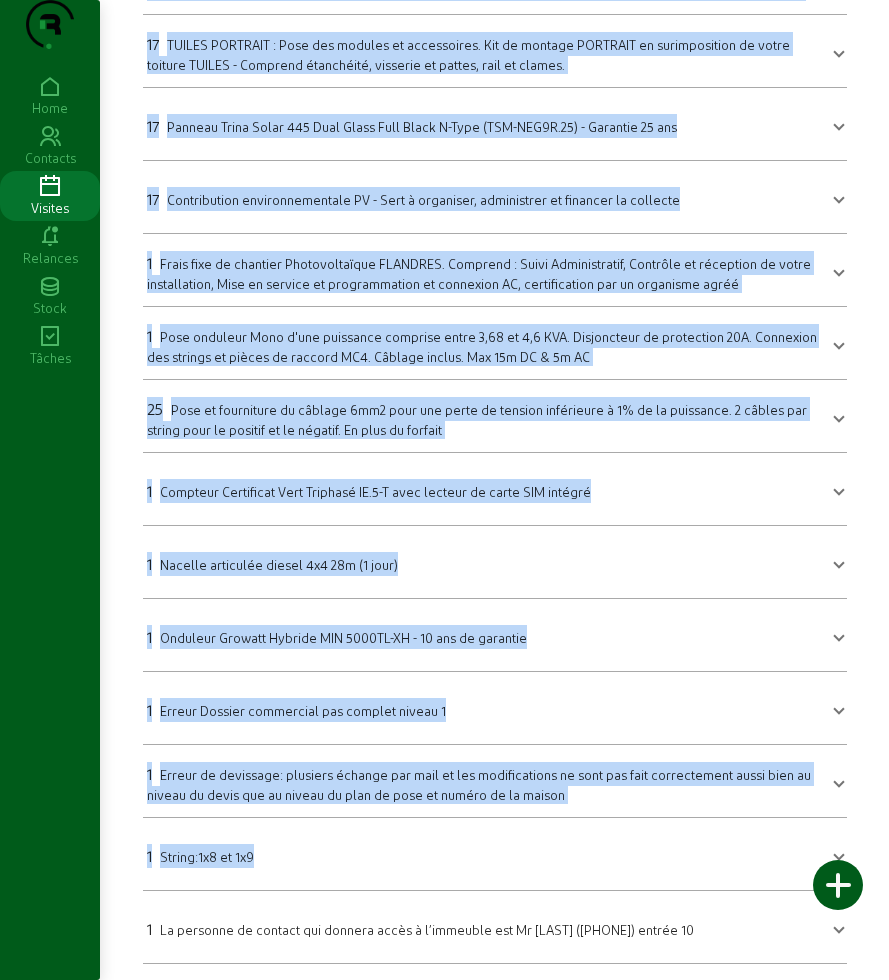scroll, scrollTop: 226, scrollLeft: 0, axis: vertical 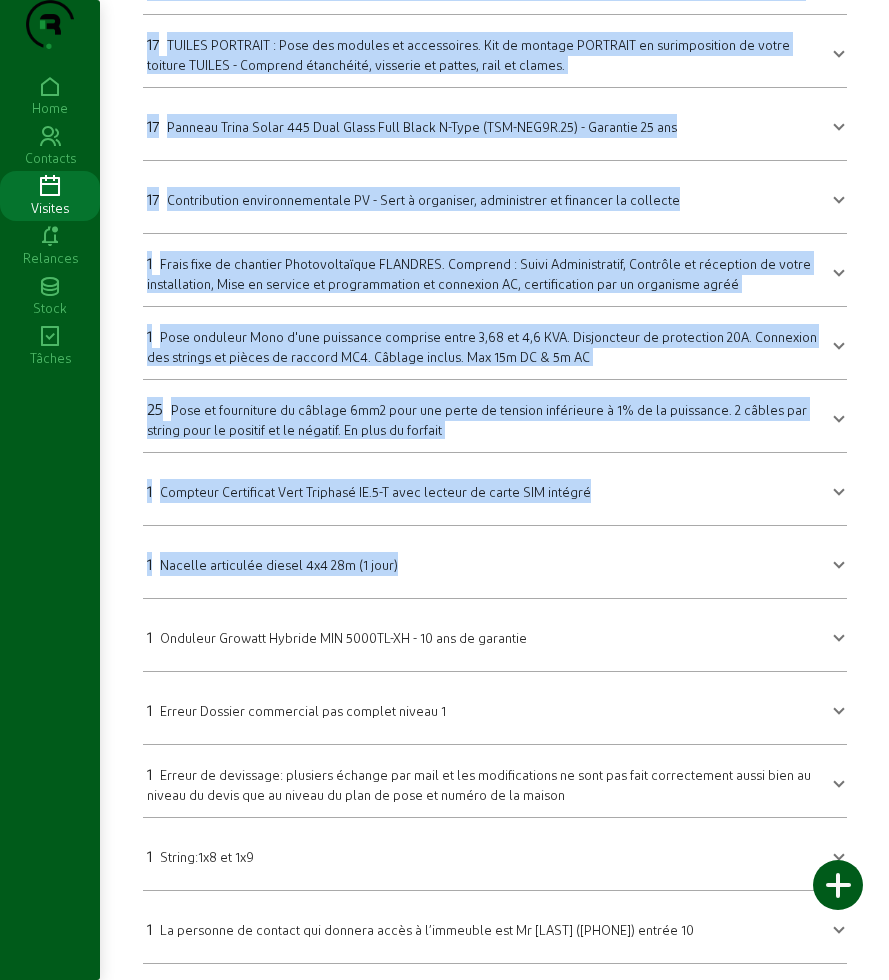 drag, startPoint x: 136, startPoint y: 193, endPoint x: 507, endPoint y: 554, distance: 517.65045 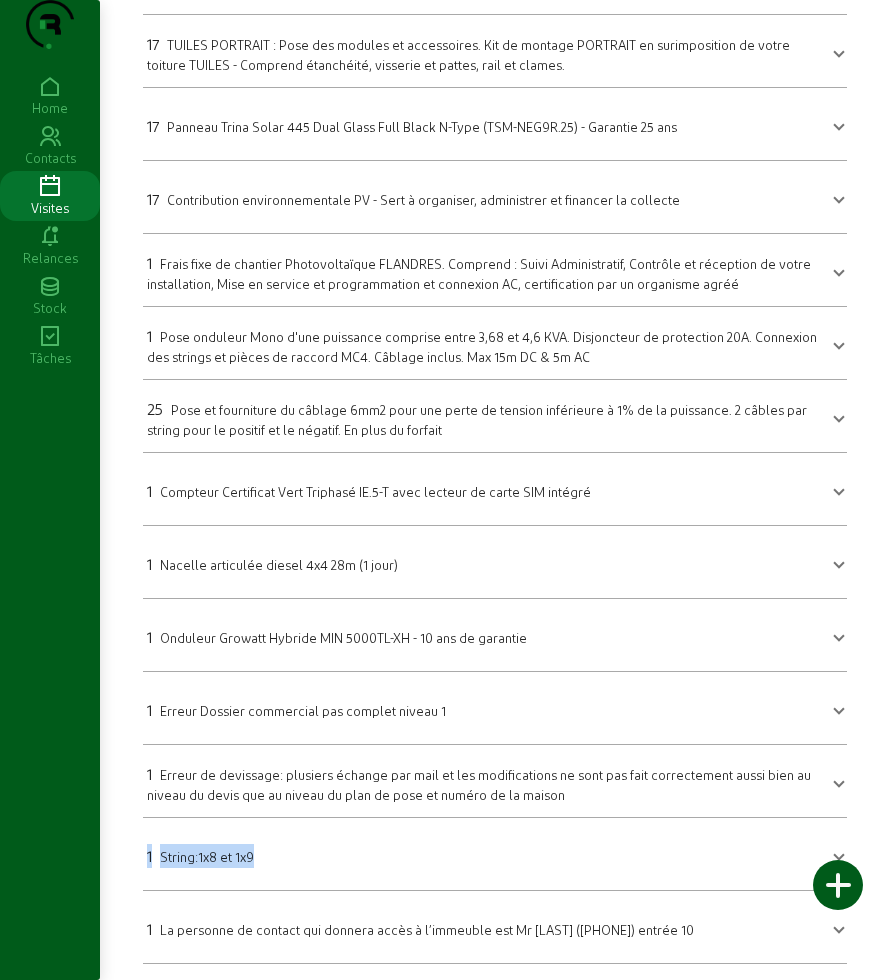 drag, startPoint x: 110, startPoint y: 849, endPoint x: 342, endPoint y: 874, distance: 233.3431 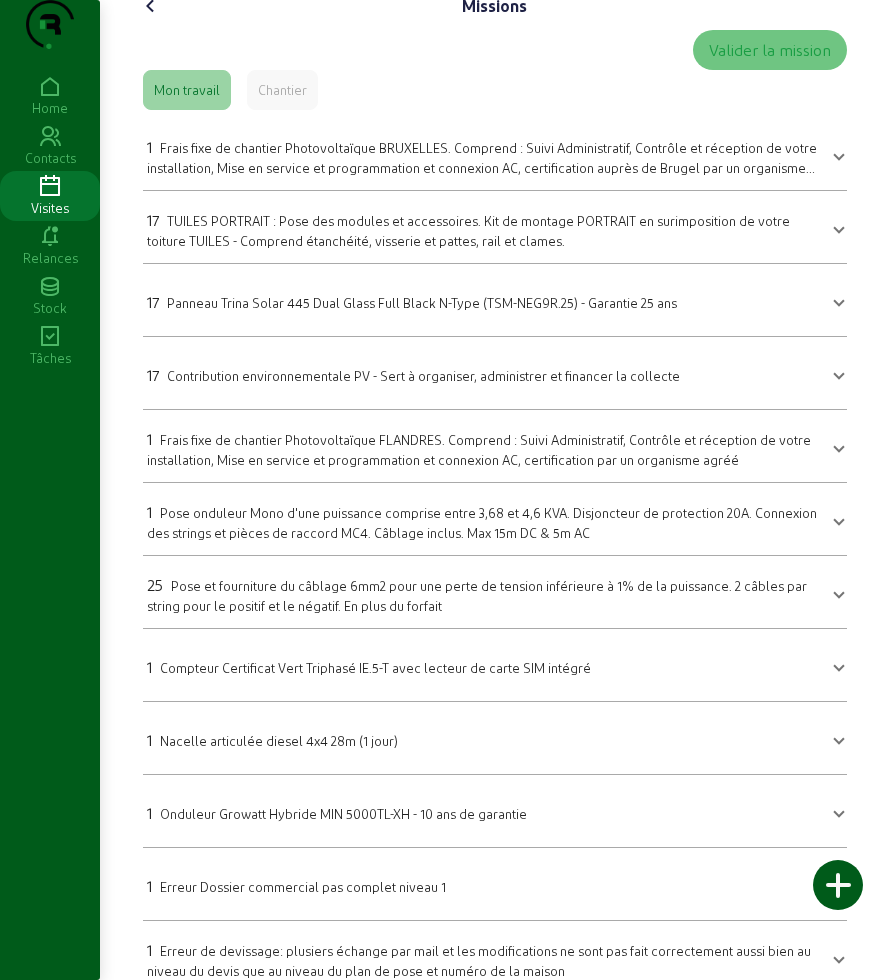 scroll, scrollTop: 0, scrollLeft: 0, axis: both 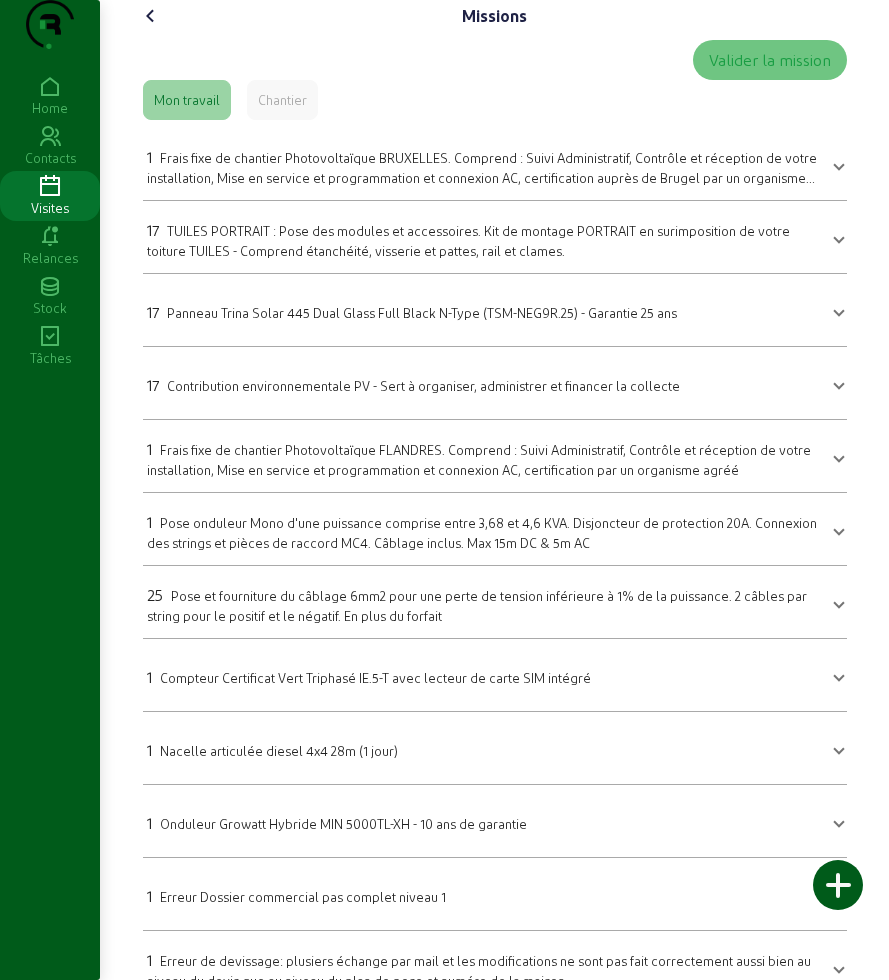 drag, startPoint x: 159, startPoint y: 31, endPoint x: 157, endPoint y: 48, distance: 17.117243 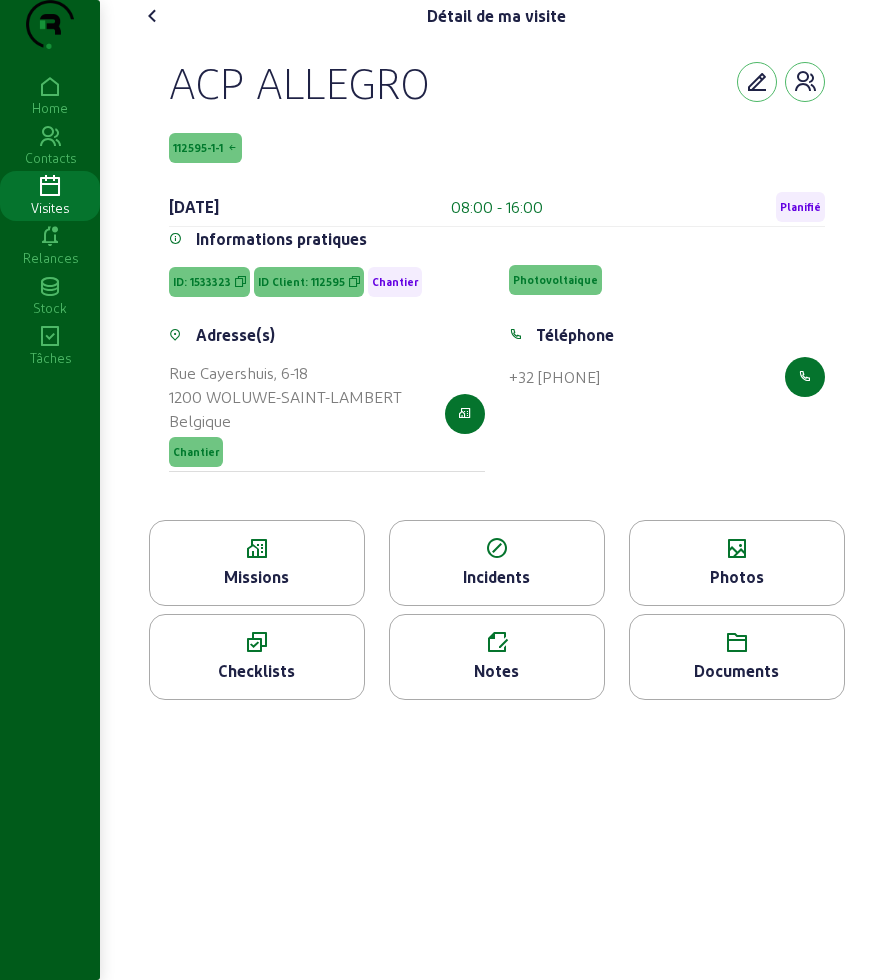 click 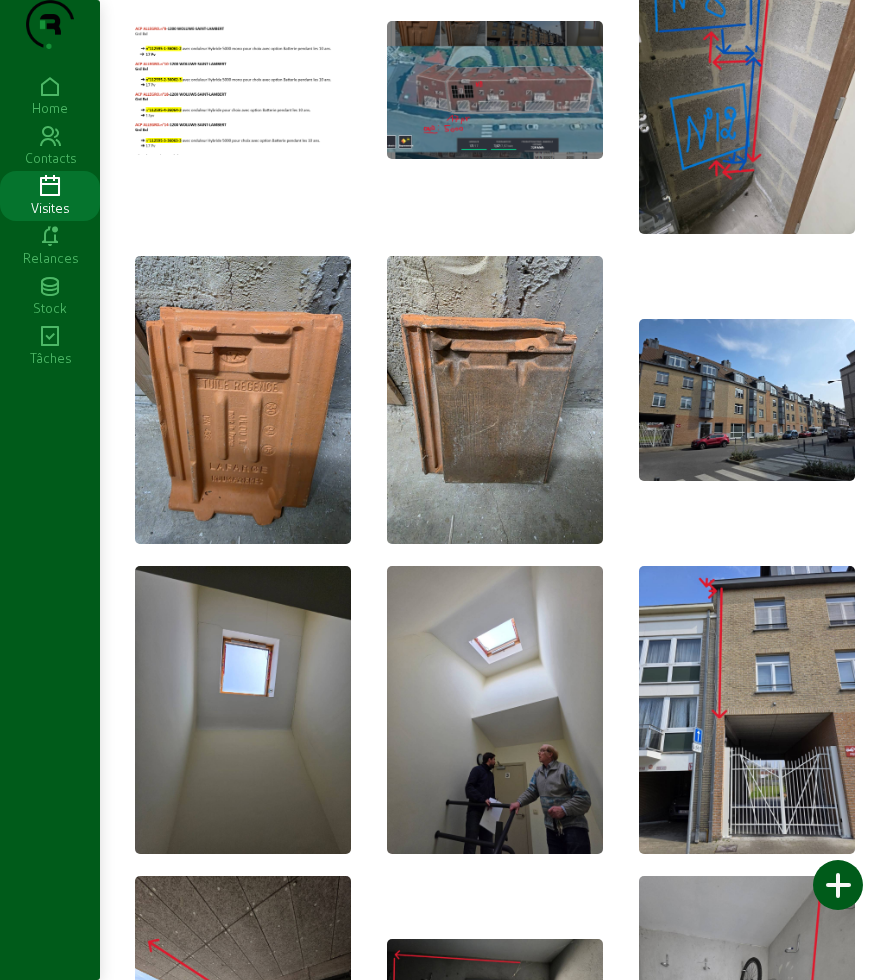 scroll, scrollTop: 375, scrollLeft: 0, axis: vertical 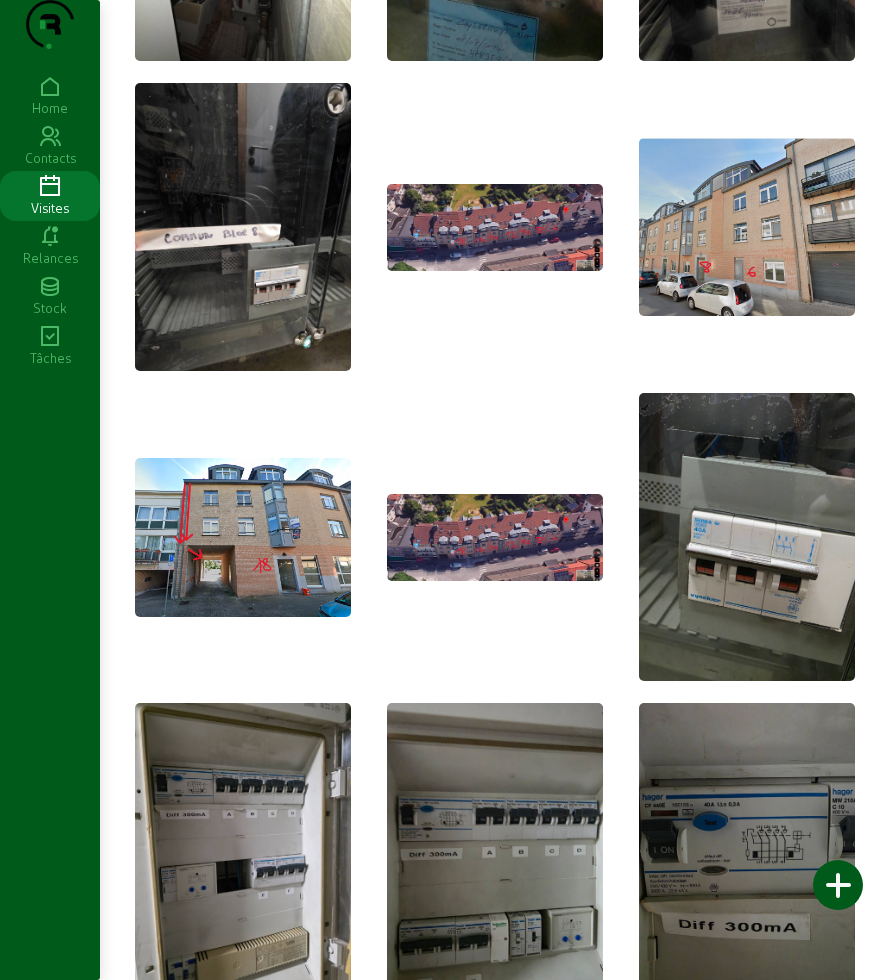 click 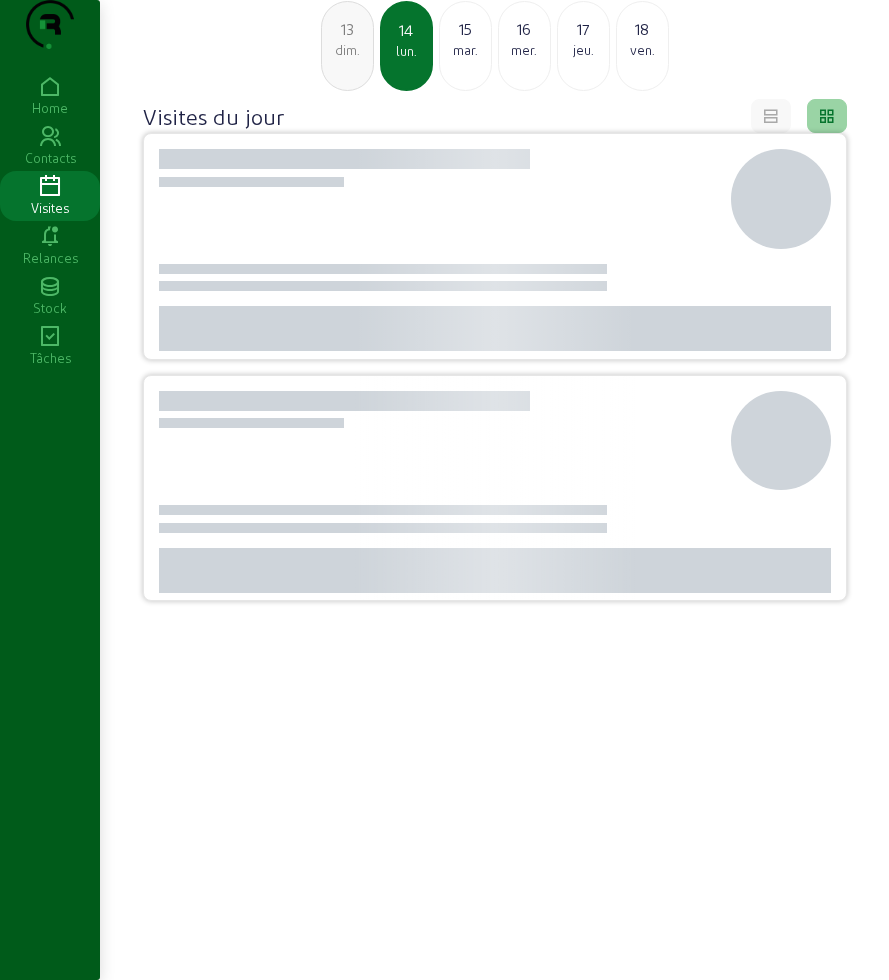 scroll, scrollTop: 0, scrollLeft: 0, axis: both 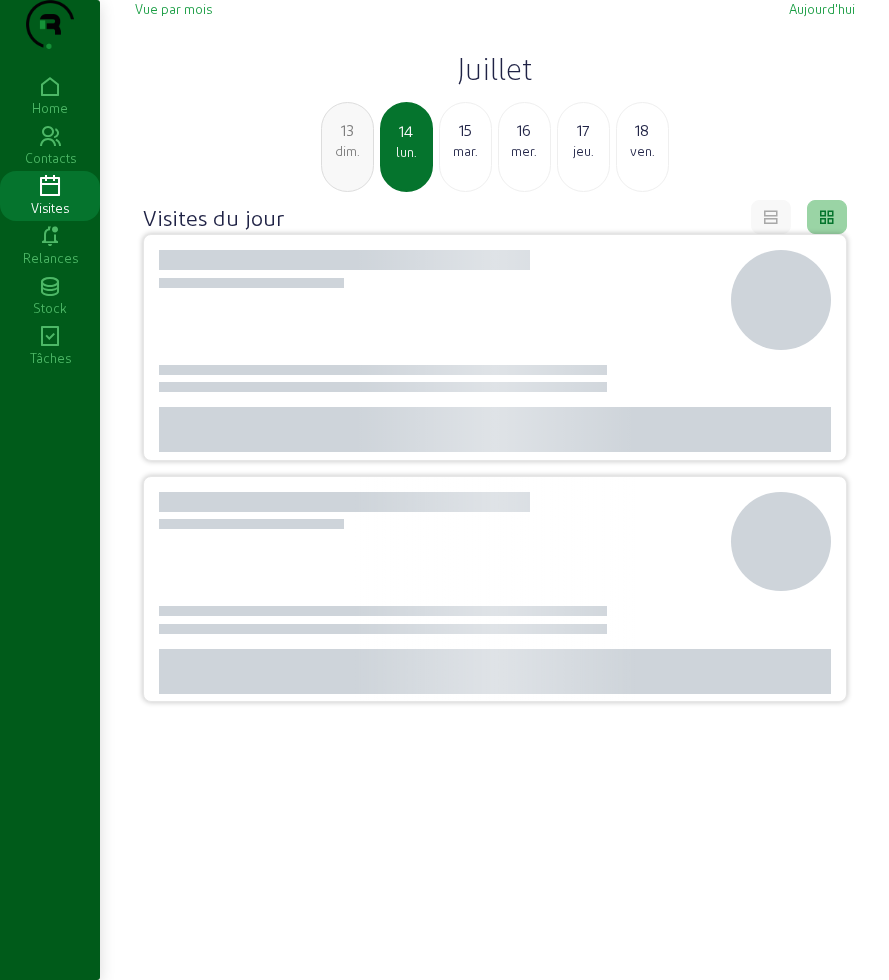 click on "[DATE]" 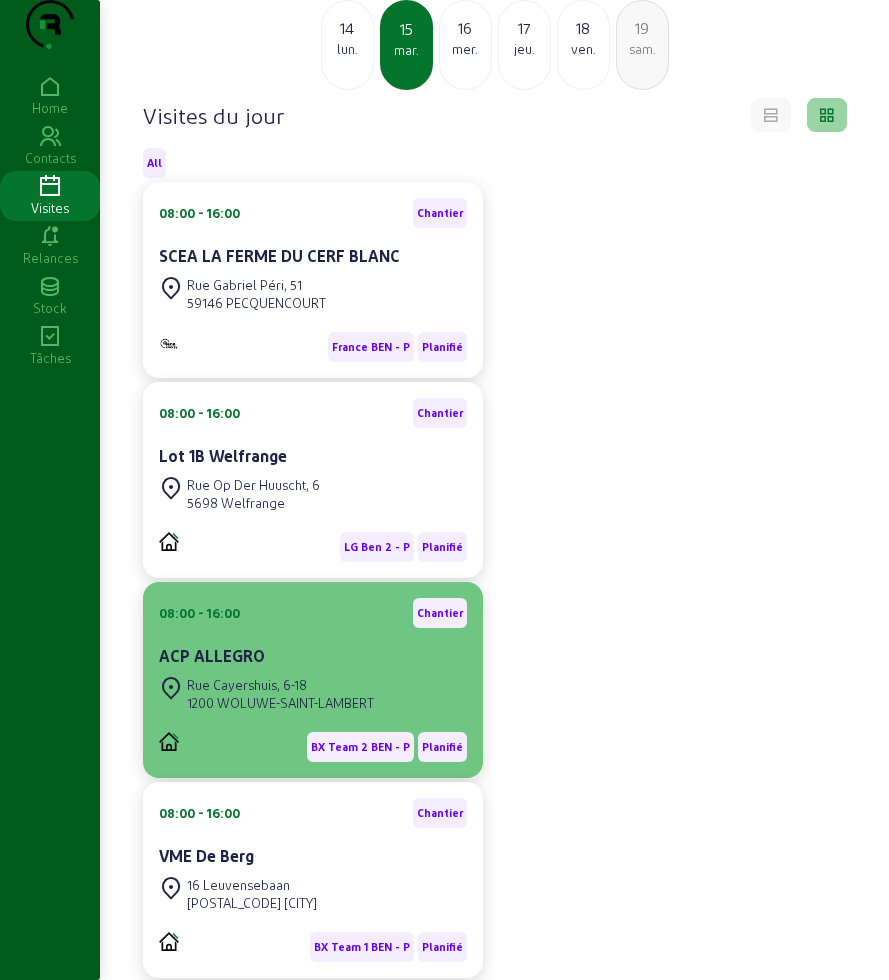 scroll, scrollTop: 213, scrollLeft: 0, axis: vertical 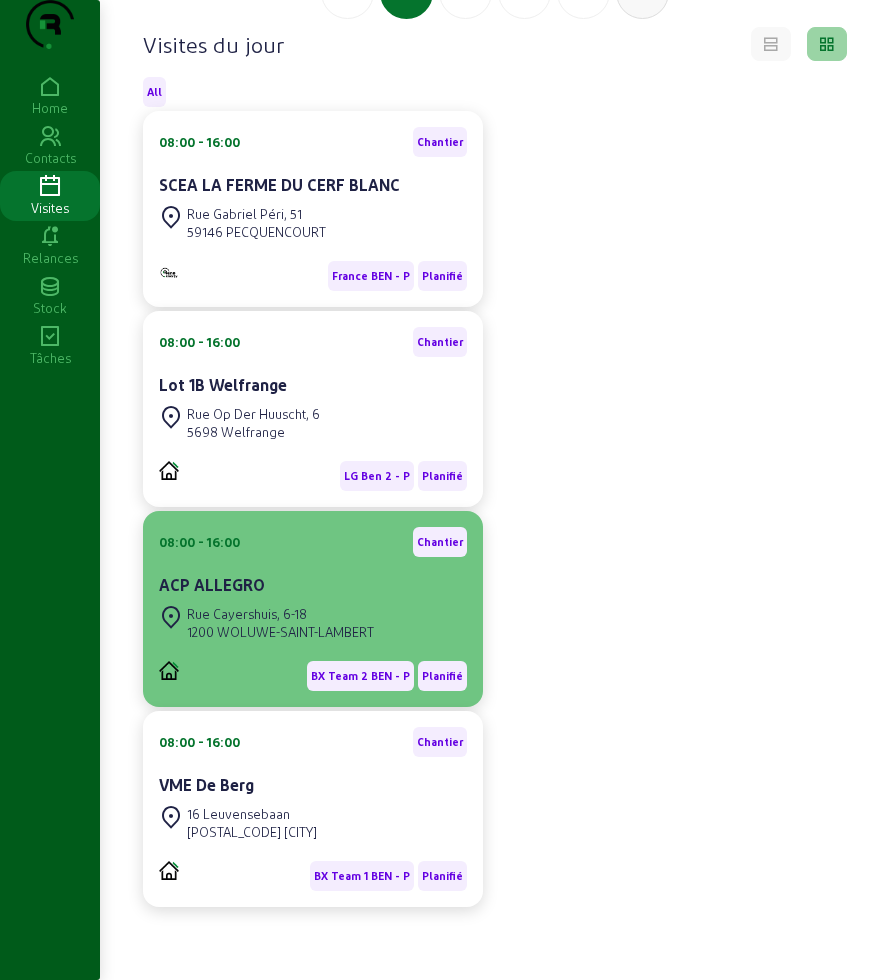 click on "Rue Cayershuis, 6-18 1200 WOLUWE-SAINT-LAMBERT" 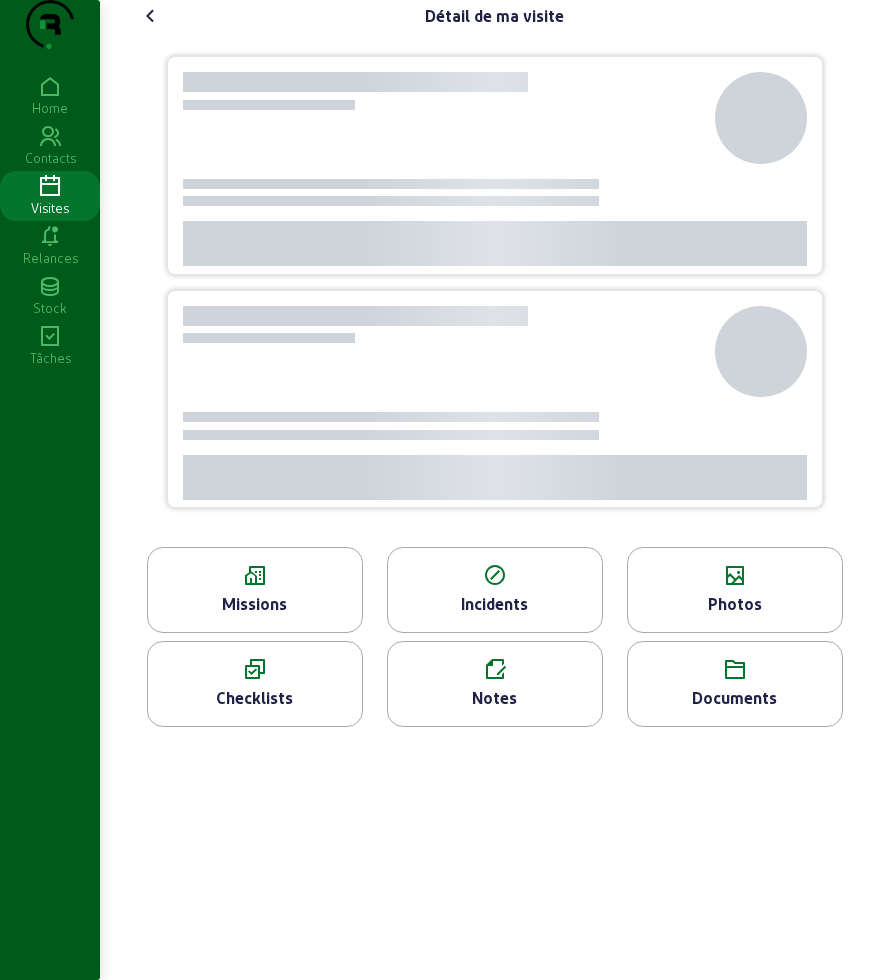scroll, scrollTop: 0, scrollLeft: 0, axis: both 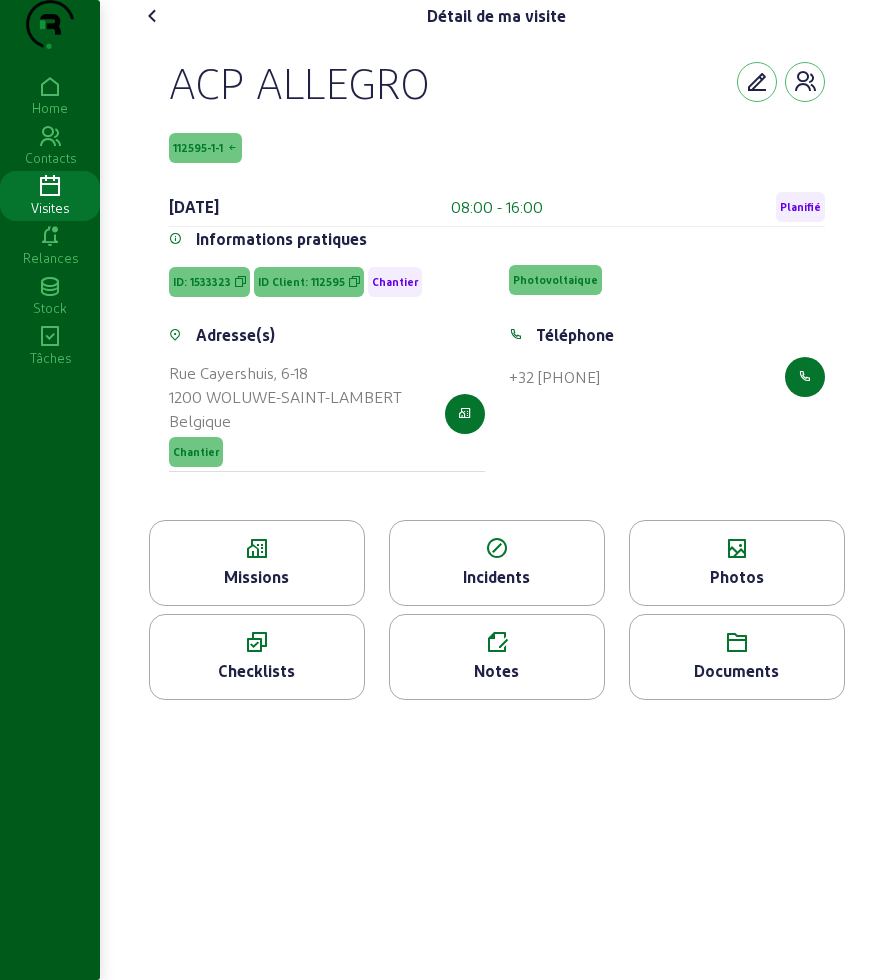 click on "Documents" 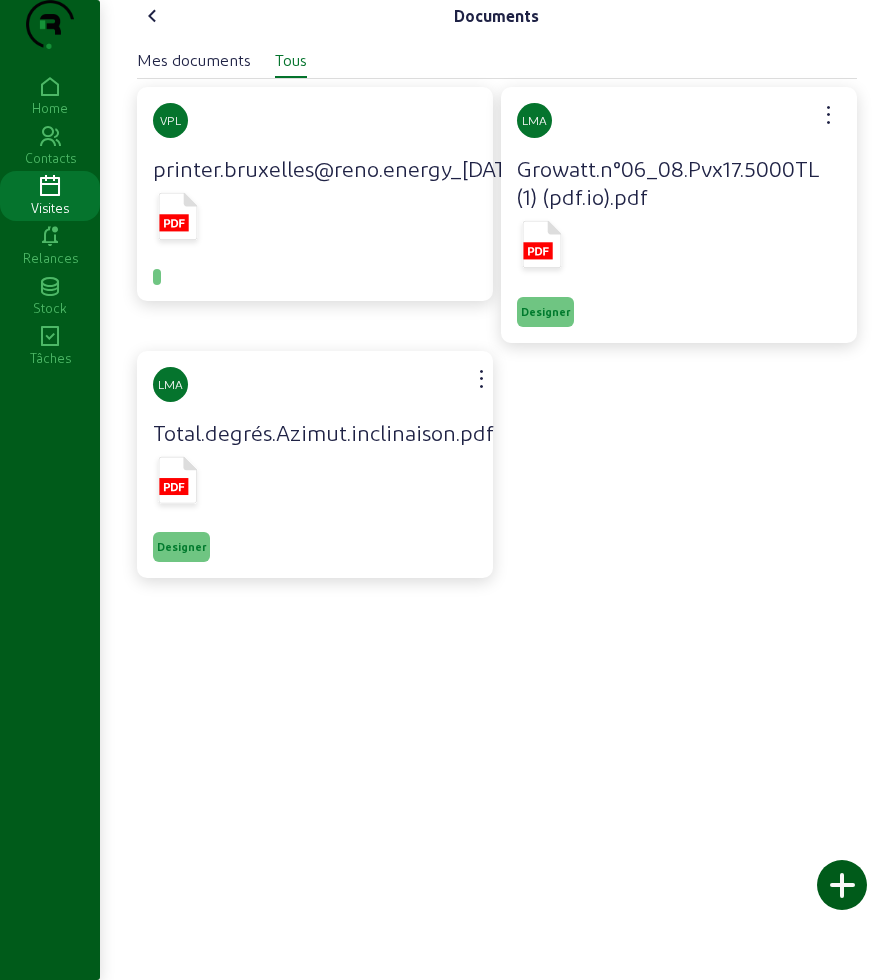 click 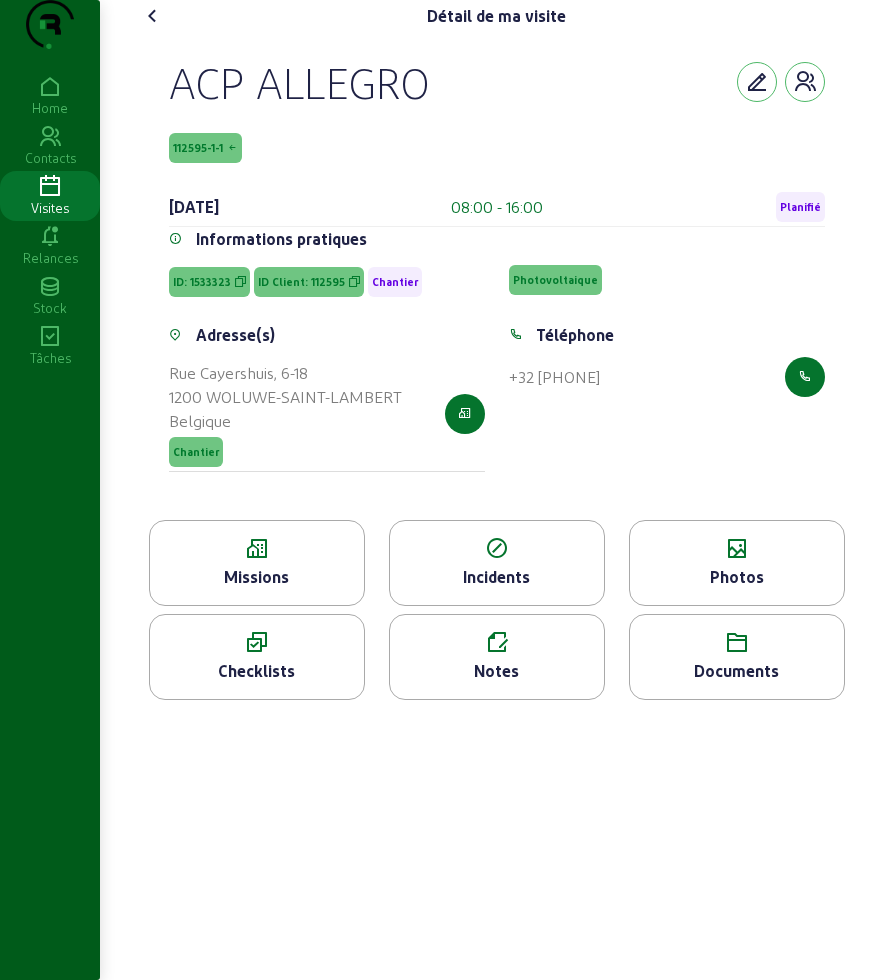 click 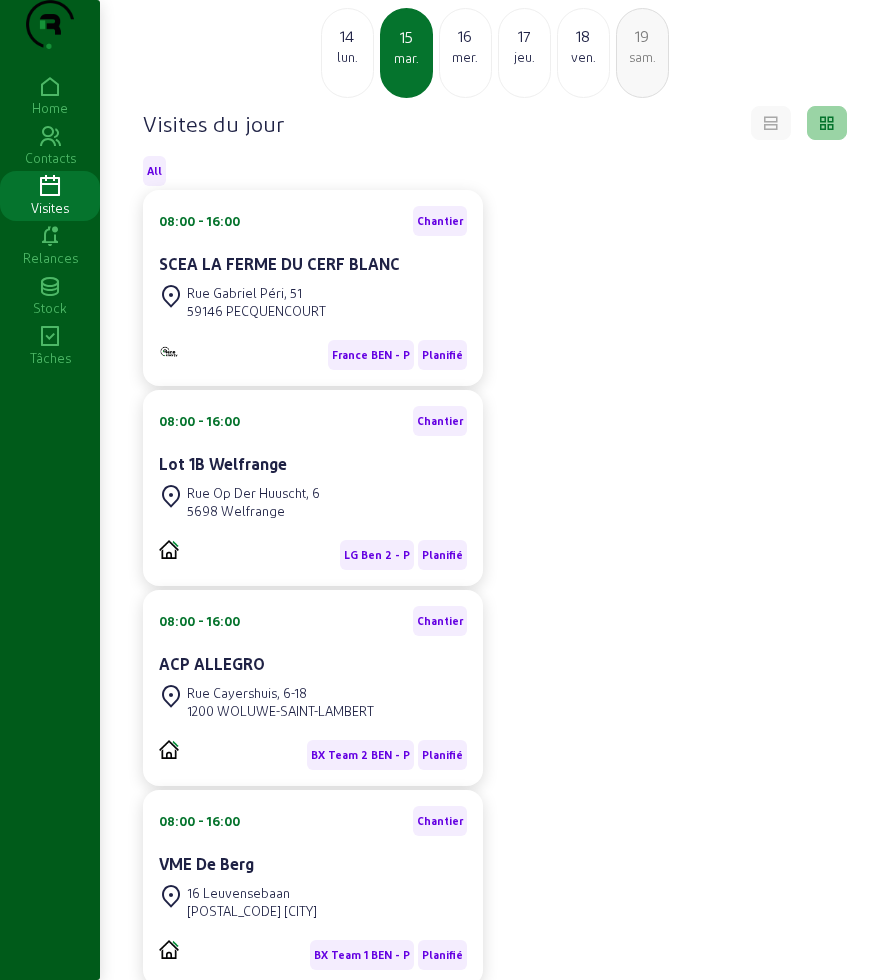 scroll, scrollTop: 0, scrollLeft: 0, axis: both 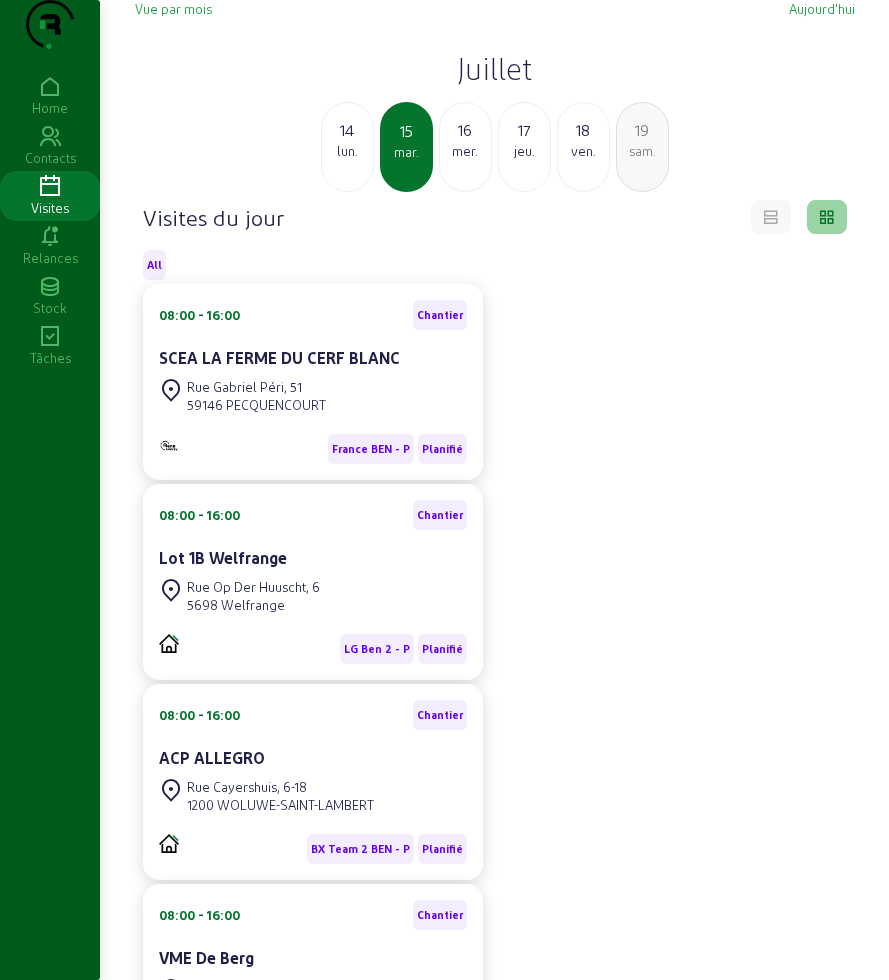 click on "lun." 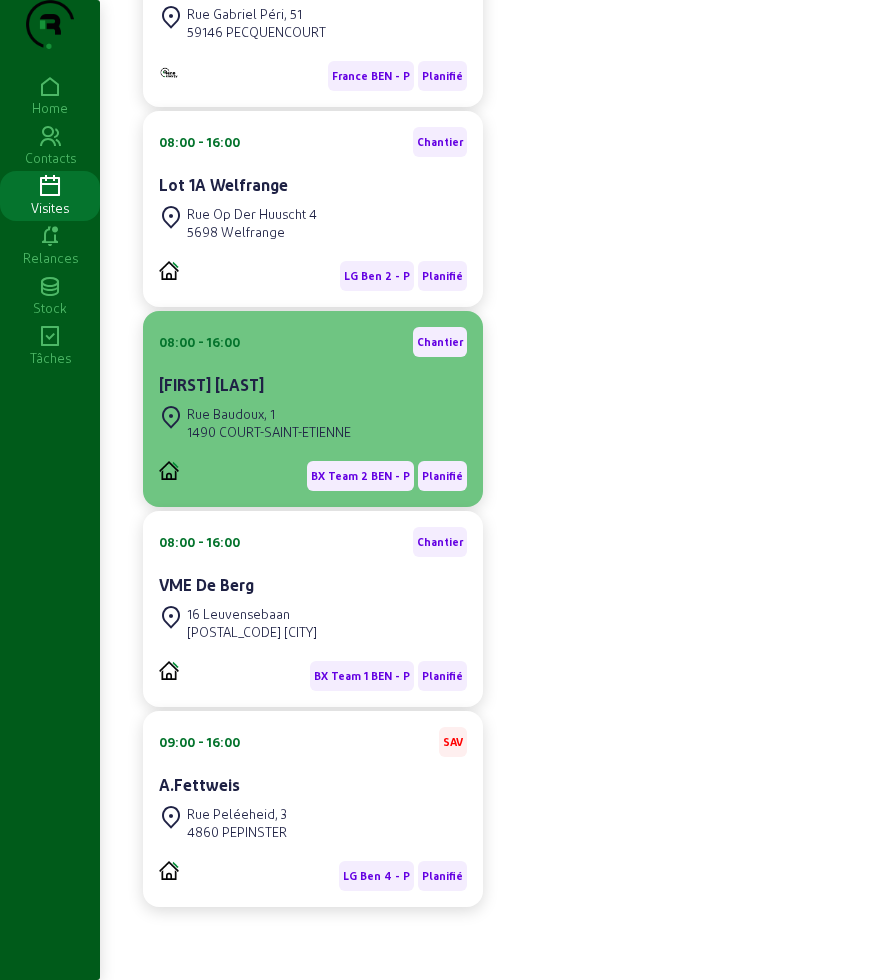 scroll, scrollTop: 413, scrollLeft: 0, axis: vertical 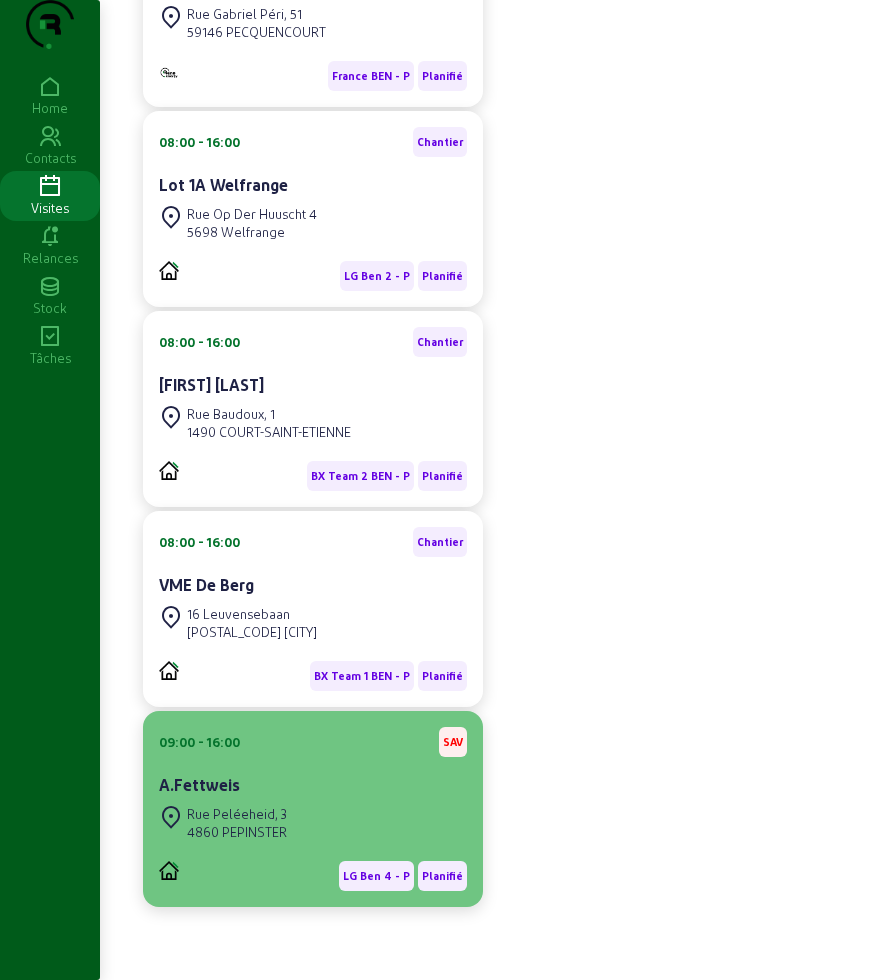click on "A.Fettweis" 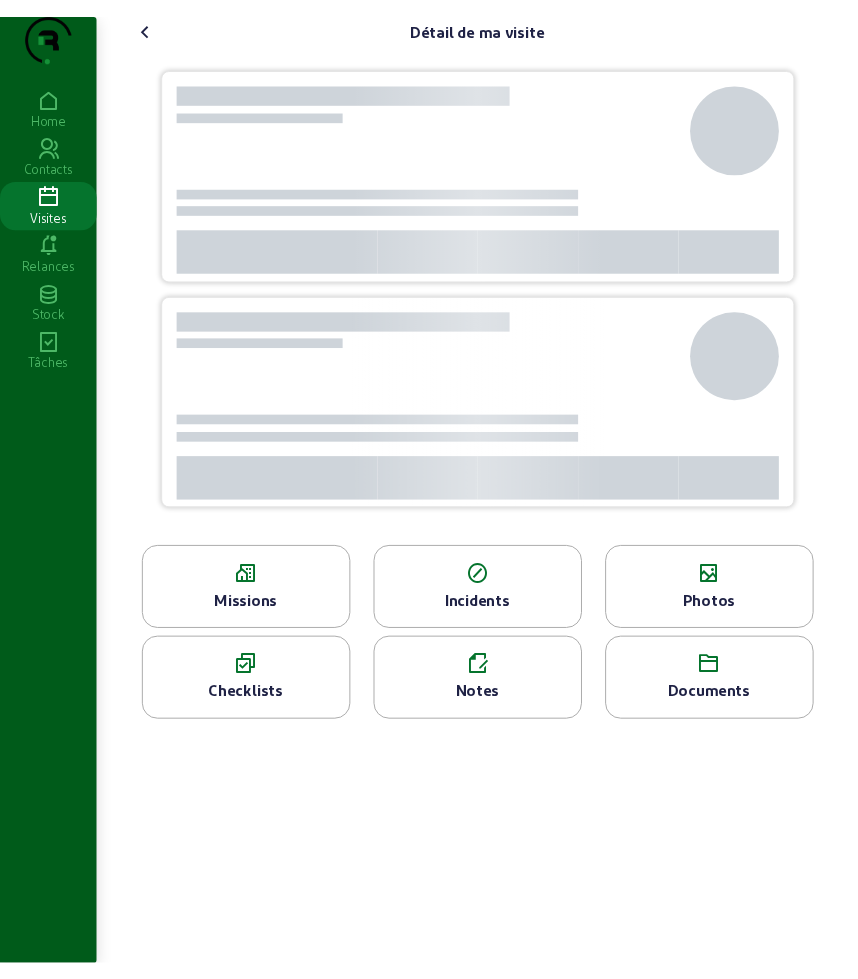 scroll, scrollTop: 0, scrollLeft: 0, axis: both 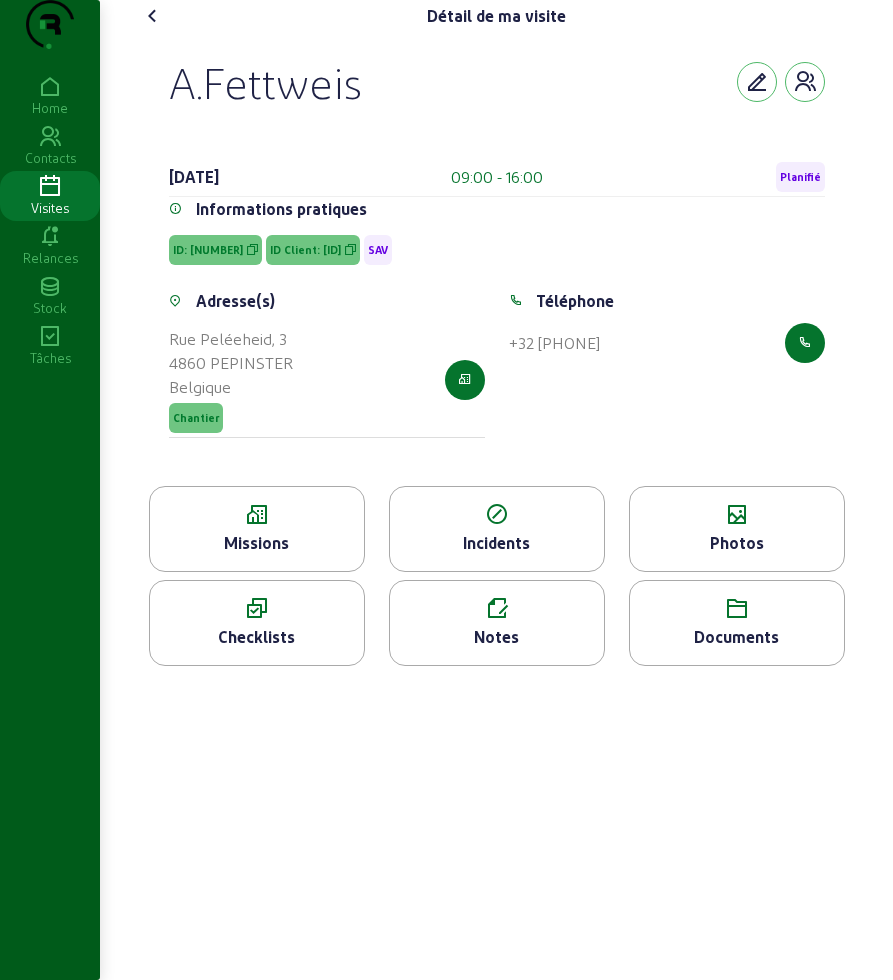 drag, startPoint x: 171, startPoint y: 123, endPoint x: 407, endPoint y: 128, distance: 236.05296 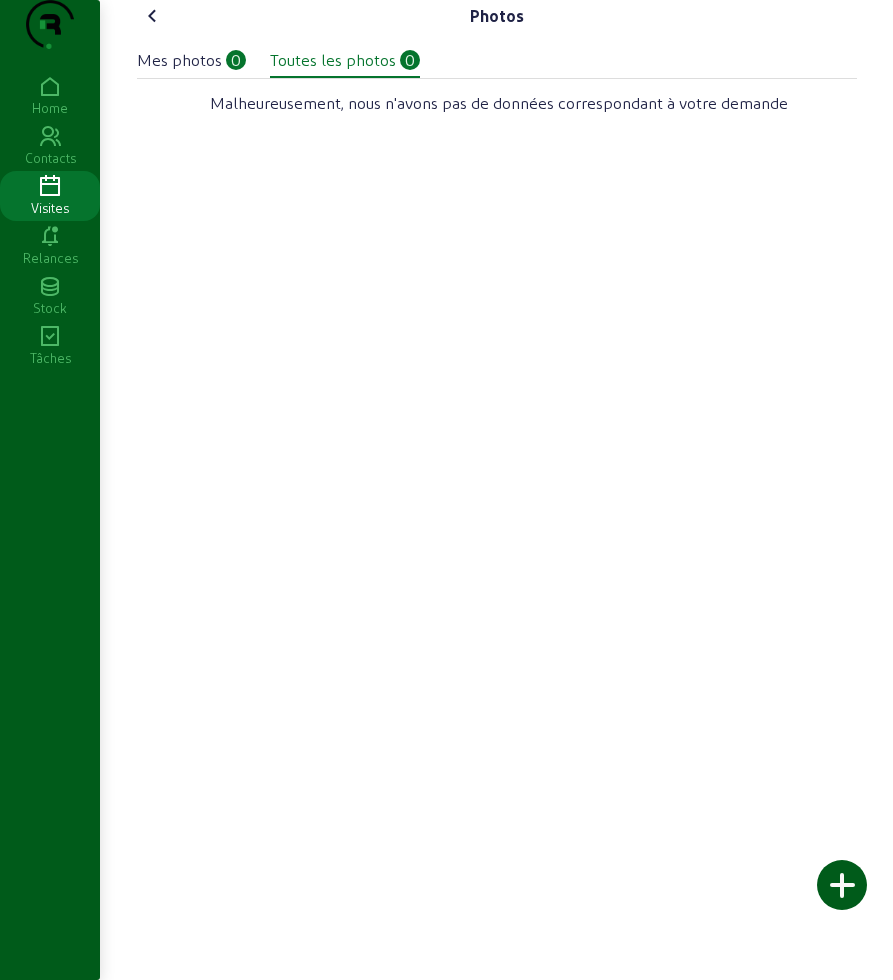 click 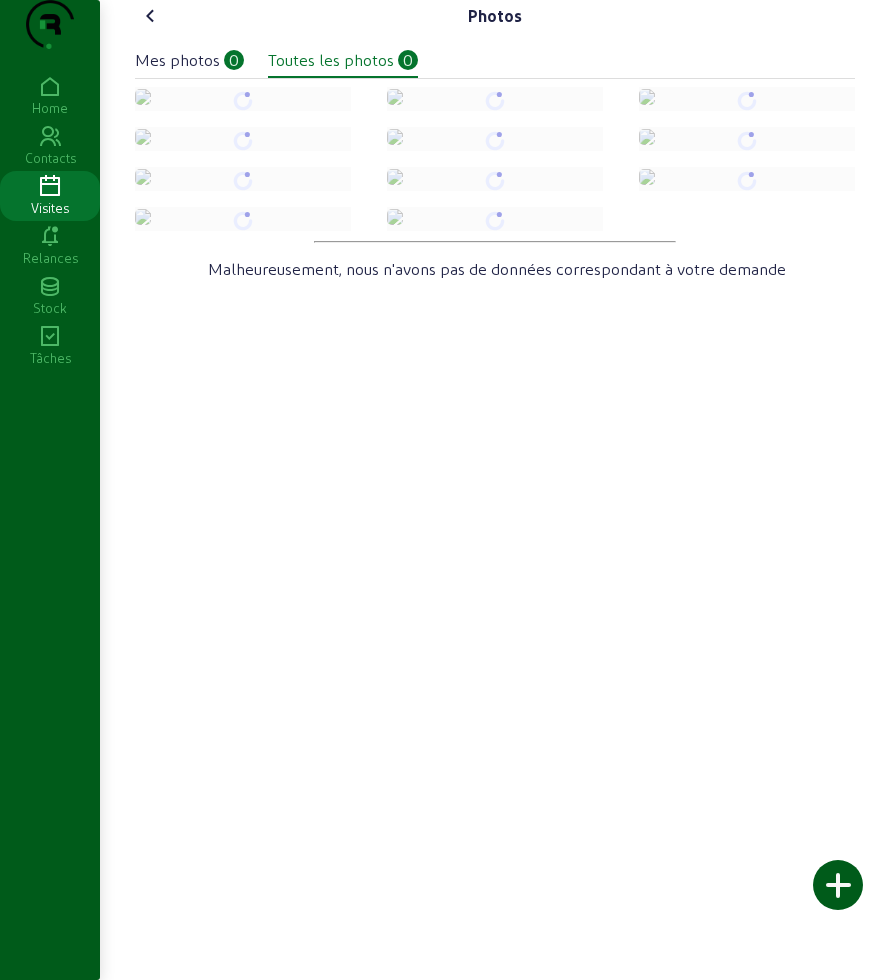 click 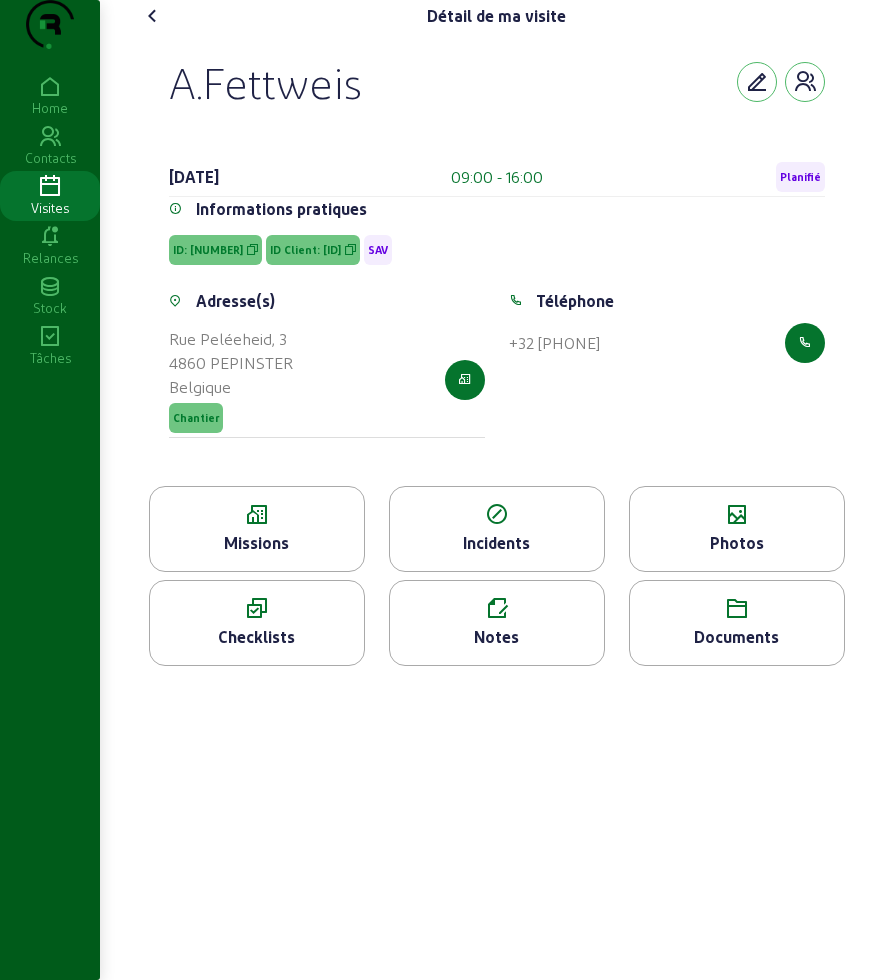 click on "Détail de ma visite    [FIRST] [LAST] [DATE]  09:00 - 16:00  Planifié Informations pratiques ID: [ID] ID Client: [ID] SAV Adresse(s) Rue Peléeheid, 3 4860 PEPINSTER Belgique Chantier Téléphone  +[PHONE]   Missions   Incidents   Photos   Checklists   Notes   Documents" 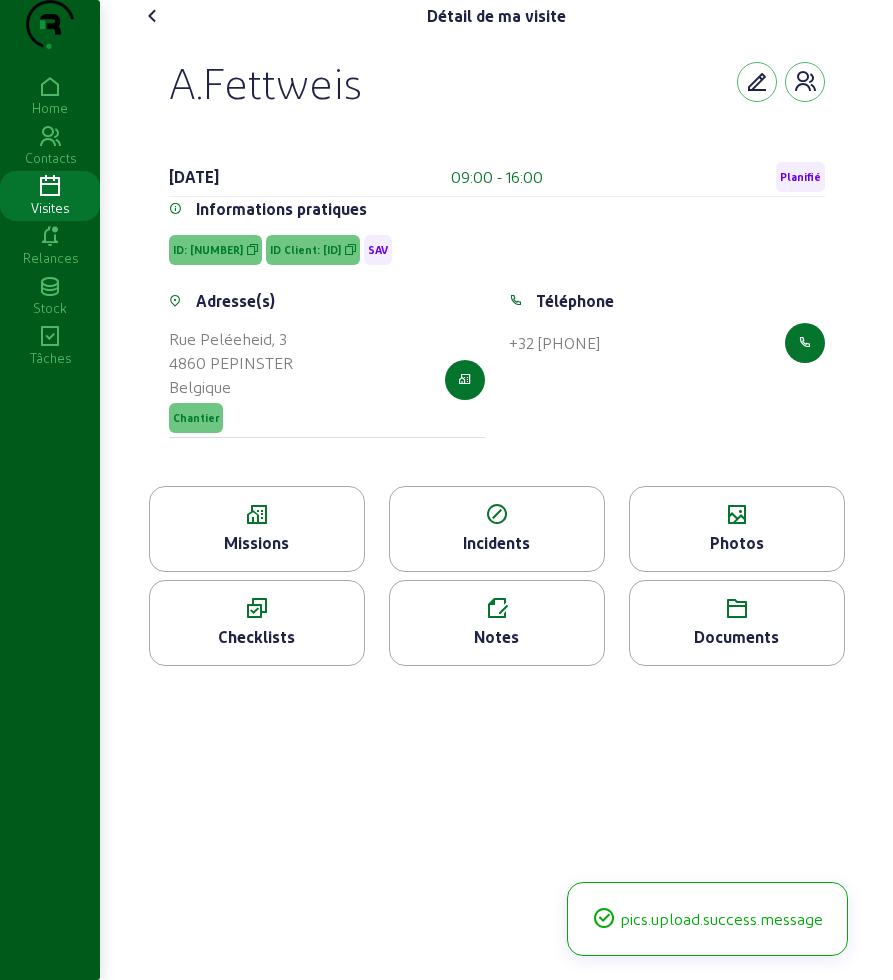 click on "Documents" 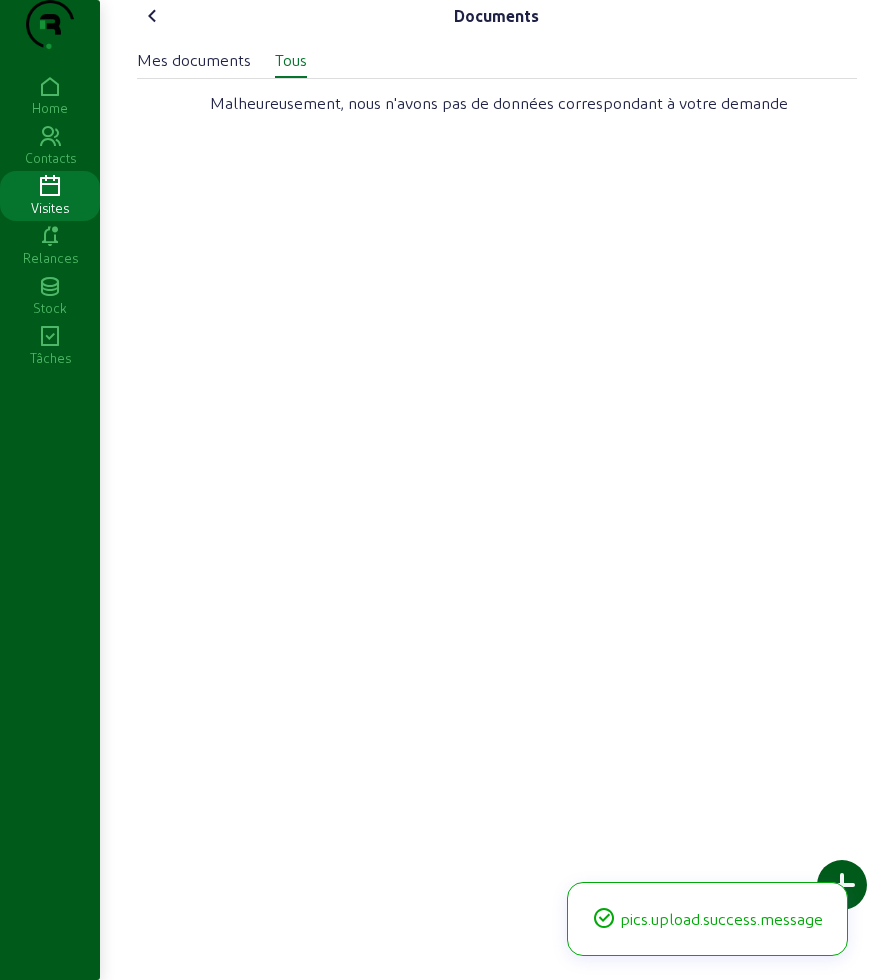 click 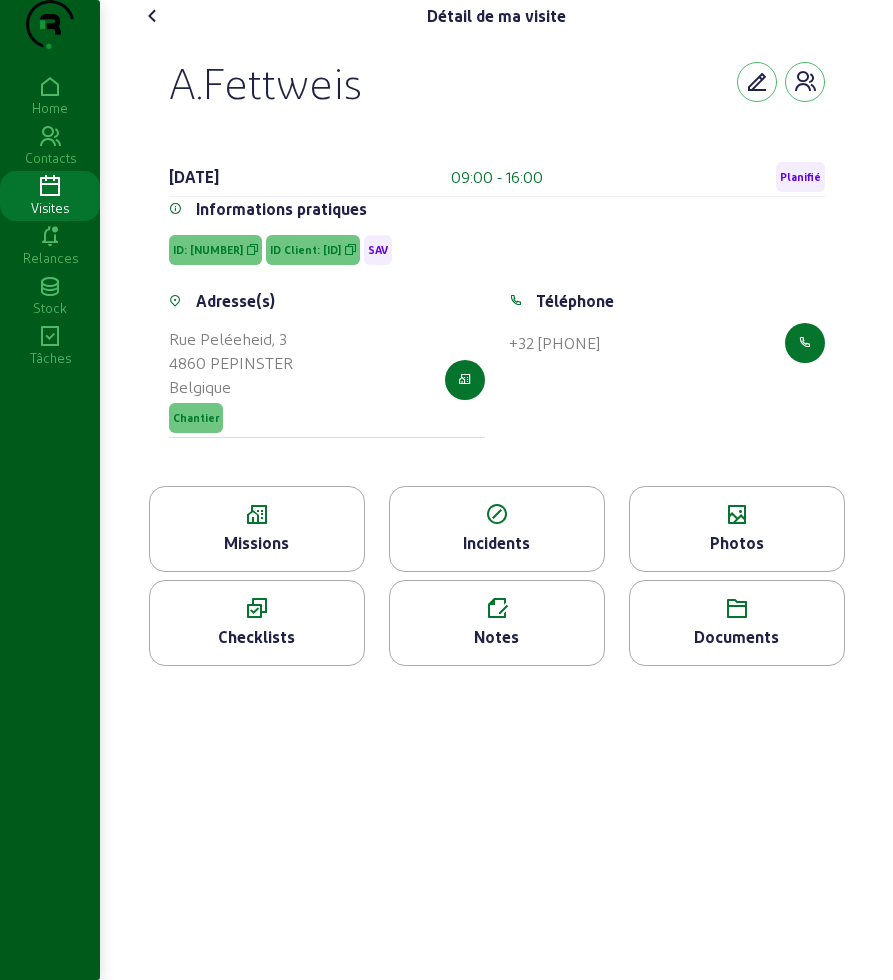 click on "Notes" 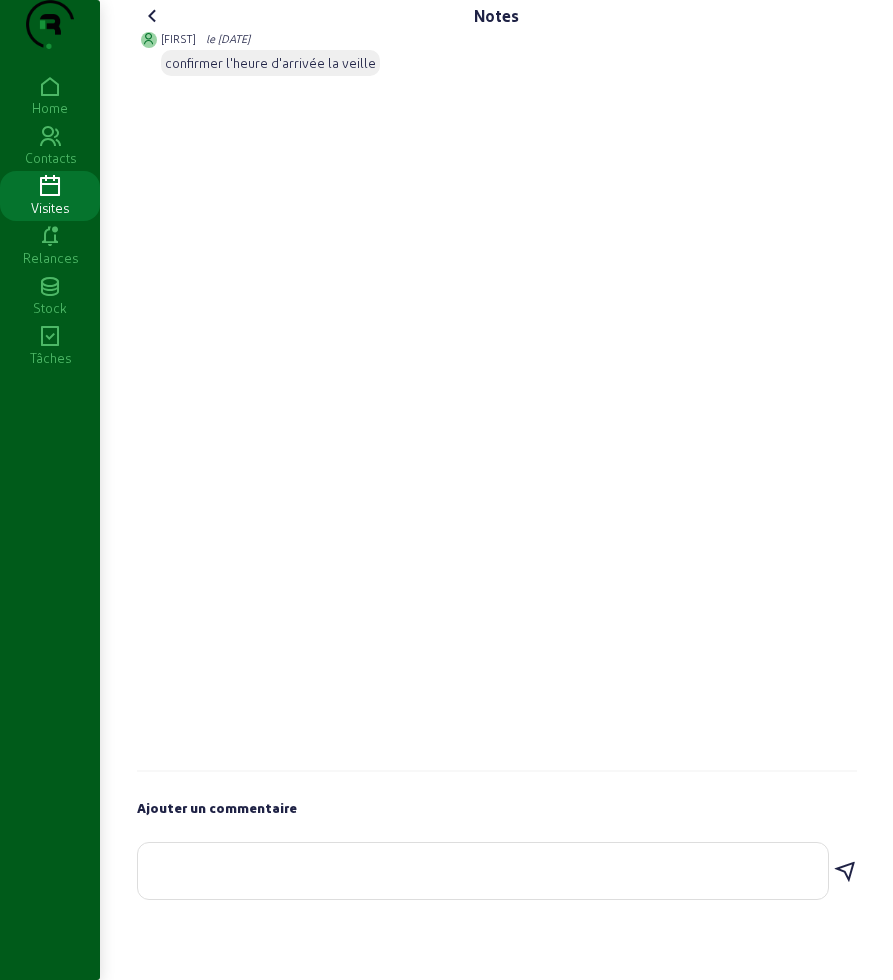 click at bounding box center (483, 867) 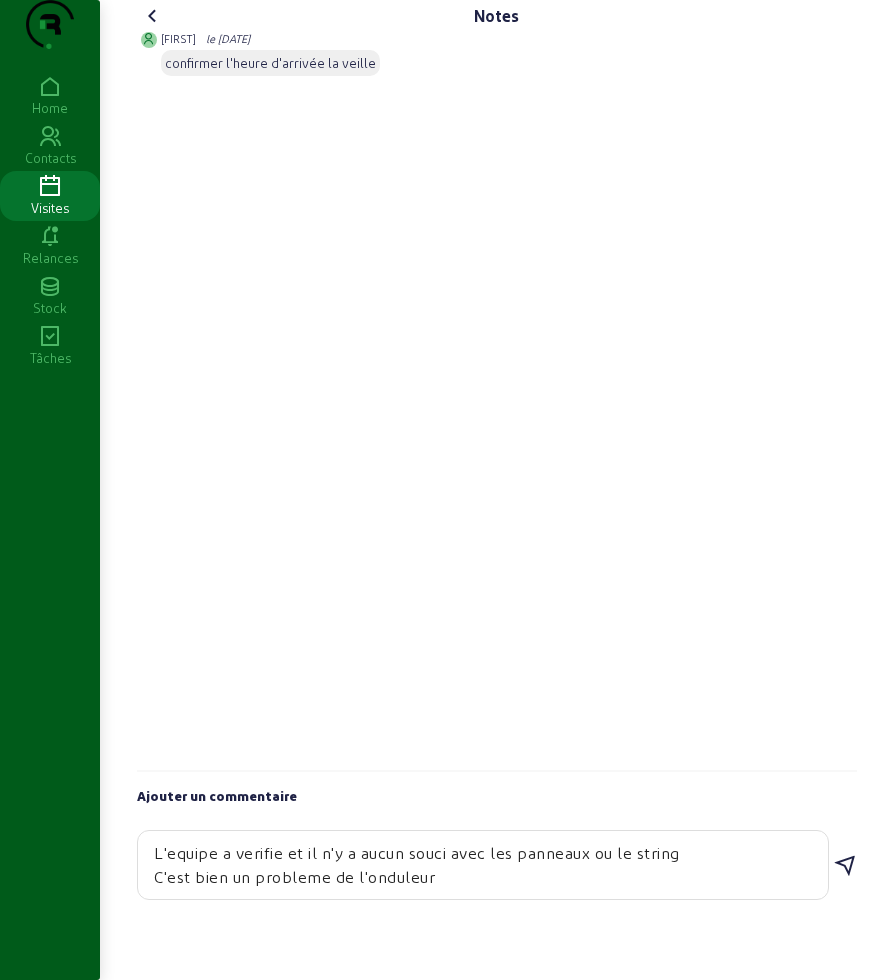 click on "L'equipe a verifie et il n'y a aucun souci avec les panneaux ou le string
C'est bien un probleme de l'onduleur" at bounding box center (483, 865) 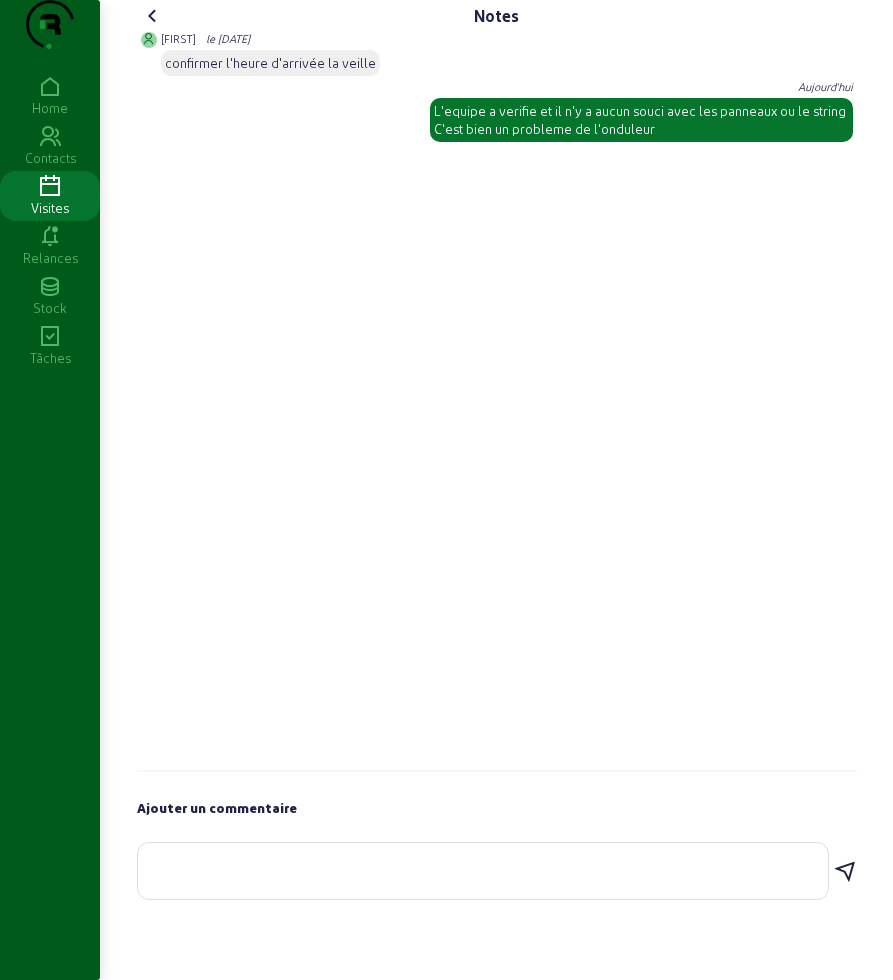 click 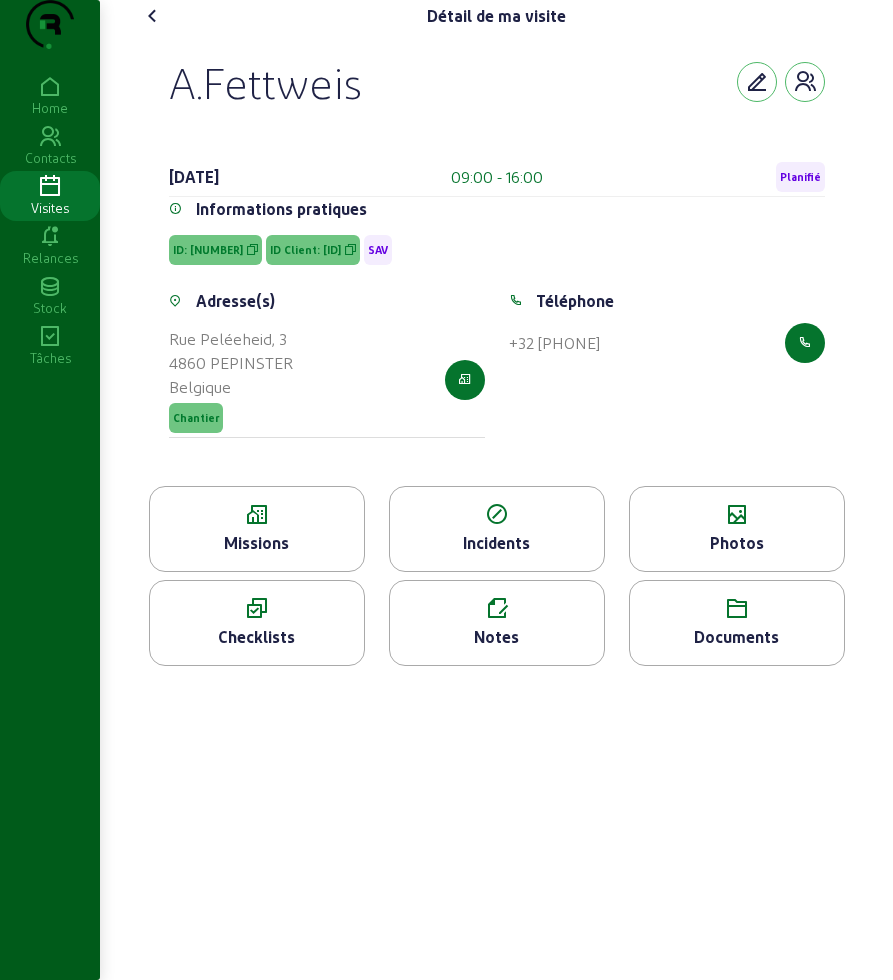 click 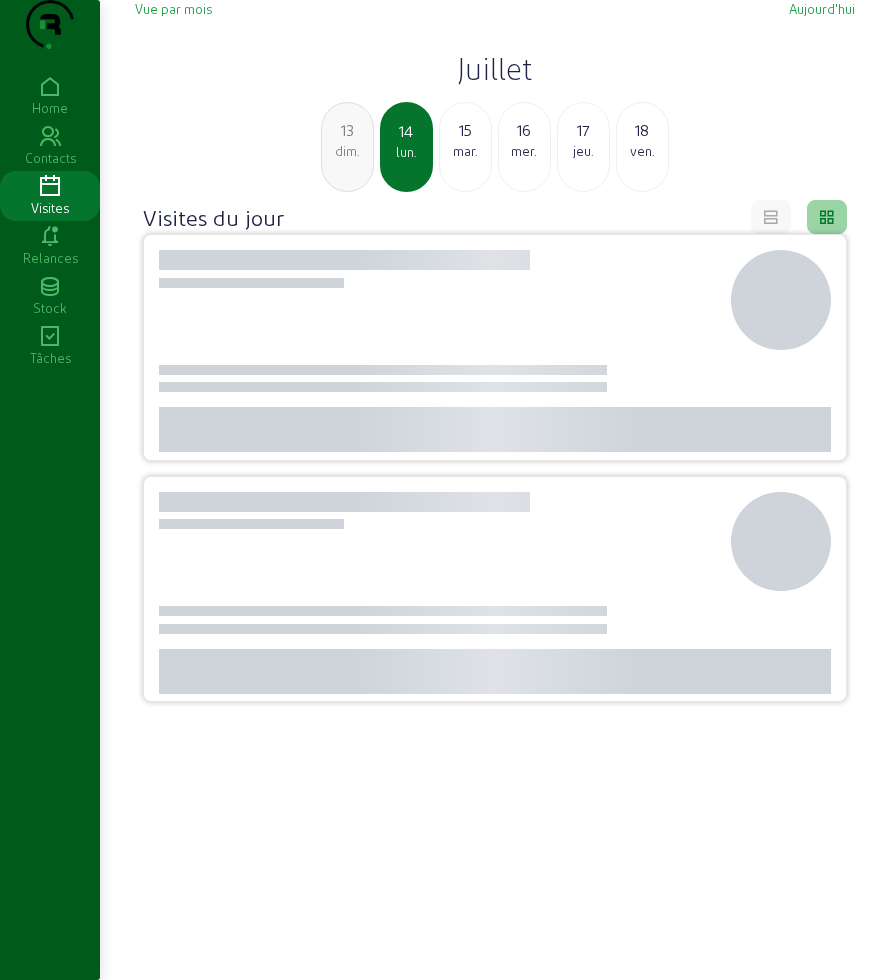 click on "[DATE]" 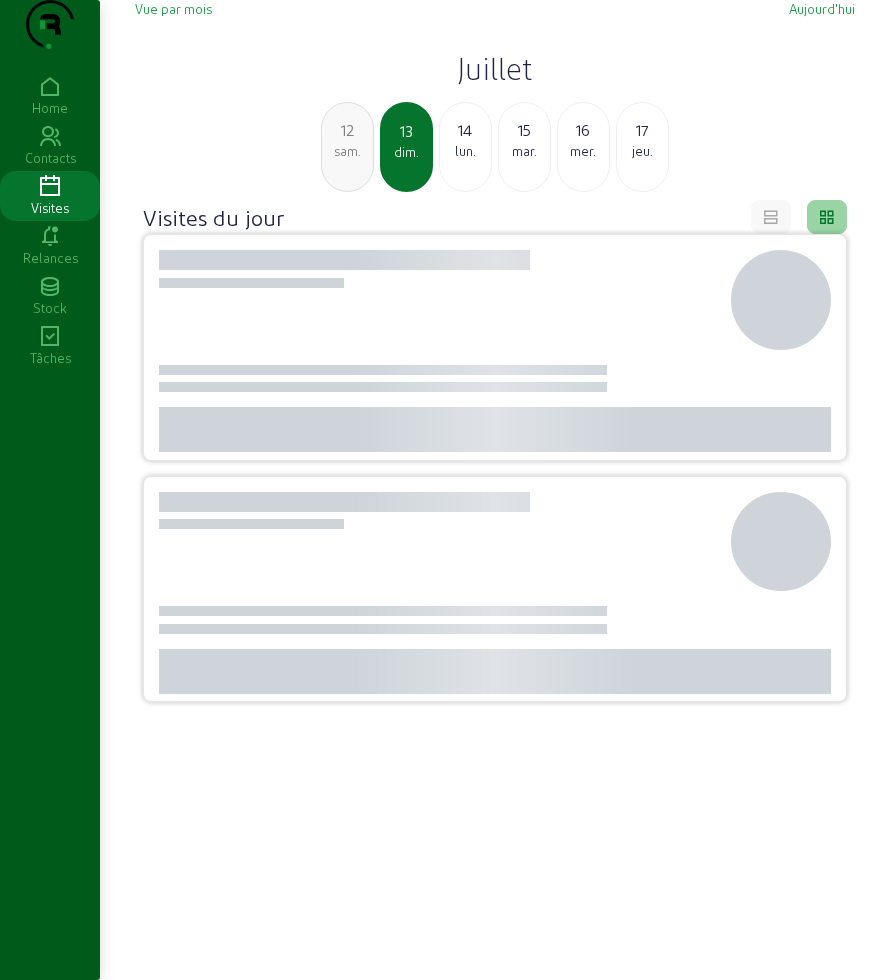 click on "sam." 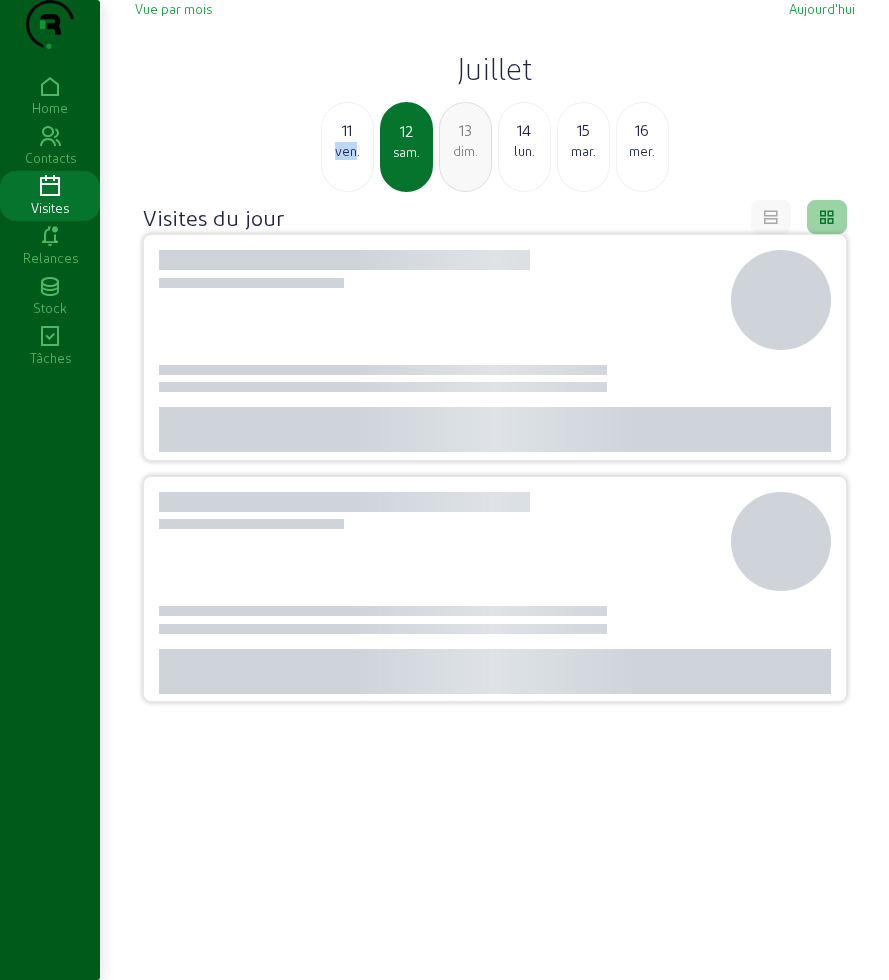 click on "ven." 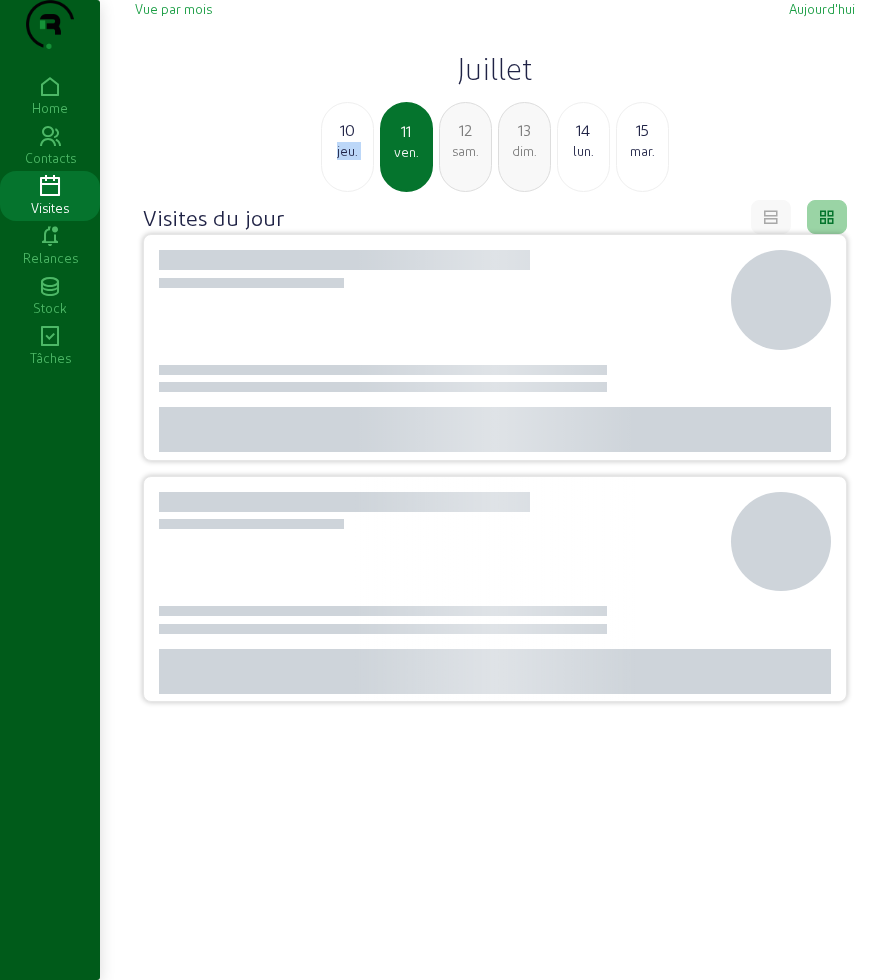 click on "jeu." 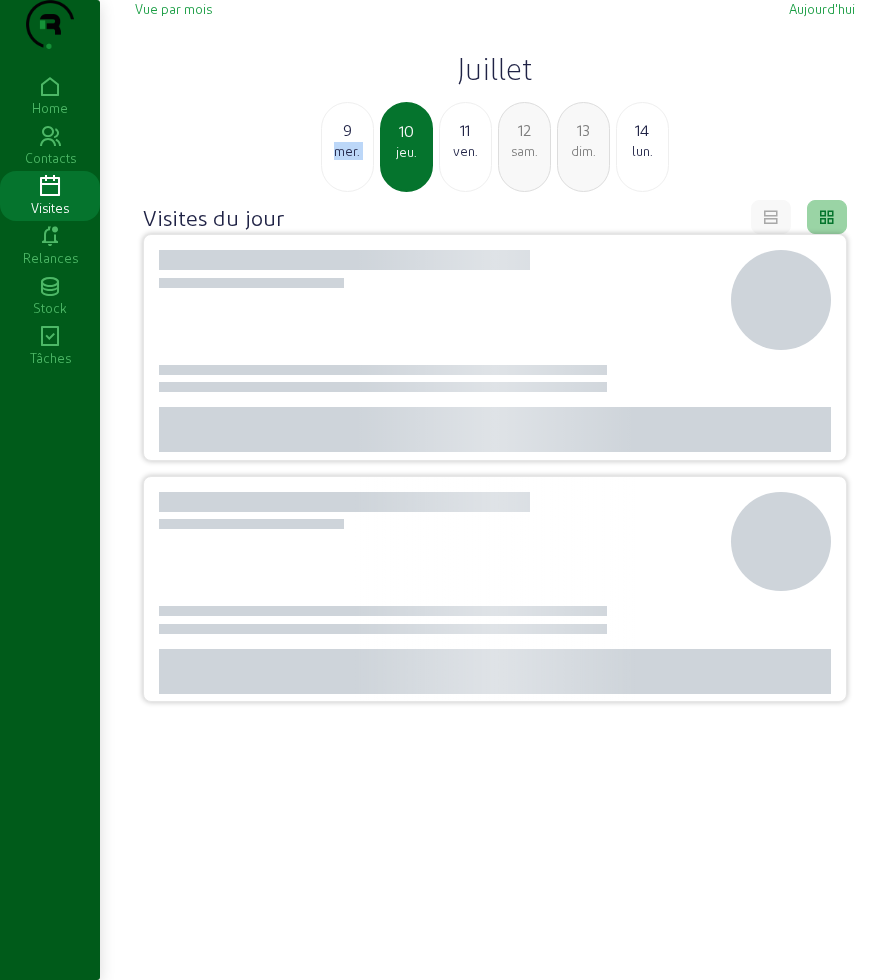 click on "mer." 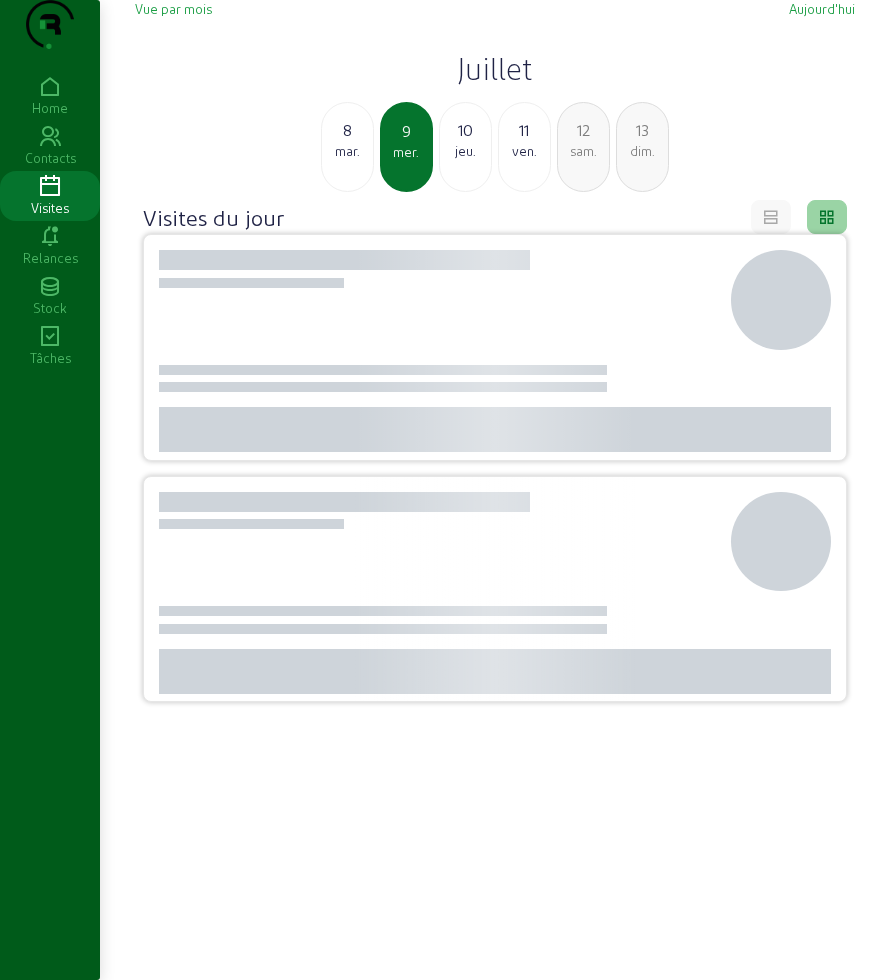 click on "mar." 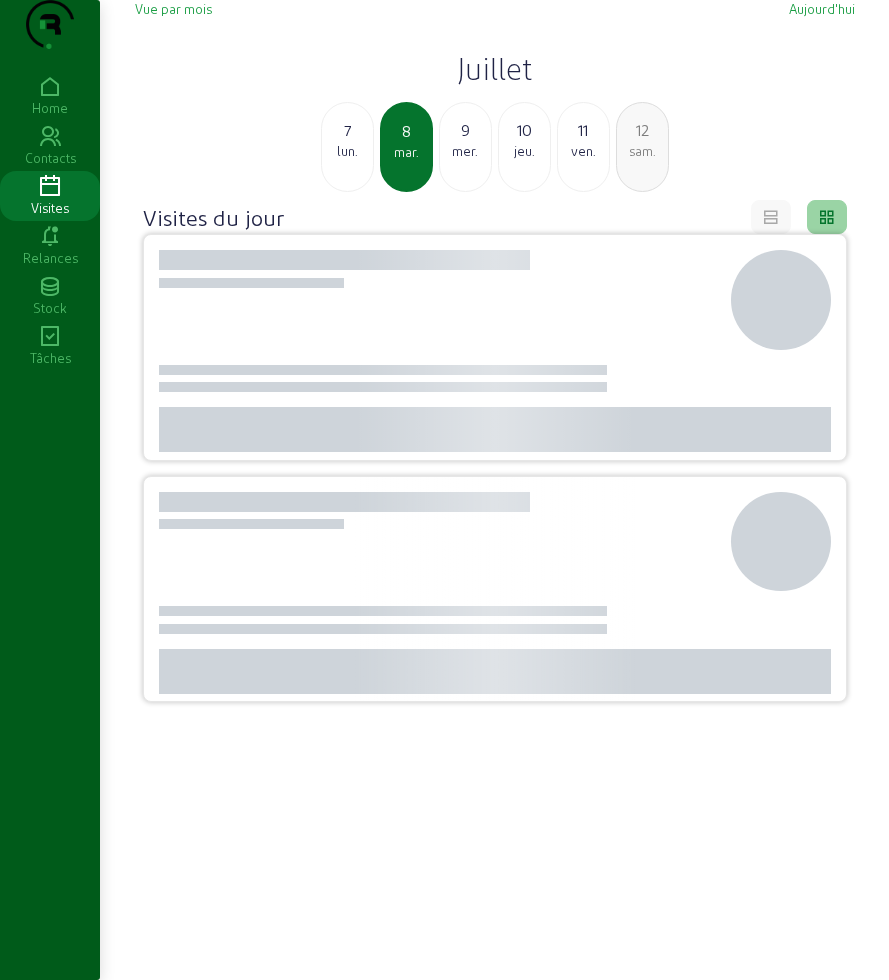 click on "lun." 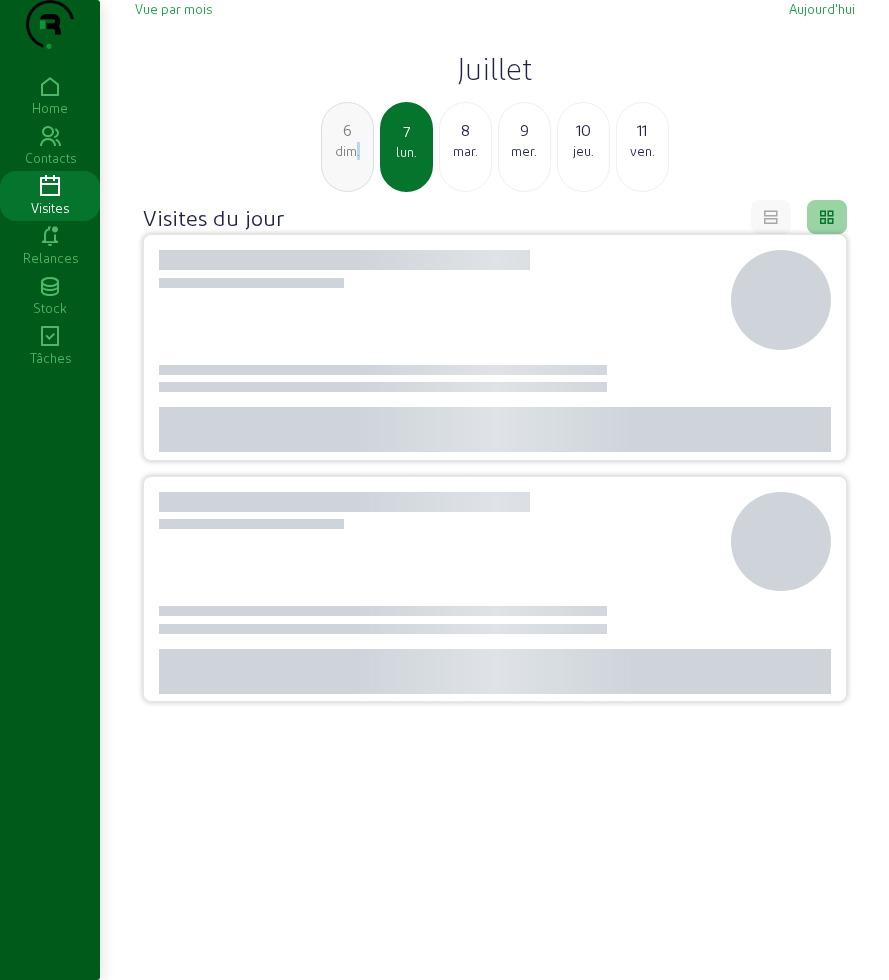 click on "dim." 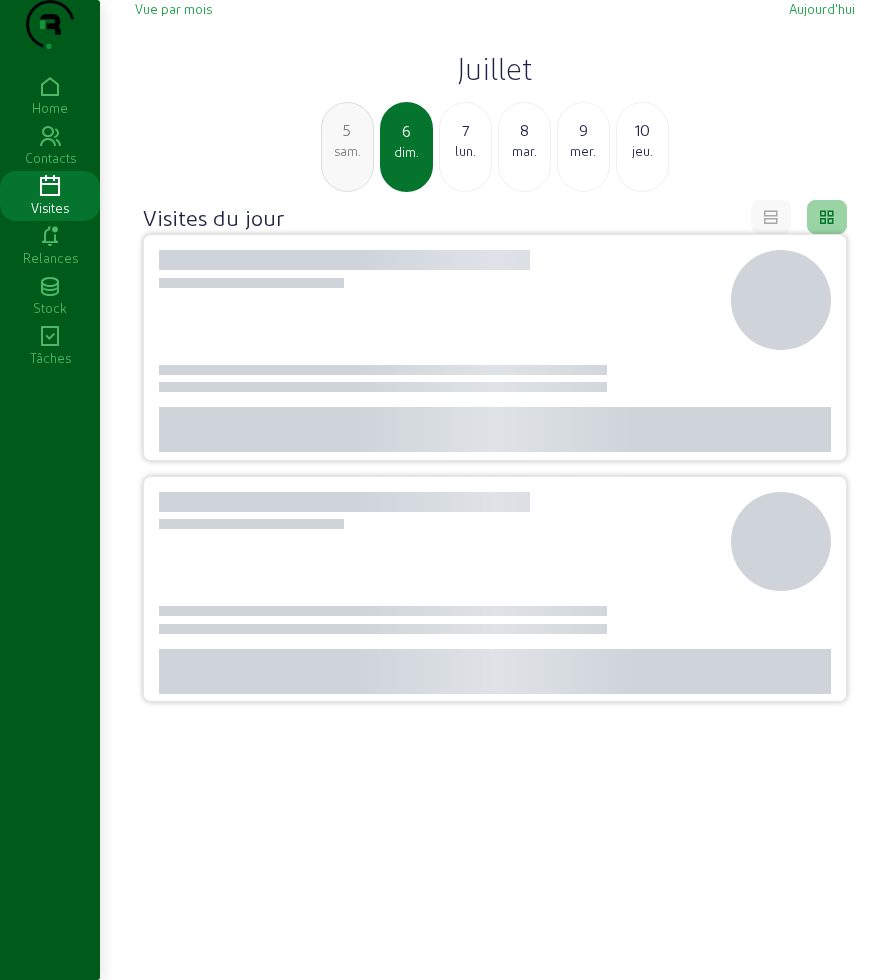 click on "lun." 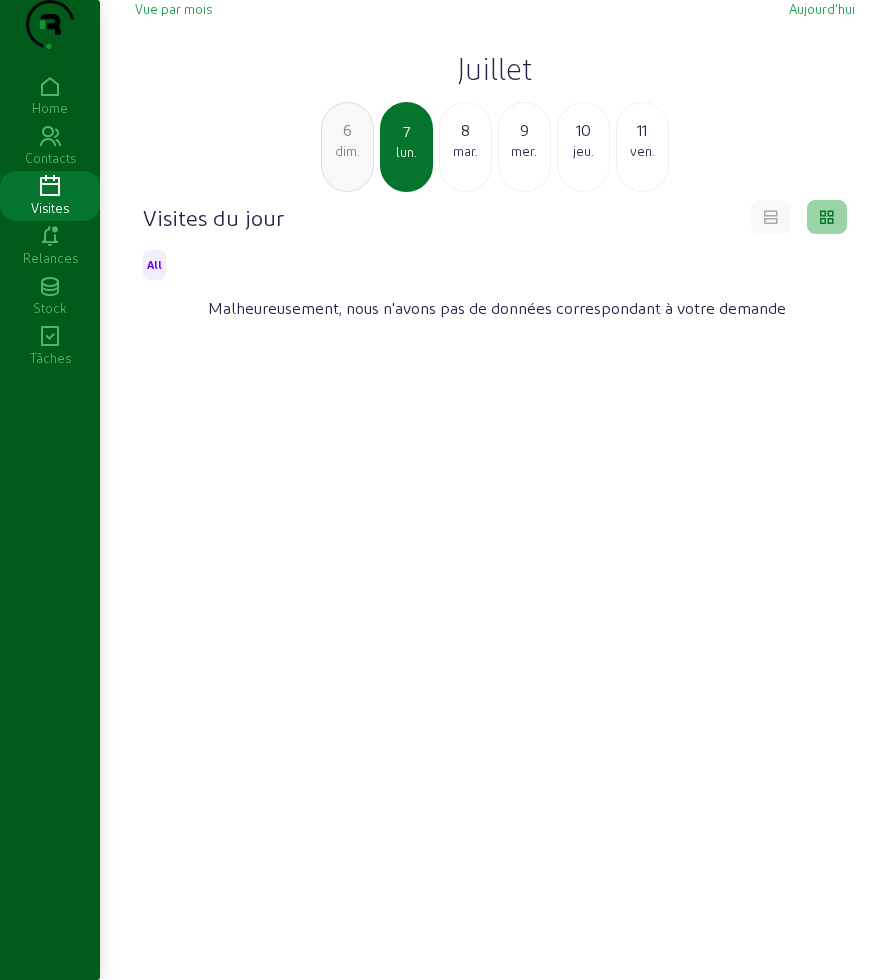 click on "mar." 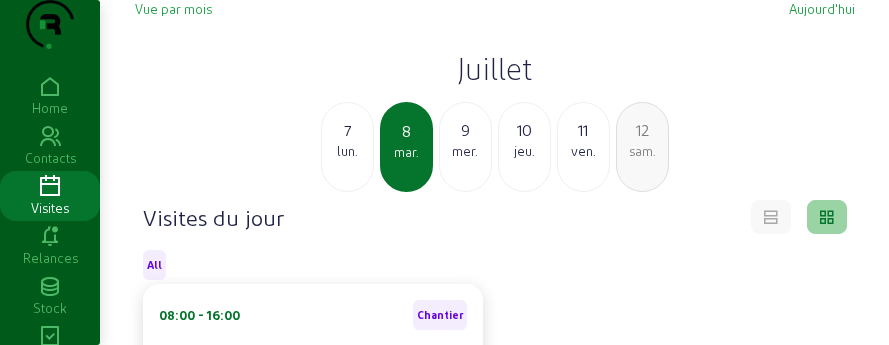 click on "Vue par mois   Aujourd'hui   Juillet  7 lun. 8 mar. 9 mer. 10 jeu. 11 ven. 12 sam." 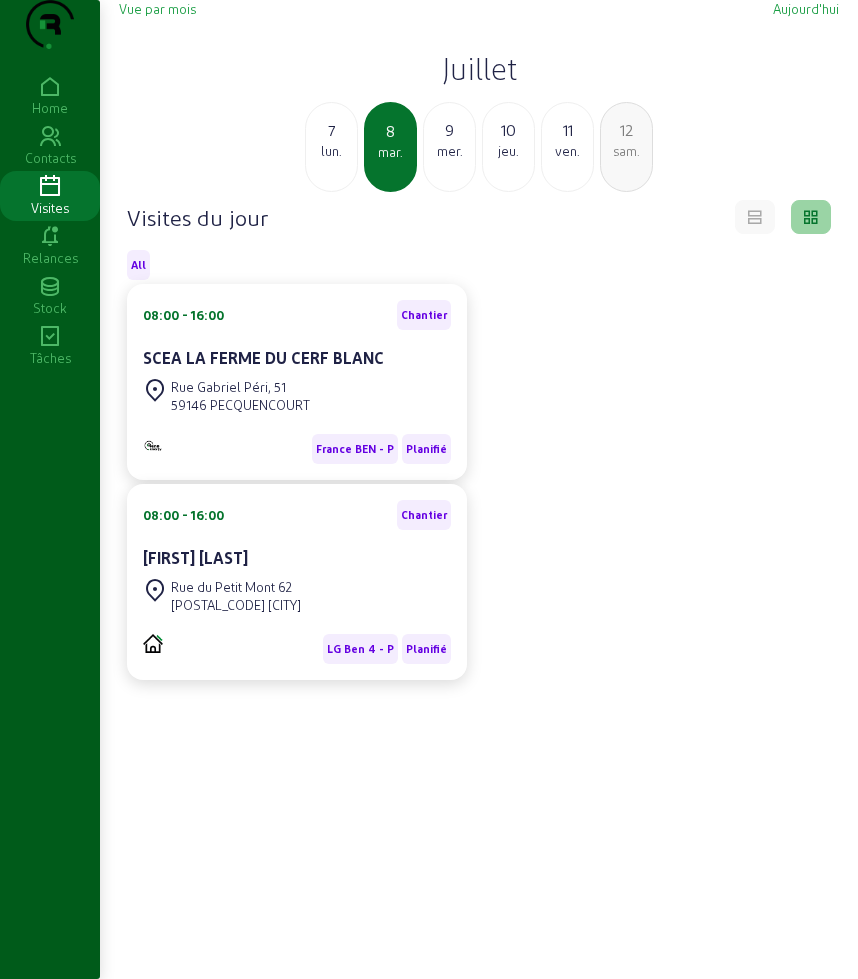 click on "9" 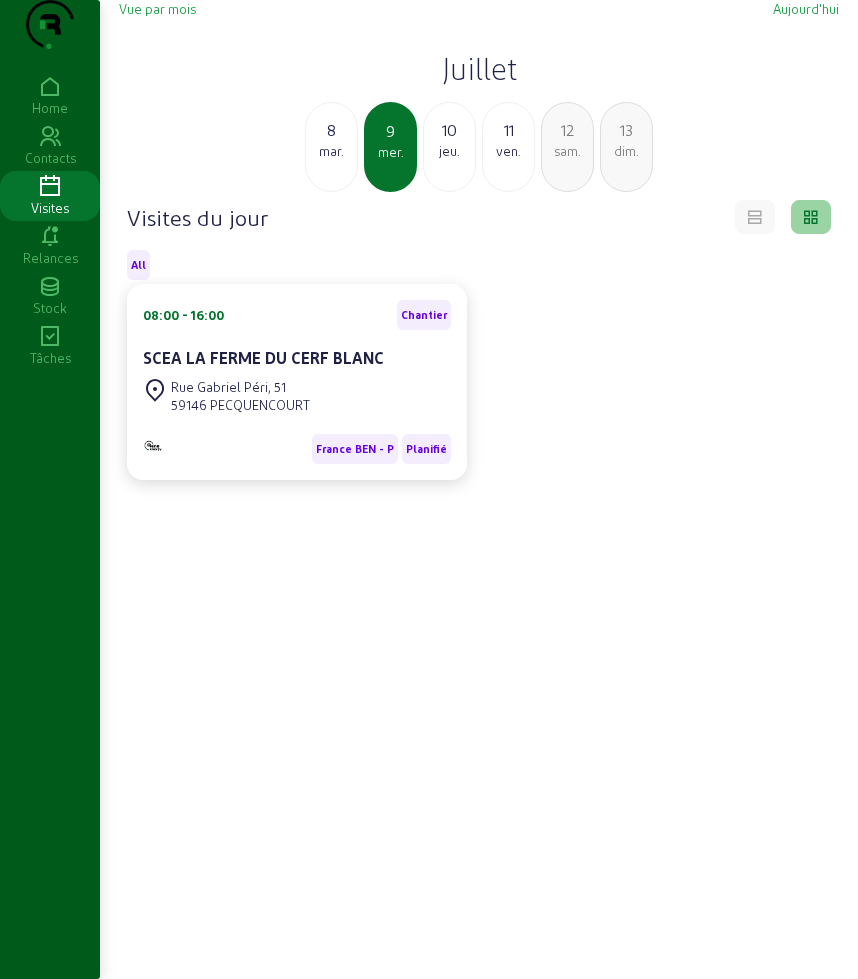 click on "[DATE]" 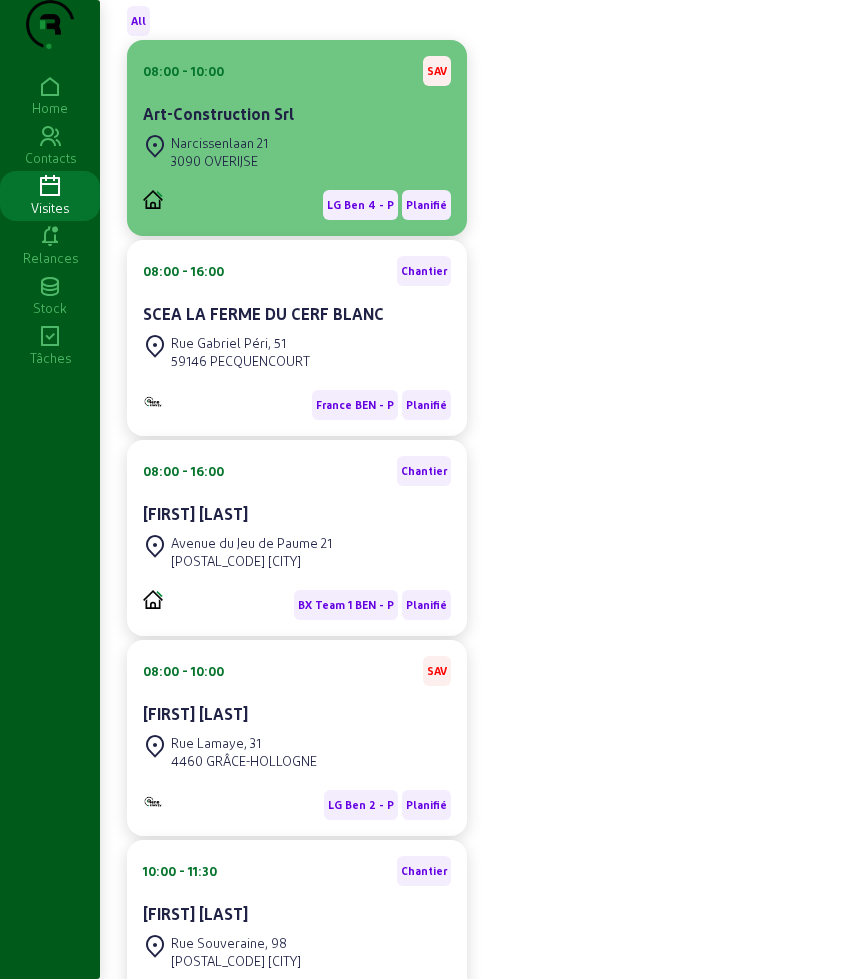scroll, scrollTop: 14, scrollLeft: 0, axis: vertical 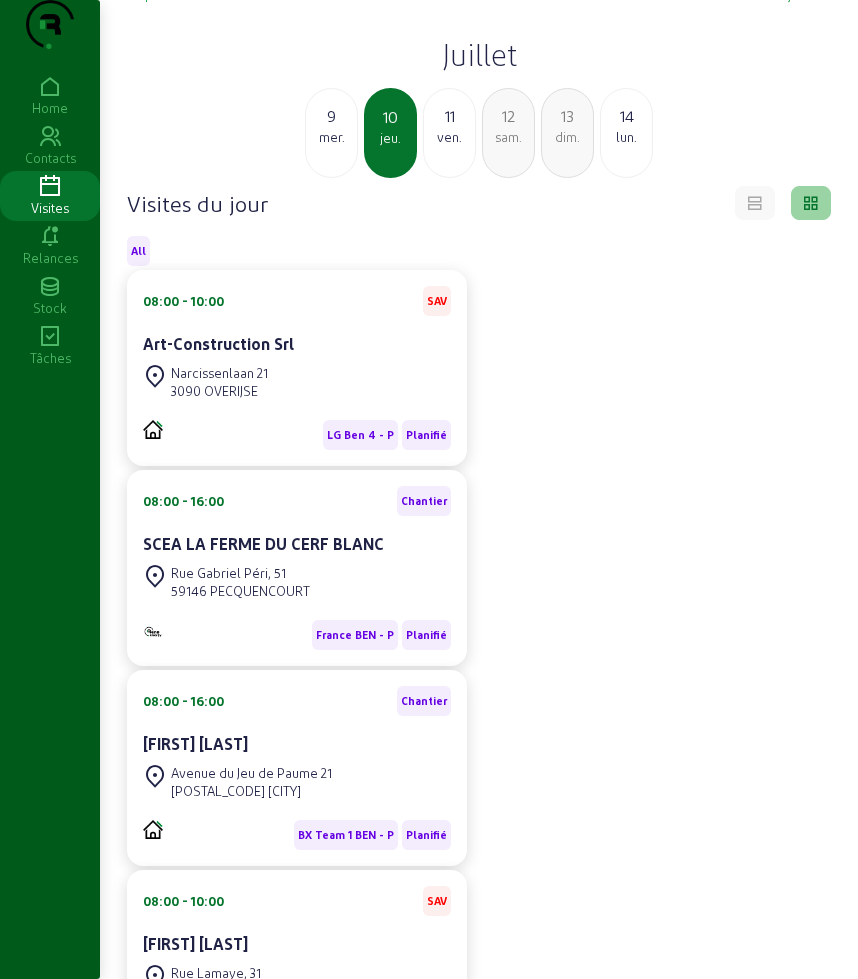 click on "ven." 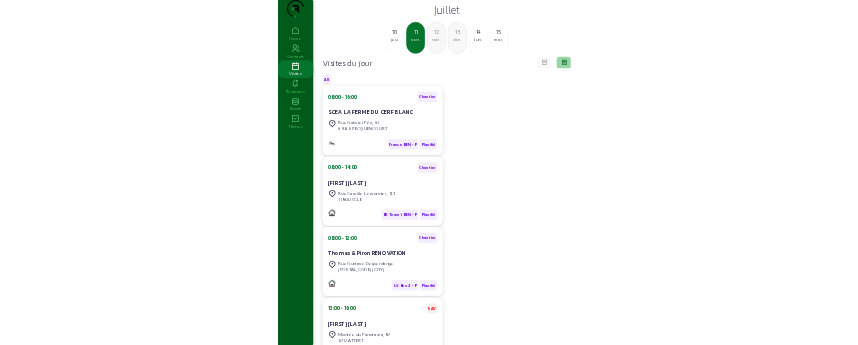 scroll, scrollTop: 0, scrollLeft: 0, axis: both 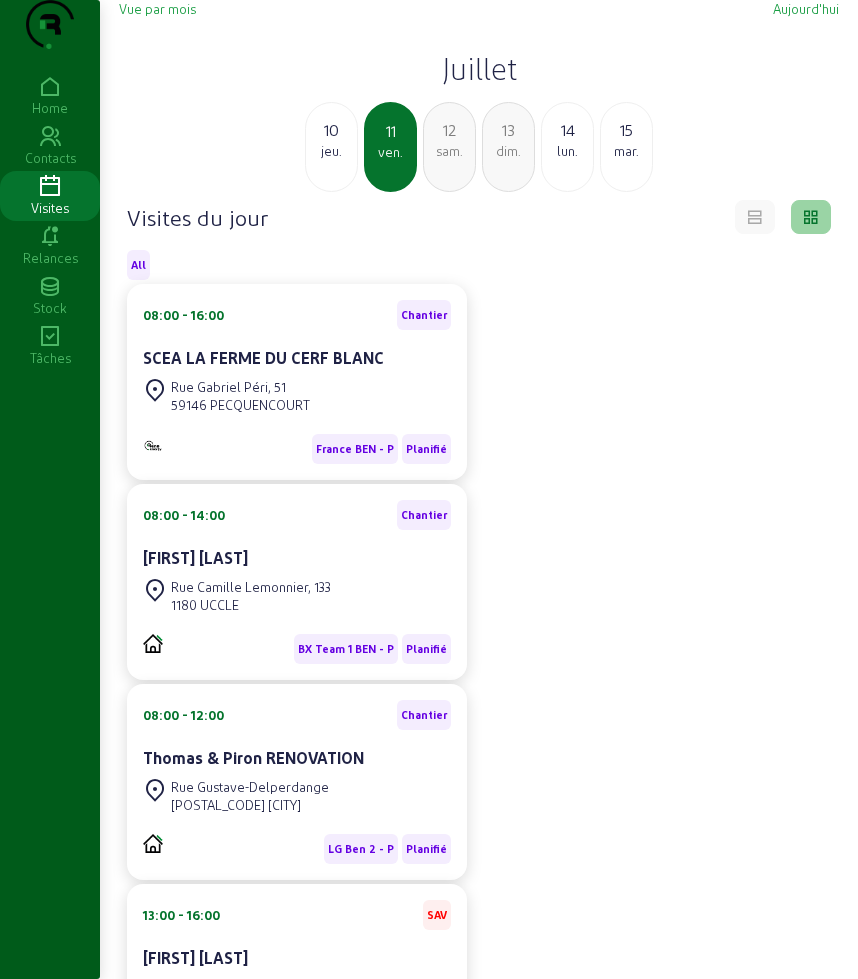 click on "[DATE]" 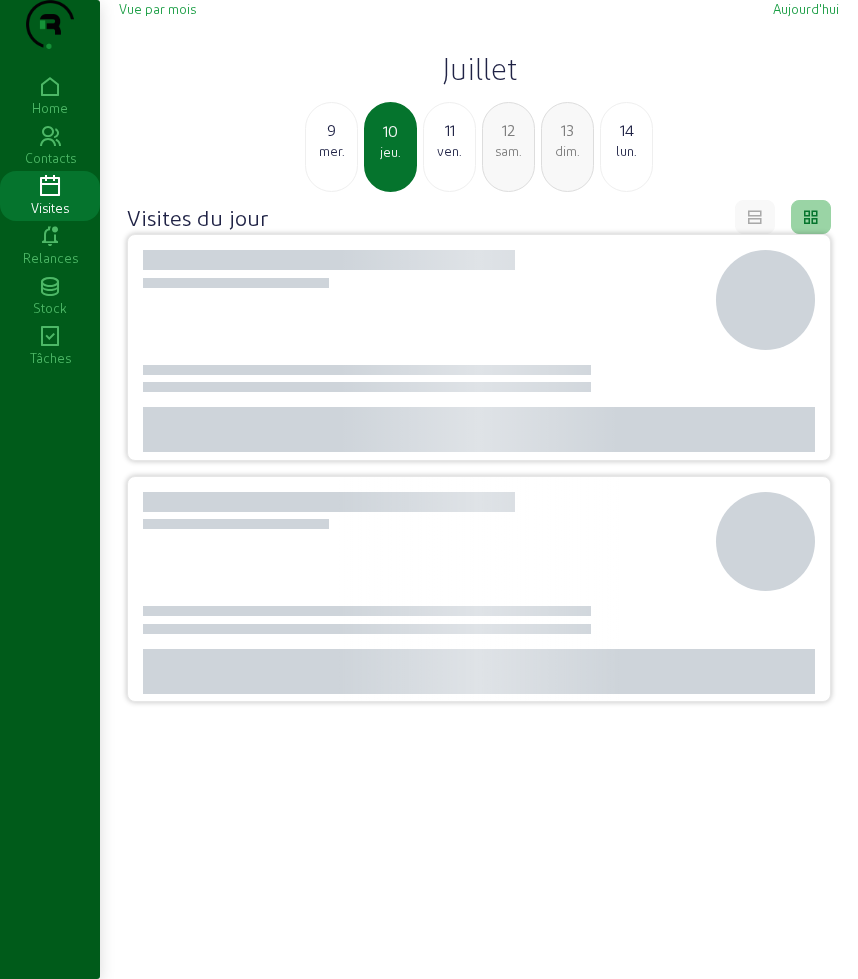 click on "[DATE]" 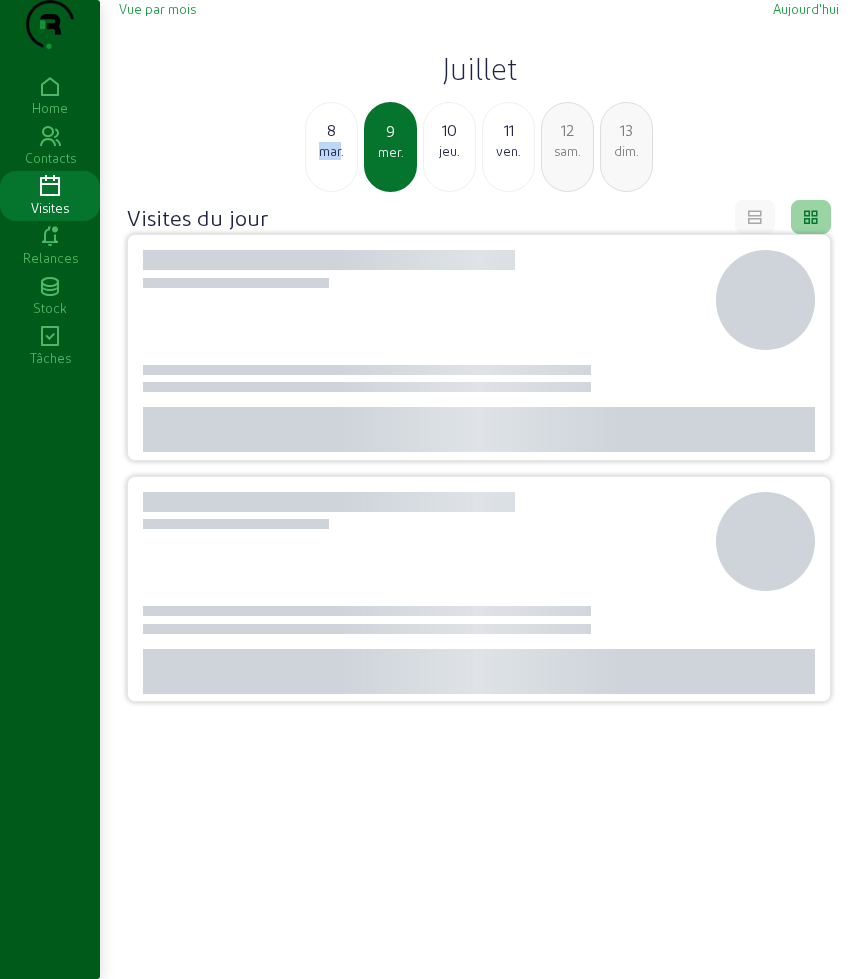 click on "[DATE]" 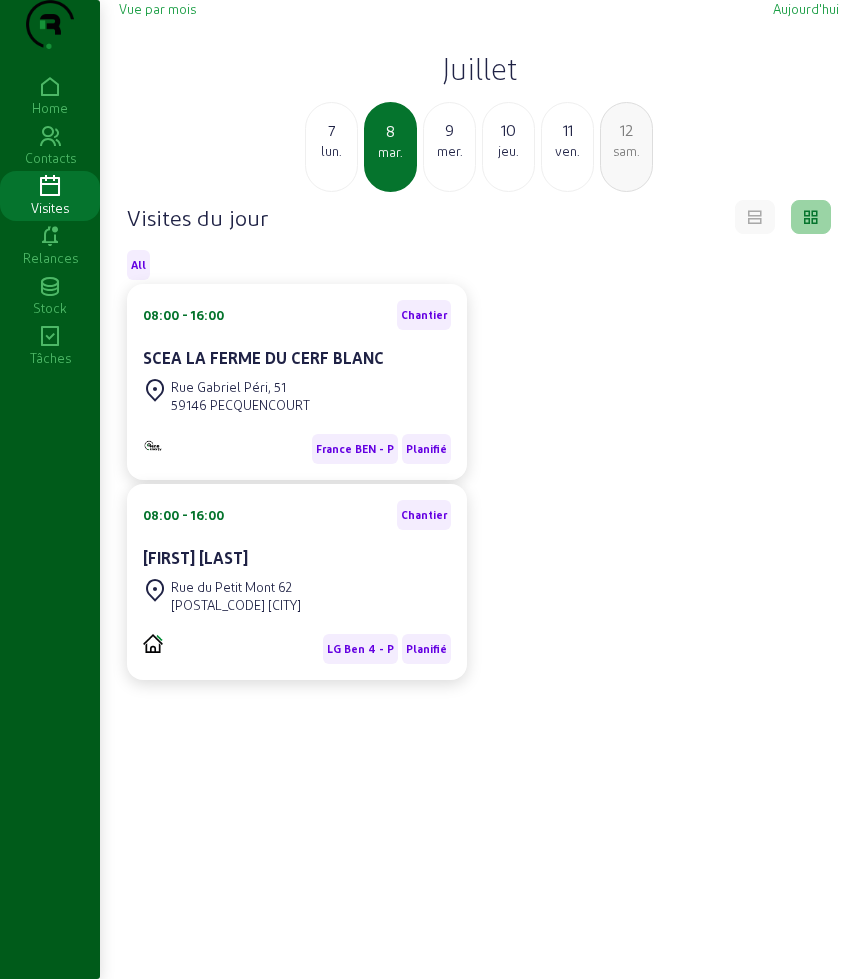 click on "7" 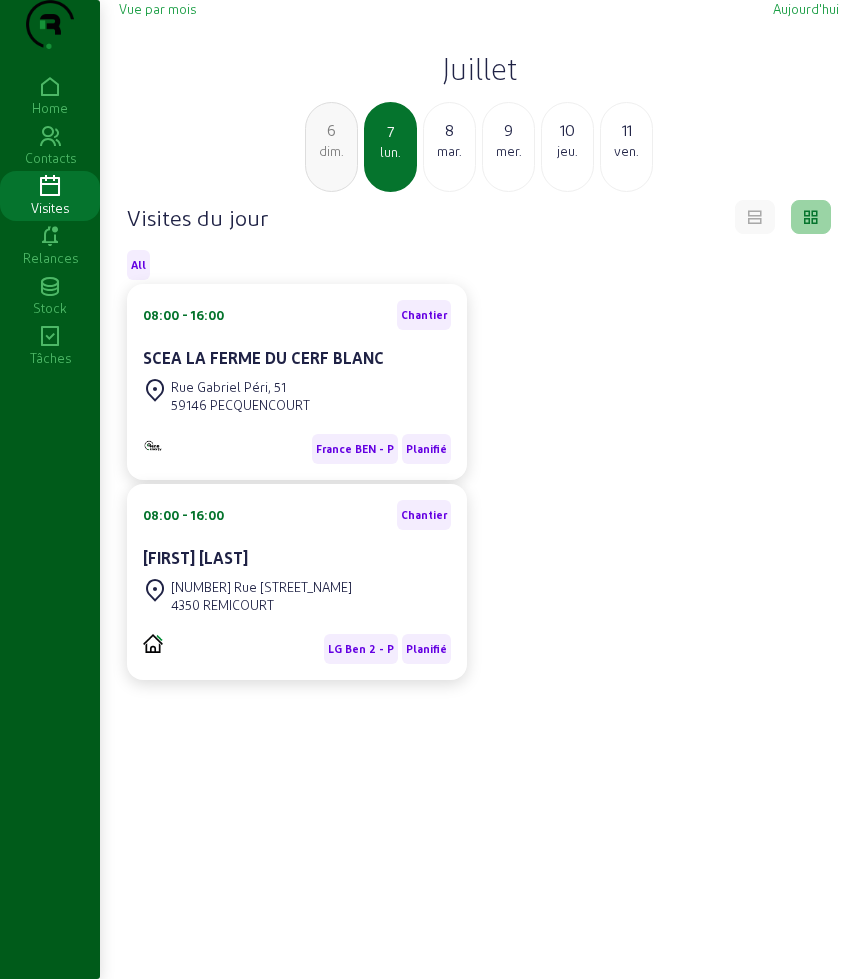click on "mar." 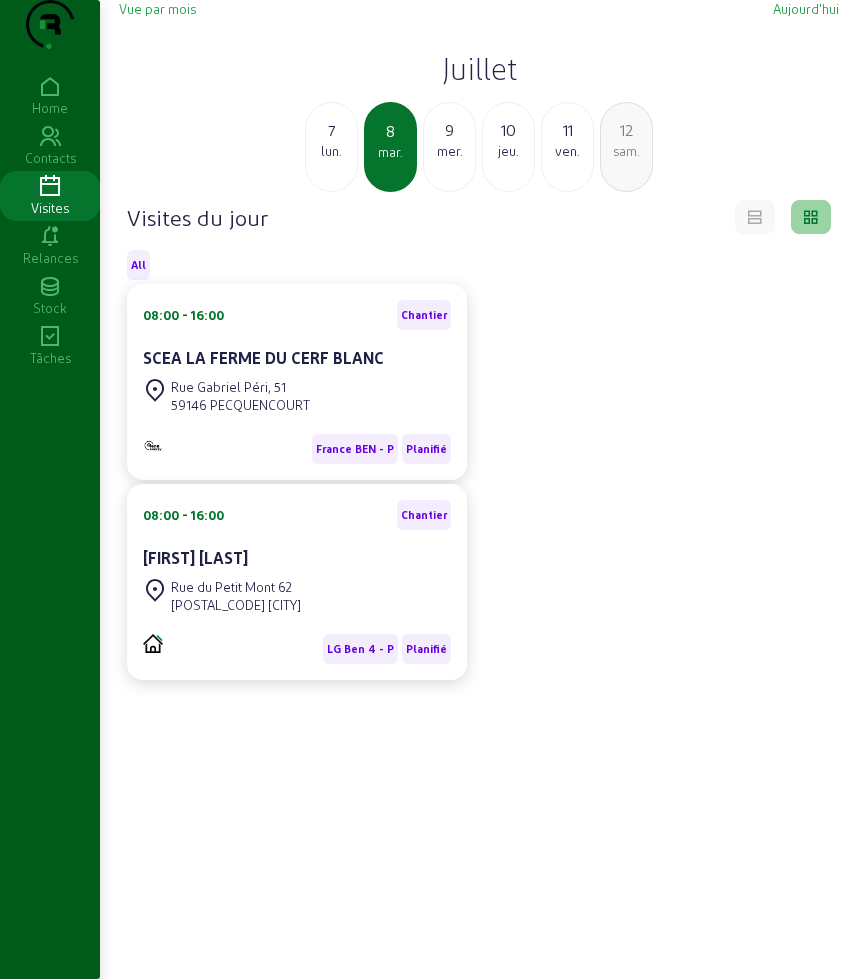 click on "mer." 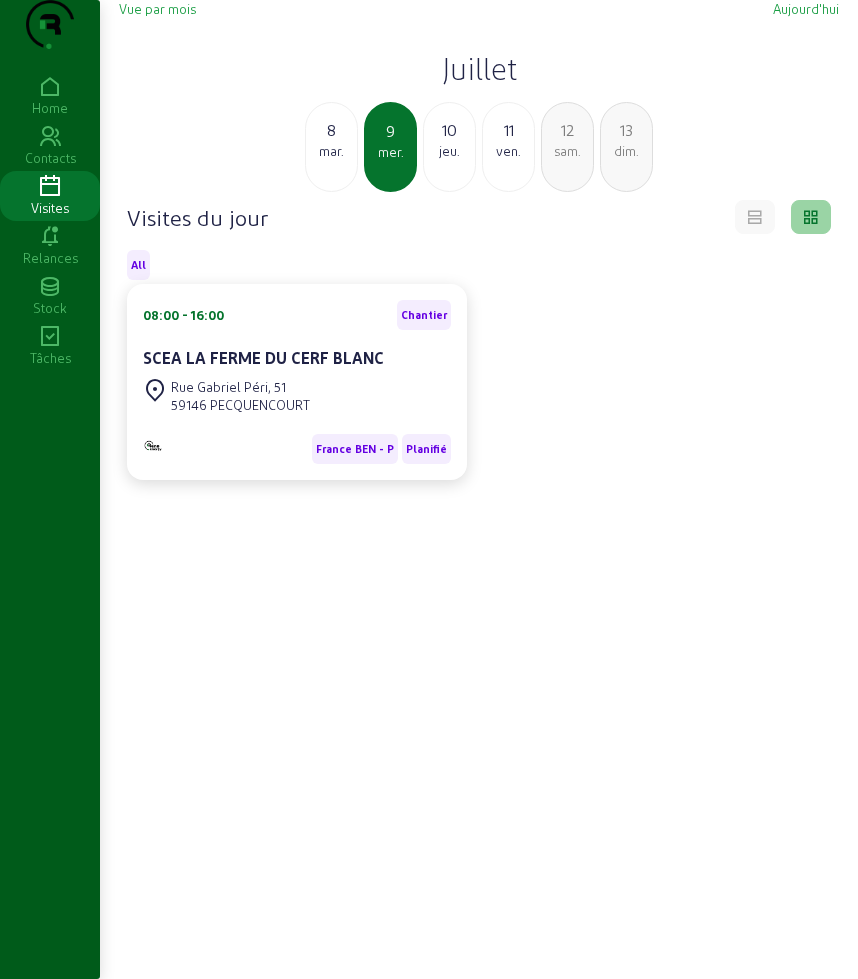 click on "jeu." 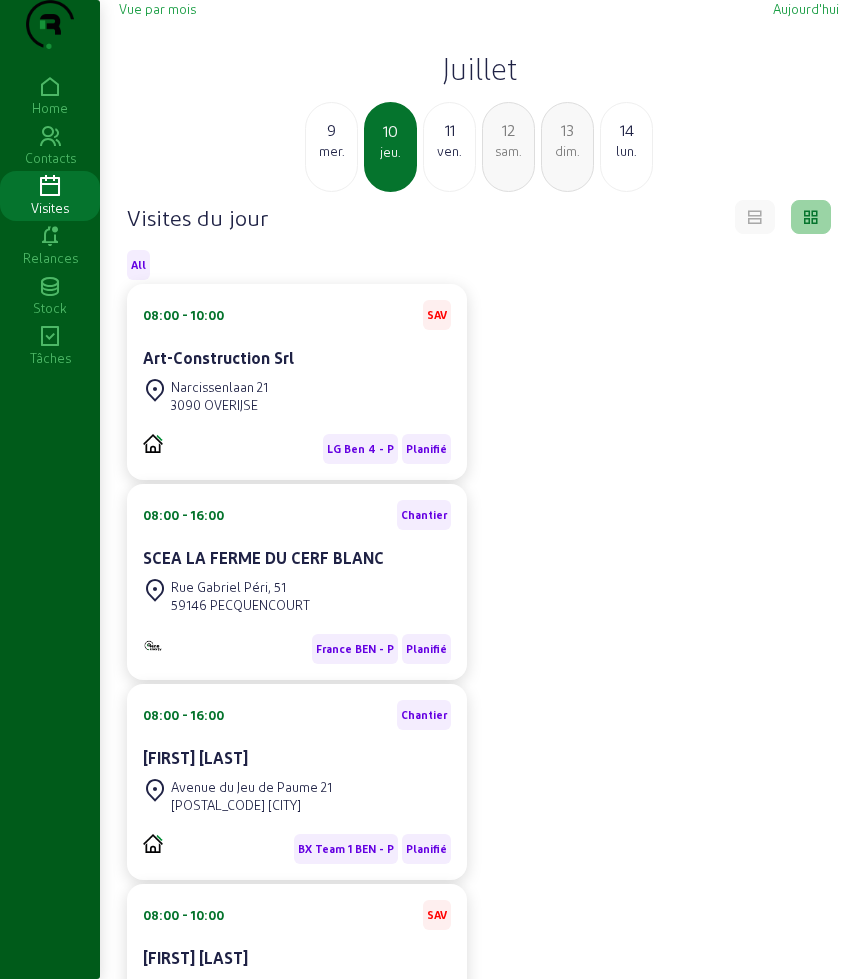 click on "Narcissenlaan 21 3090 OVERIJSE" 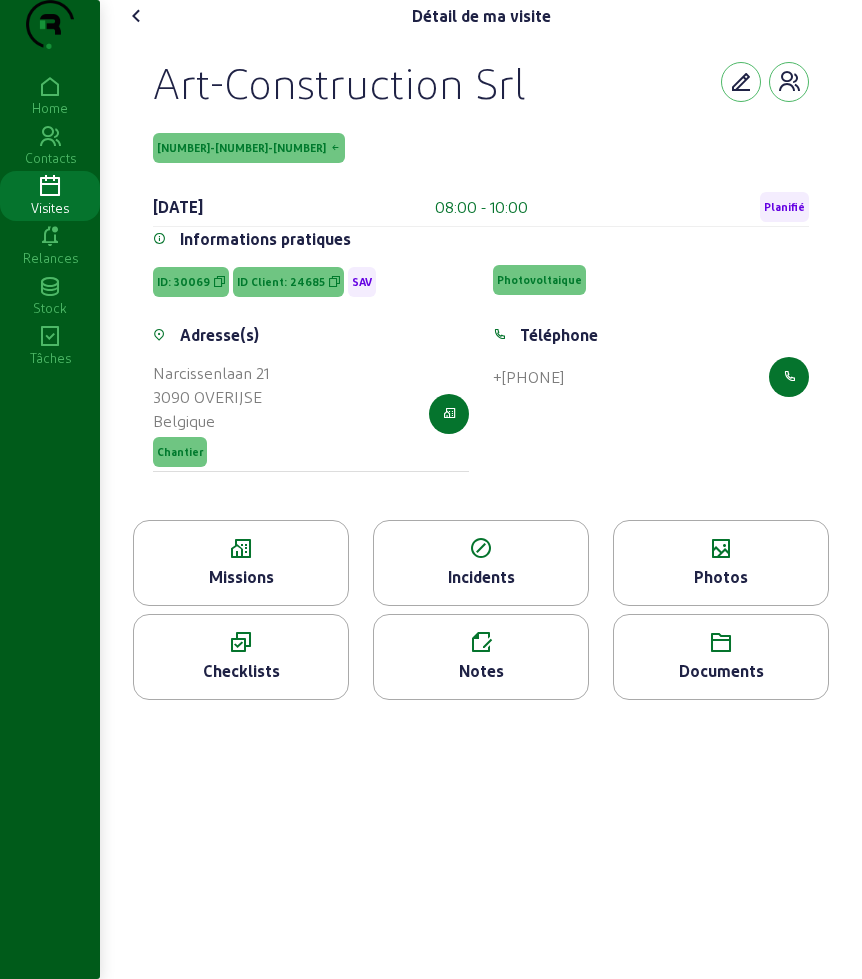 drag, startPoint x: 153, startPoint y: 120, endPoint x: 574, endPoint y: 120, distance: 421 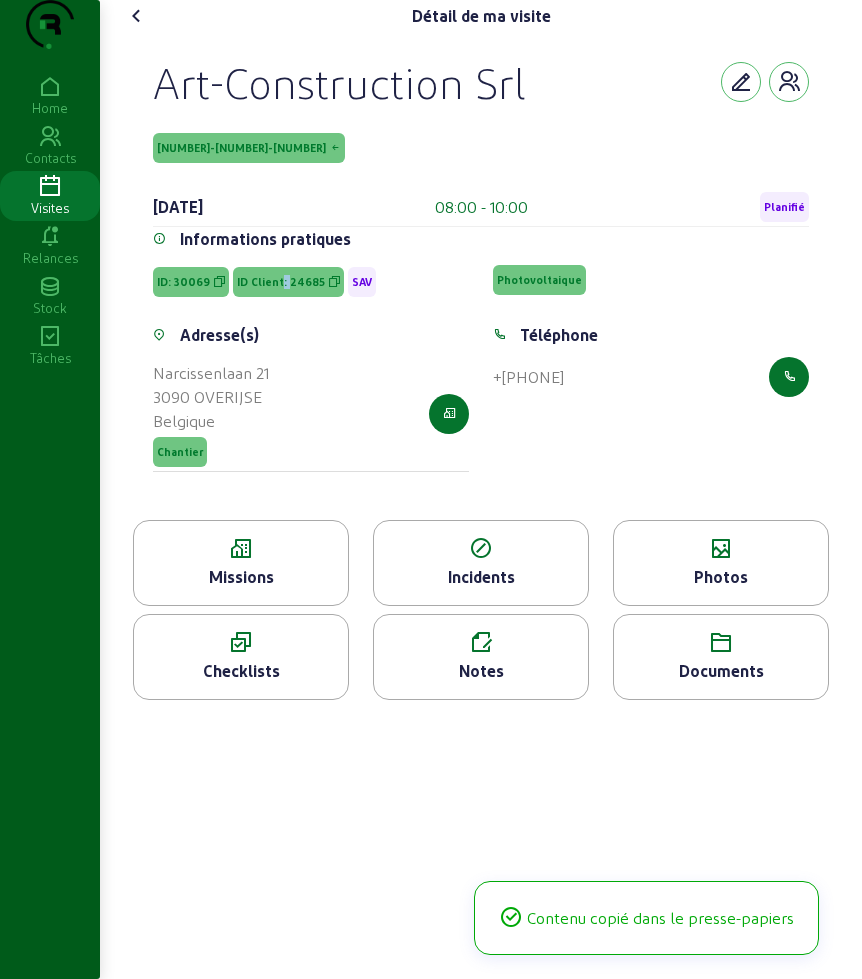 click on "ID Client: 24685" 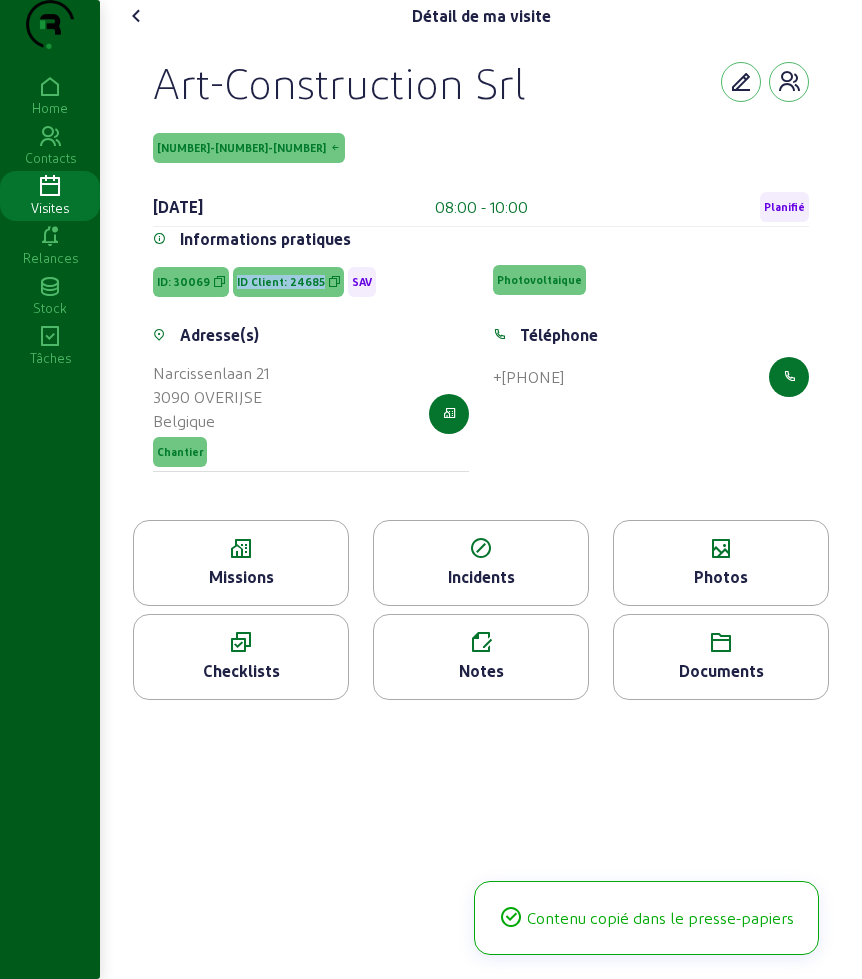 click on "ID Client: 24685" 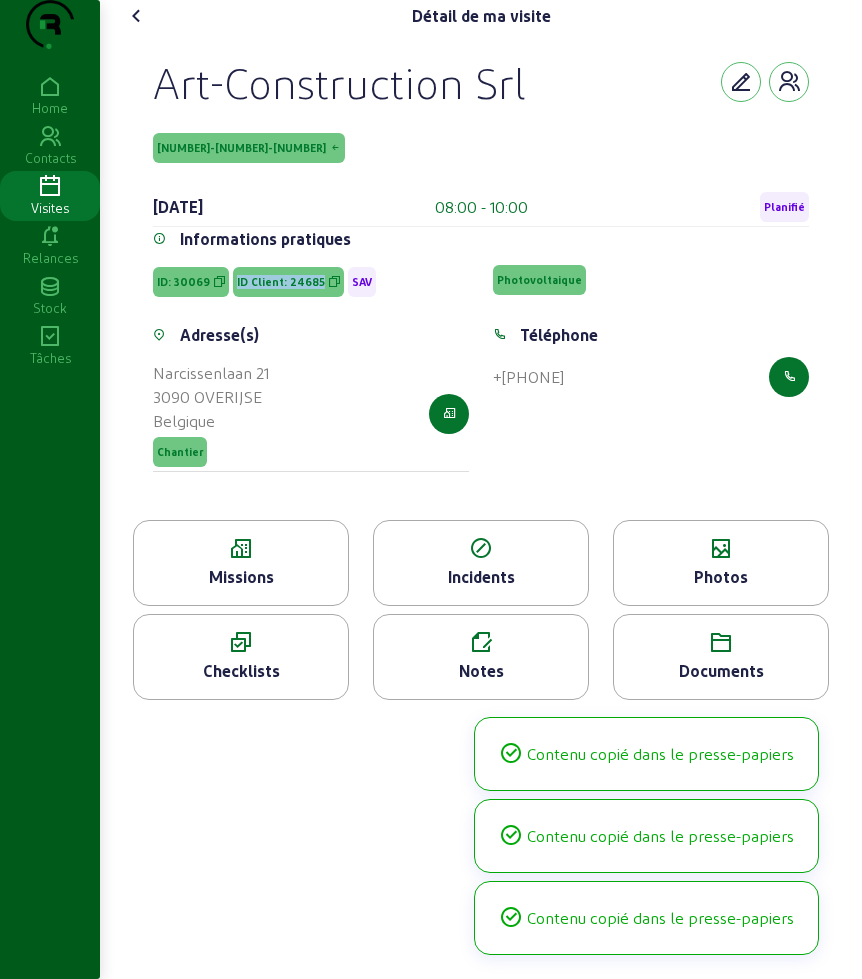 copy on "ID Client: 24685" 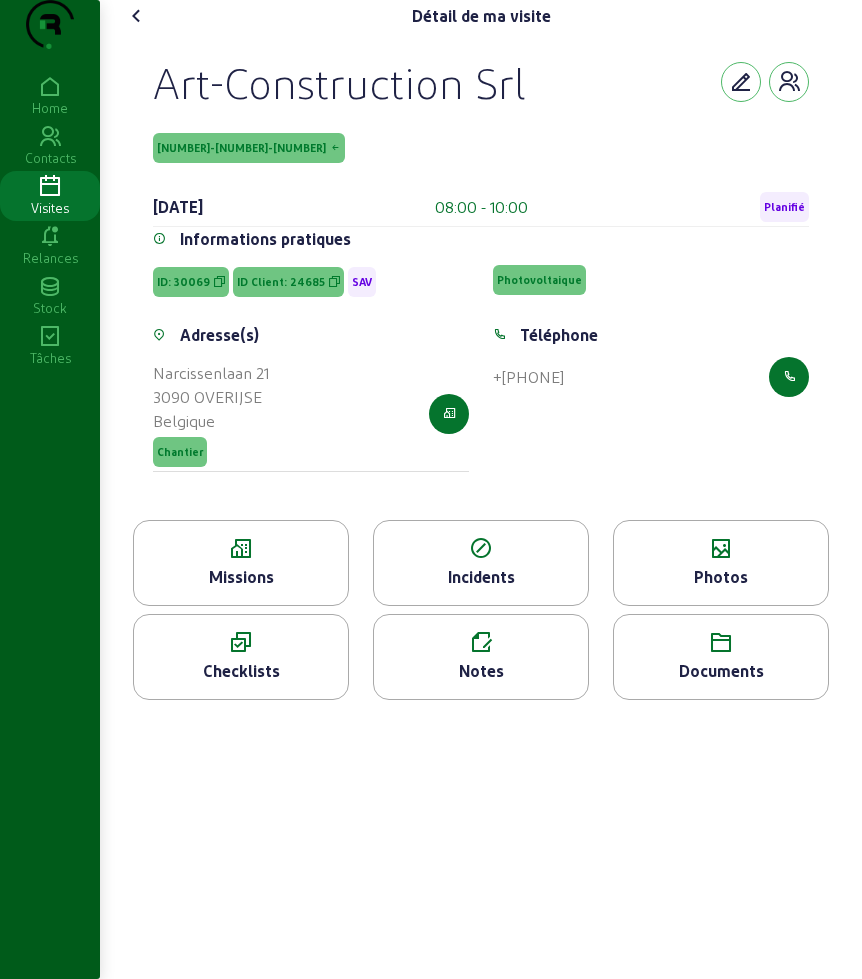 click on "Missions" 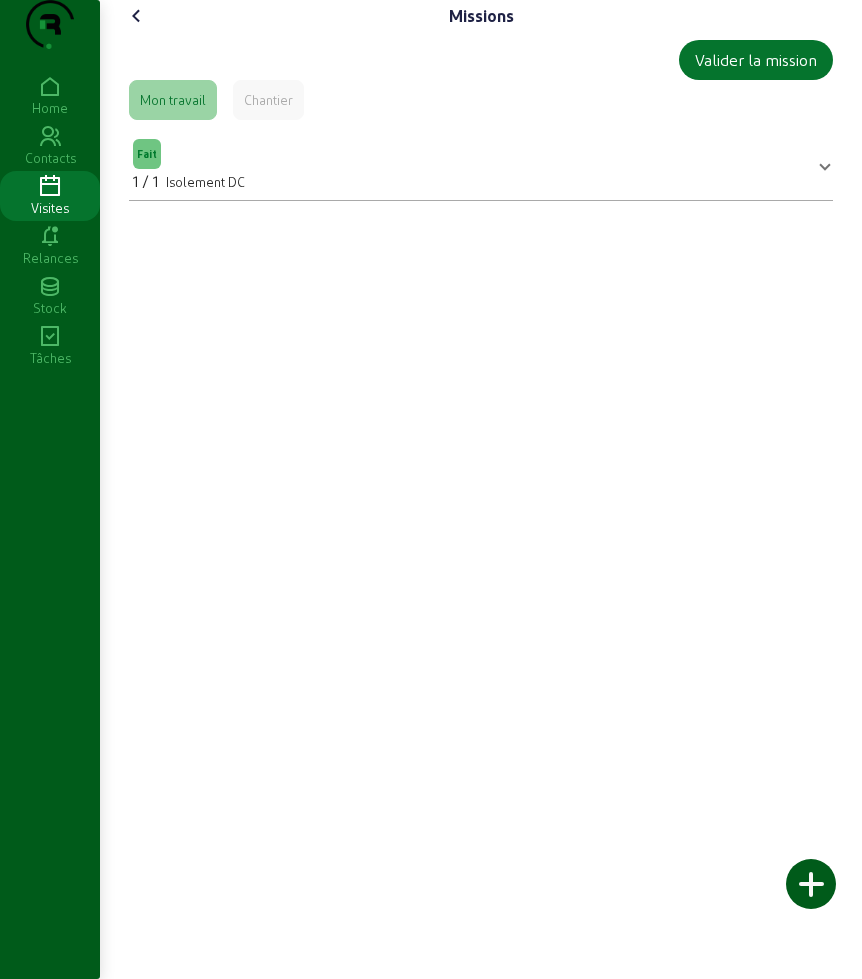 click on "Chantier" 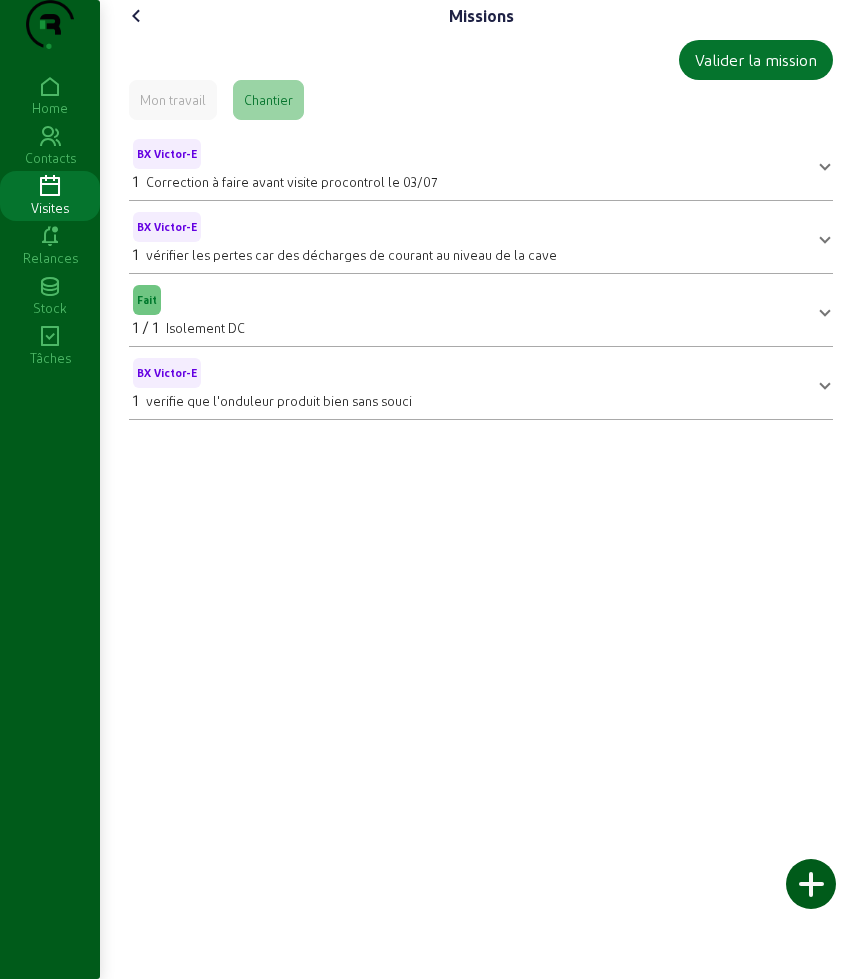 click 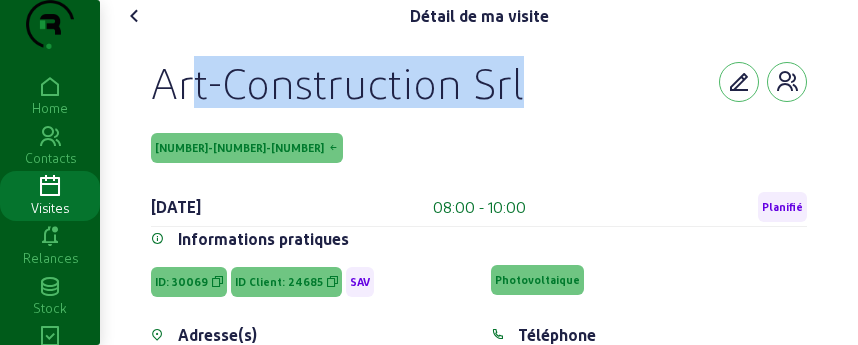 drag, startPoint x: 202, startPoint y: 121, endPoint x: 644, endPoint y: 108, distance: 442.19113 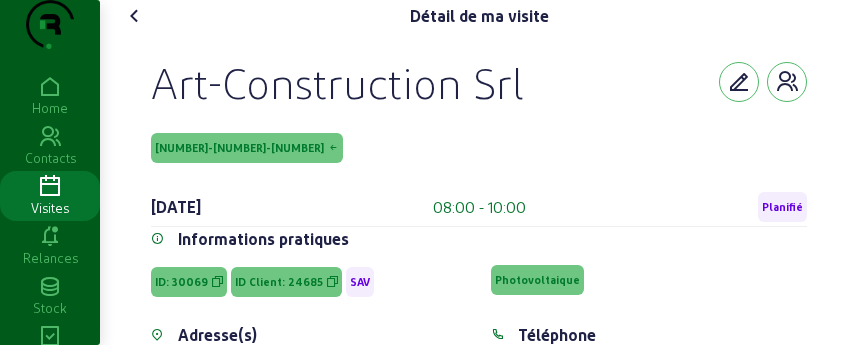 click on "[NUMBER]-[NUMBER]-[NUMBER]" 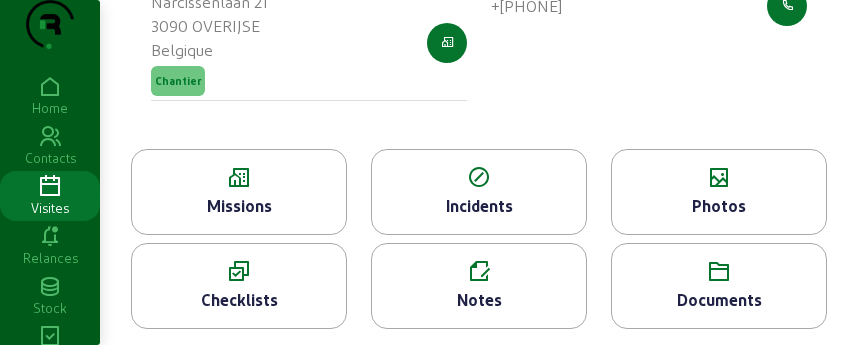 scroll, scrollTop: 250, scrollLeft: 0, axis: vertical 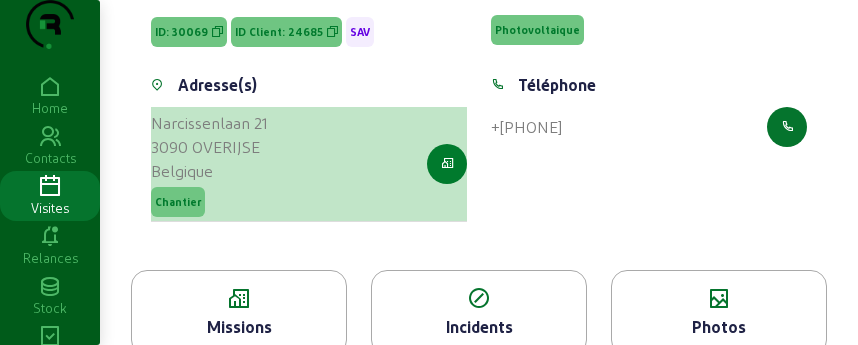 click 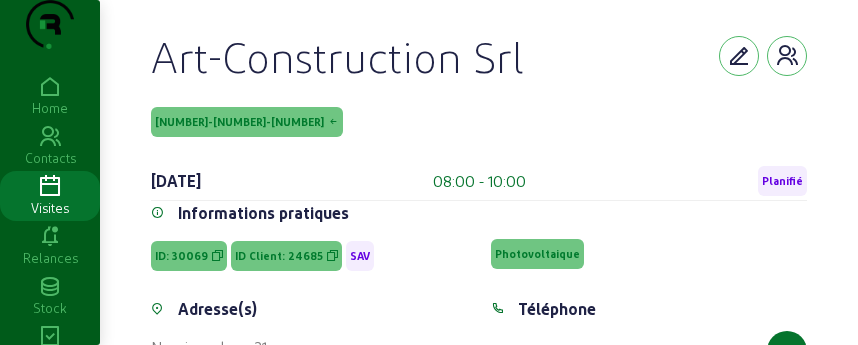 scroll, scrollTop: 0, scrollLeft: 0, axis: both 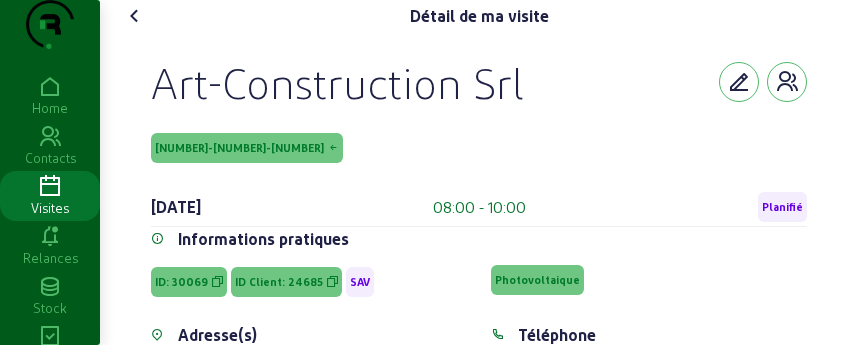 click on "ID Client: 24685" 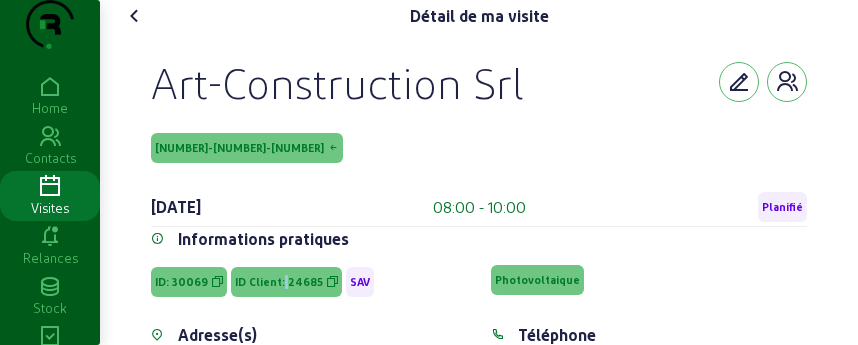 click on "ID Client: 24685" 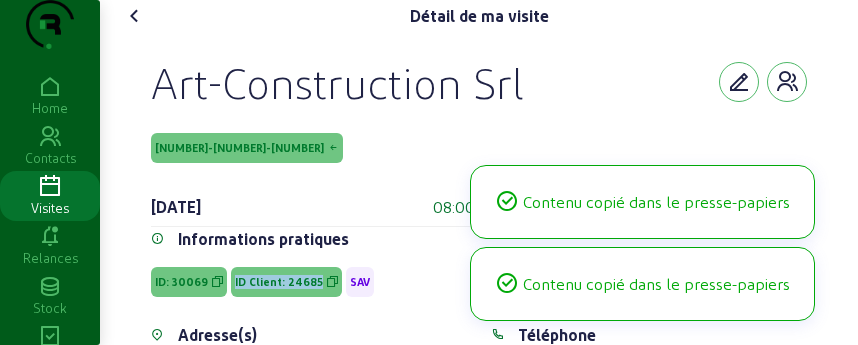 click on "ID Client: 24685" 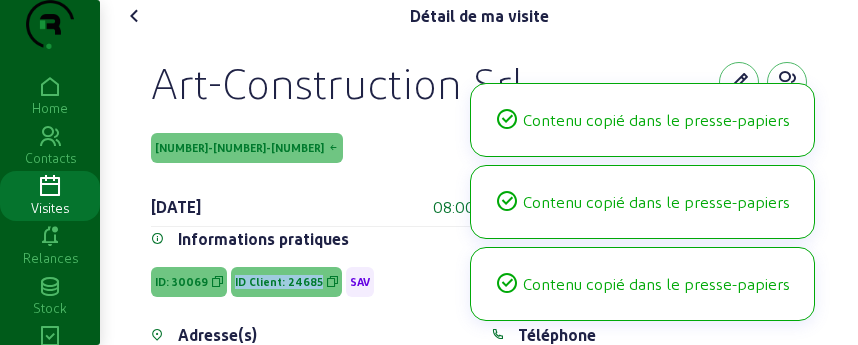 copy on "ID Client: 24685" 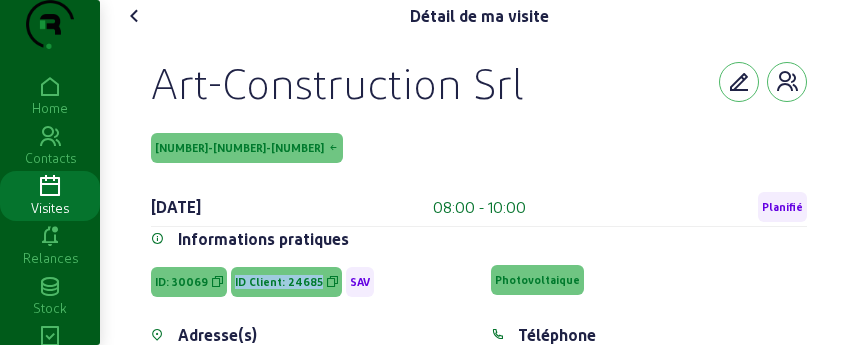 click 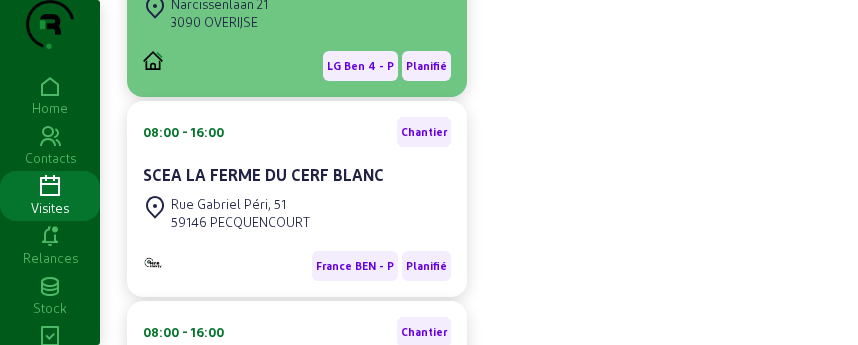 scroll, scrollTop: 250, scrollLeft: 0, axis: vertical 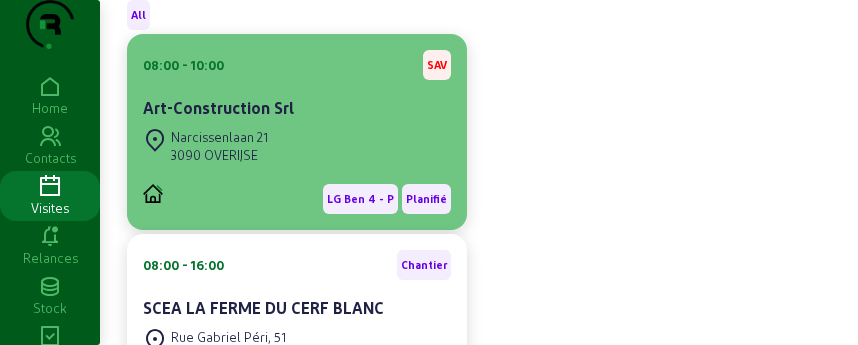 click on "Art-Construction Srl" 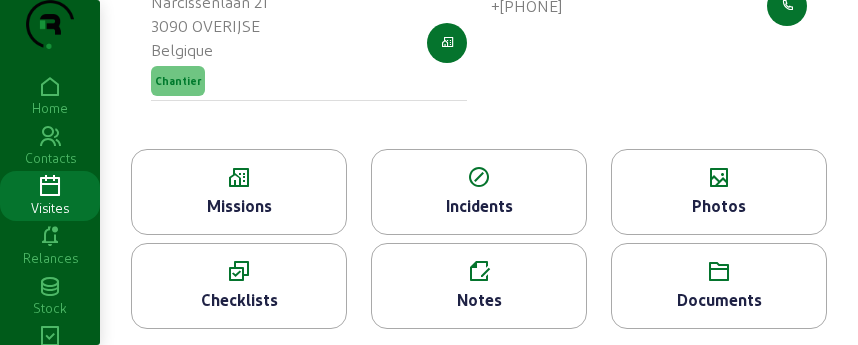 scroll, scrollTop: 411, scrollLeft: 0, axis: vertical 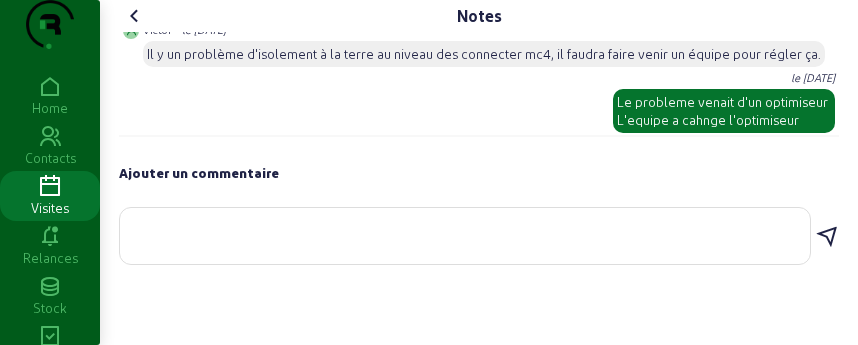 click 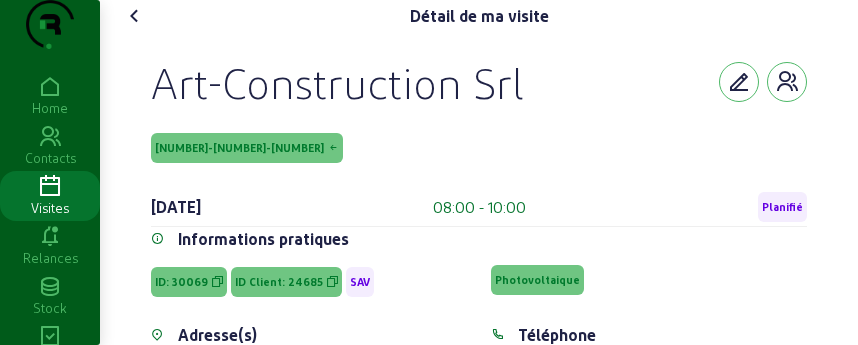 click 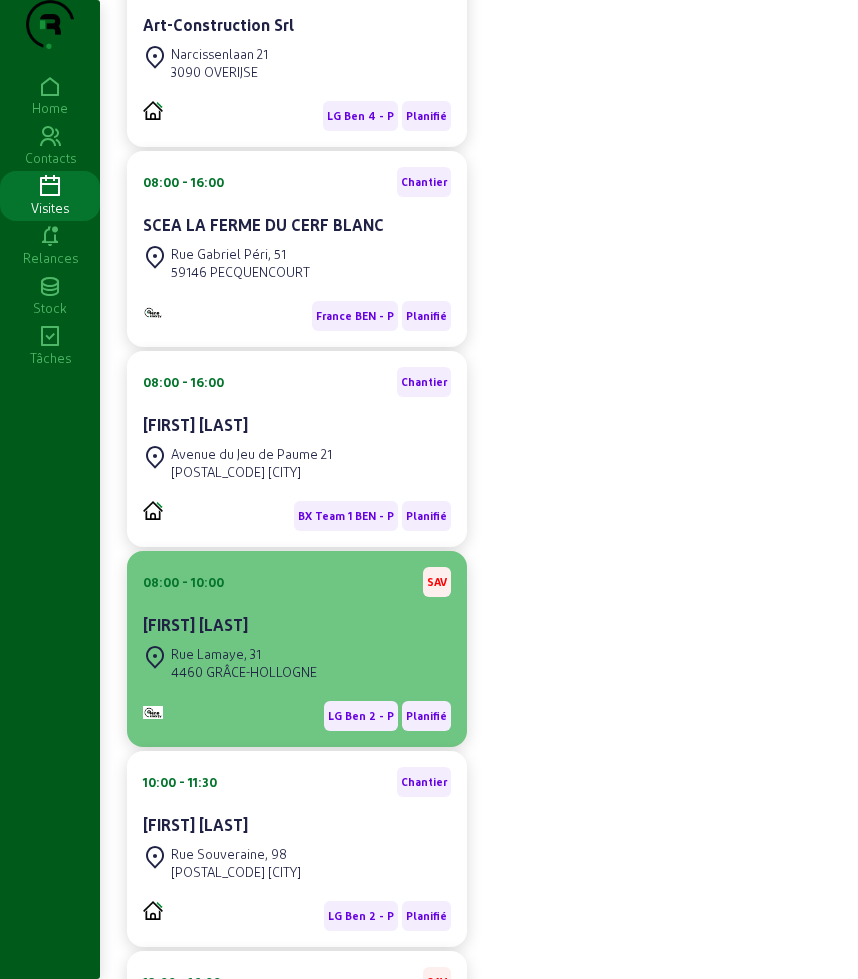 scroll, scrollTop: 375, scrollLeft: 0, axis: vertical 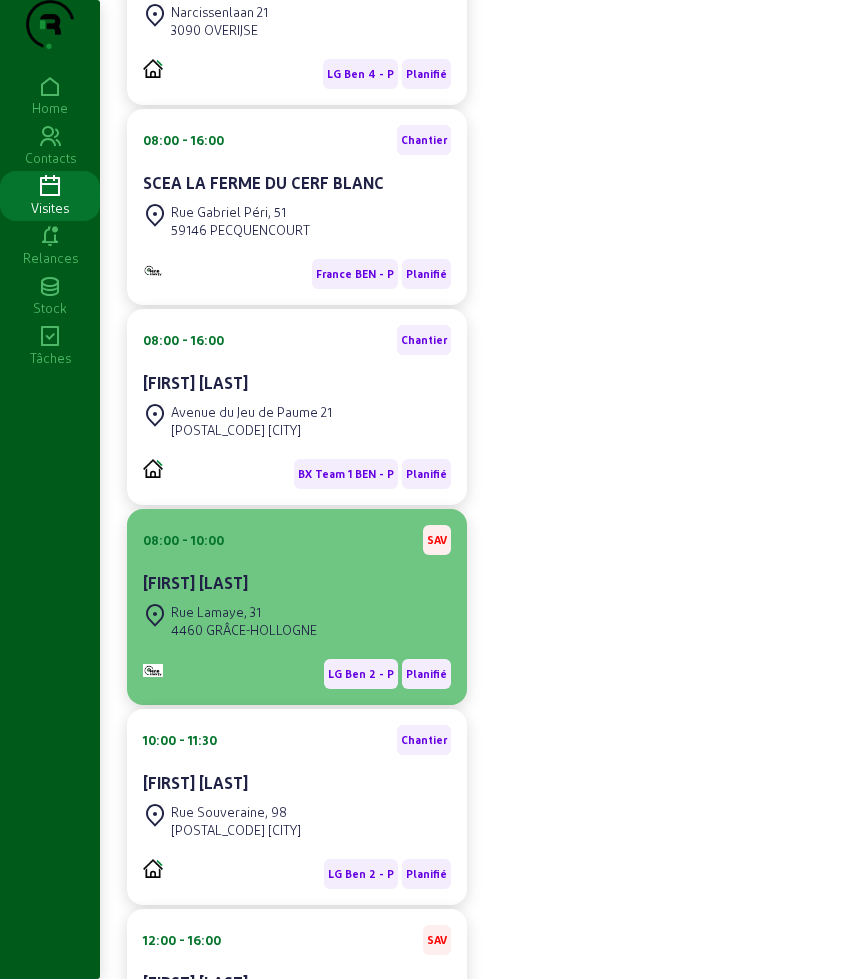 click on "[FIRST] [LAST]" 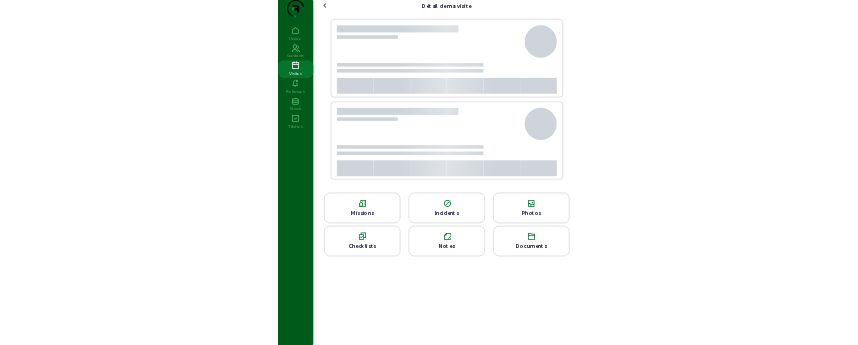 scroll, scrollTop: 0, scrollLeft: 0, axis: both 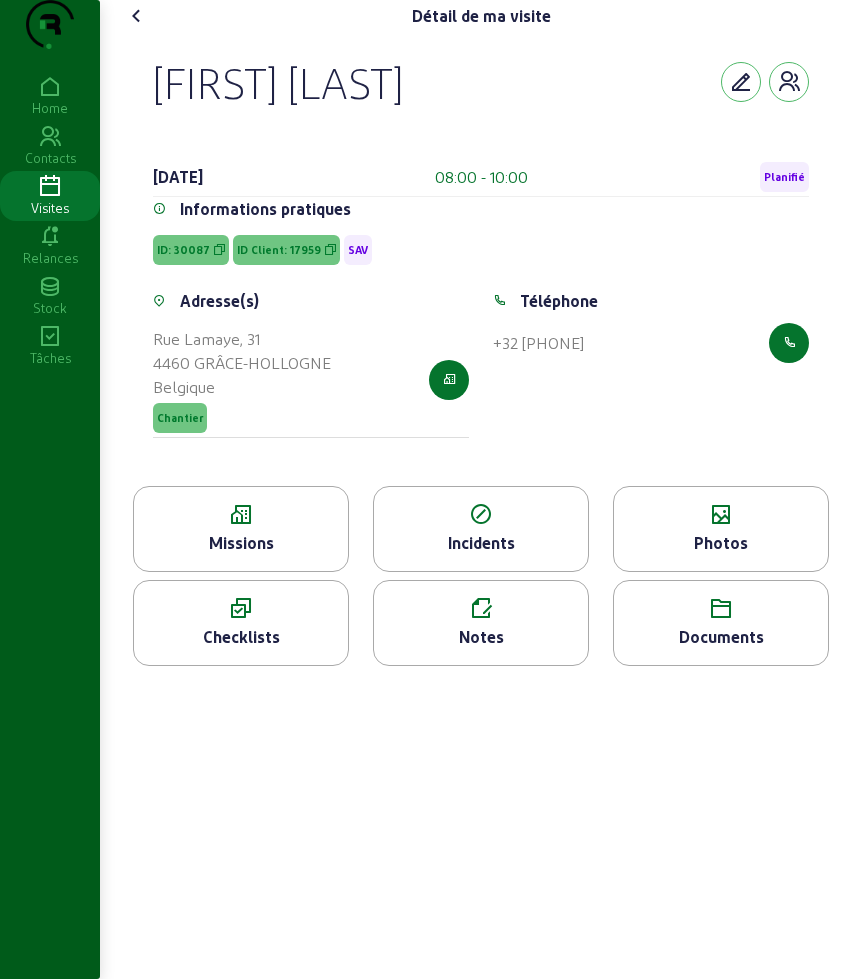 drag, startPoint x: 138, startPoint y: 113, endPoint x: 619, endPoint y: 120, distance: 481.05093 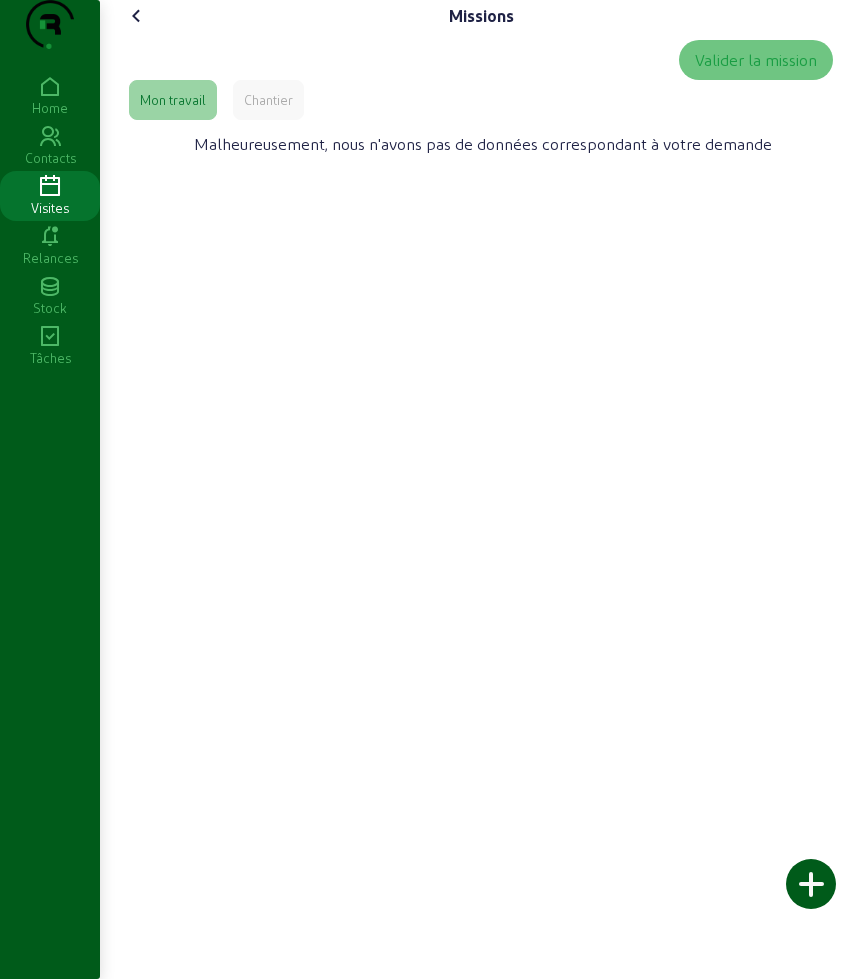 click on "Chantier" 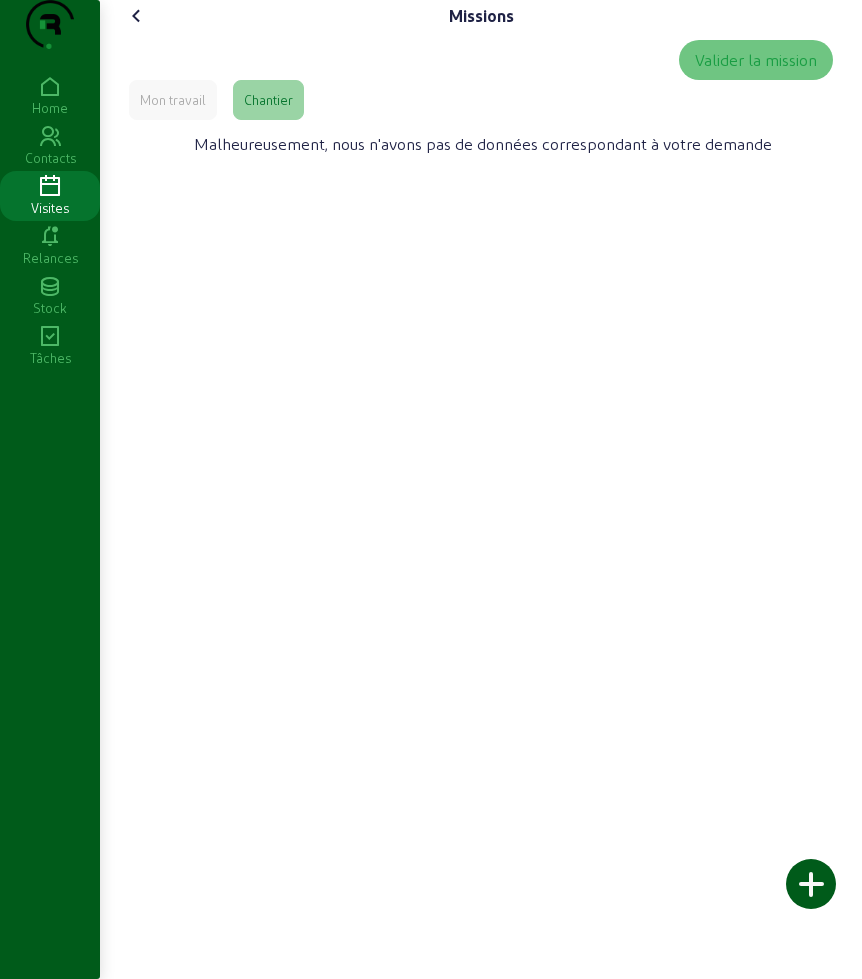 click 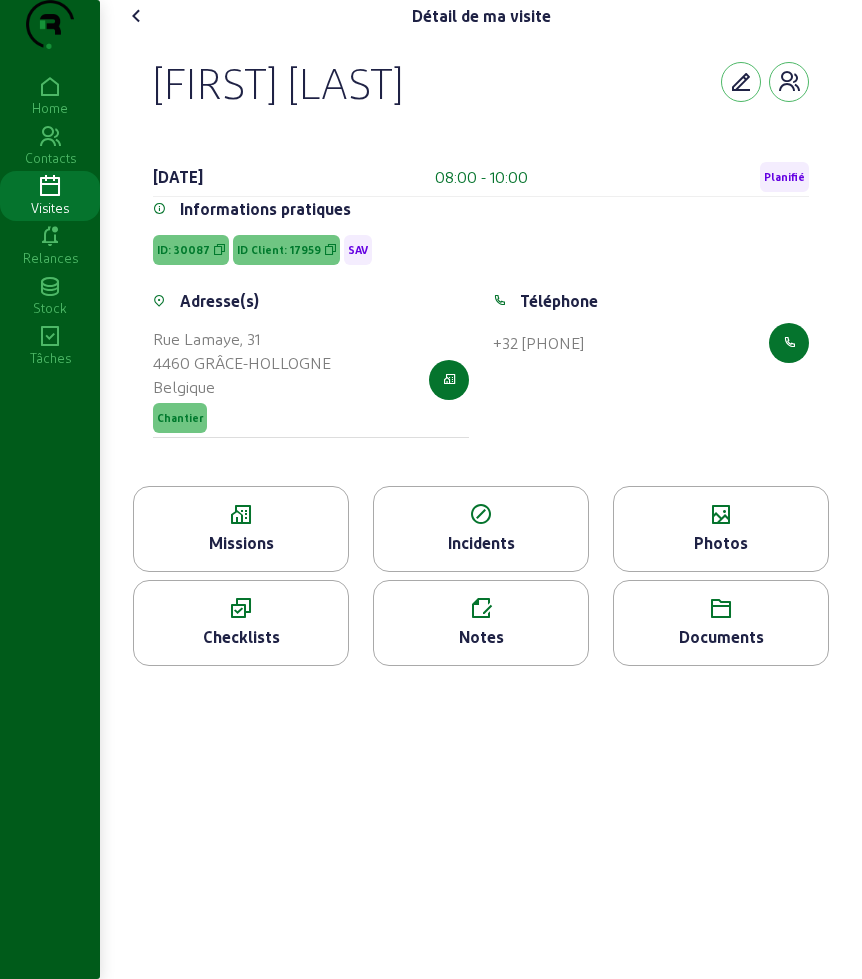 click on "Photos" 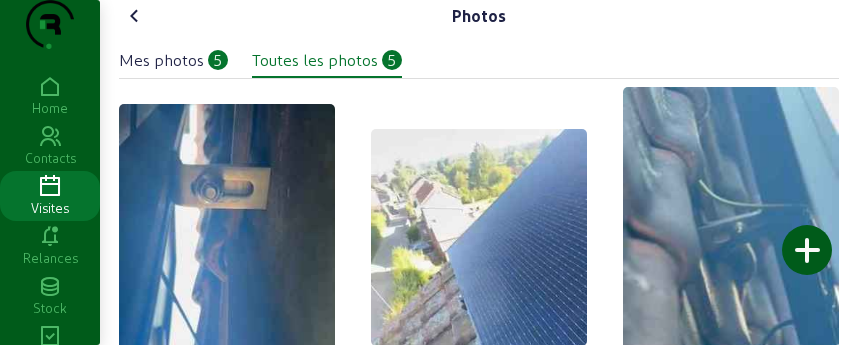 drag, startPoint x: 296, startPoint y: 4, endPoint x: 253, endPoint y: 17, distance: 44.922153 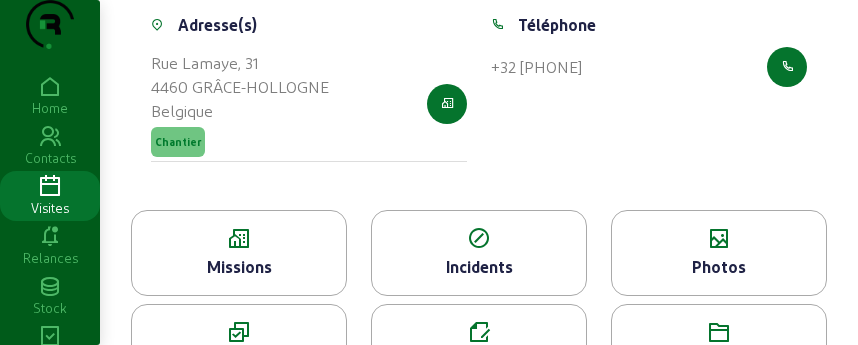 scroll, scrollTop: 377, scrollLeft: 0, axis: vertical 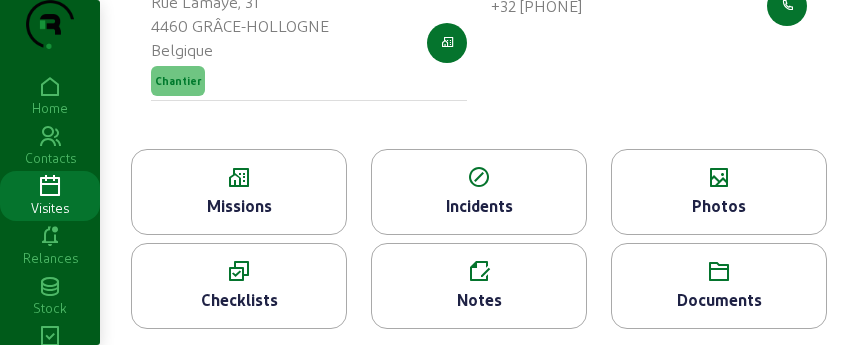 click on "Notes" 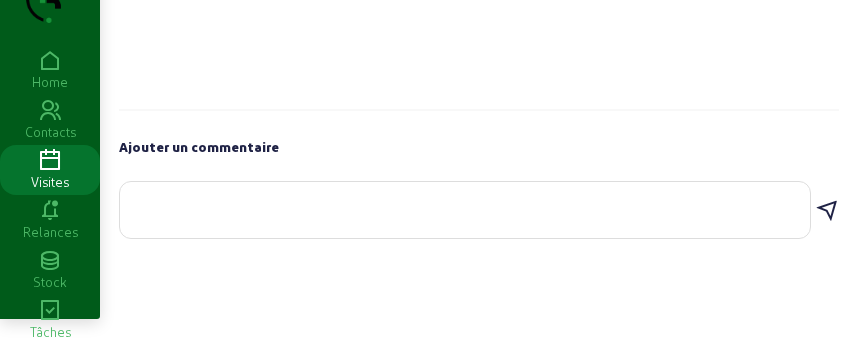 scroll, scrollTop: 0, scrollLeft: 0, axis: both 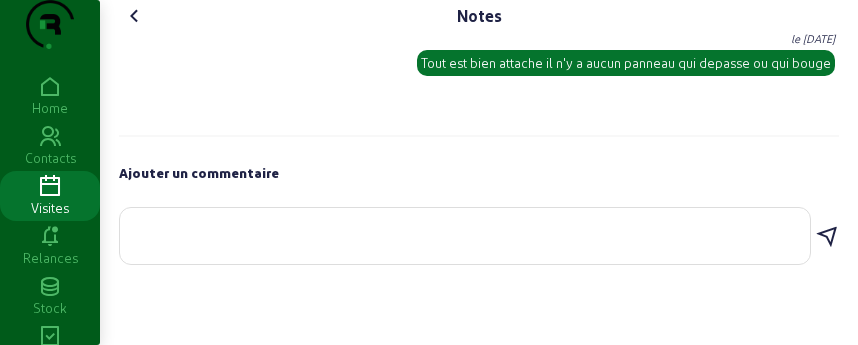 click 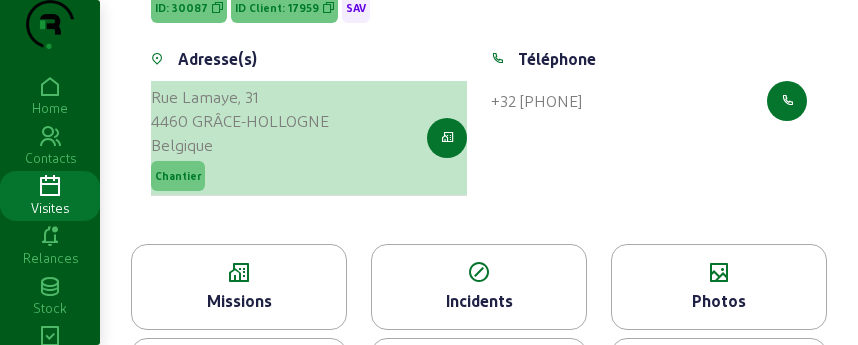 scroll, scrollTop: 250, scrollLeft: 0, axis: vertical 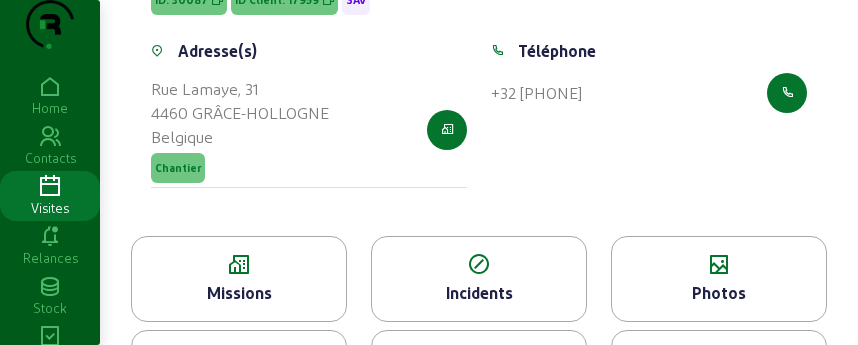 click on "ID Client: 17959" 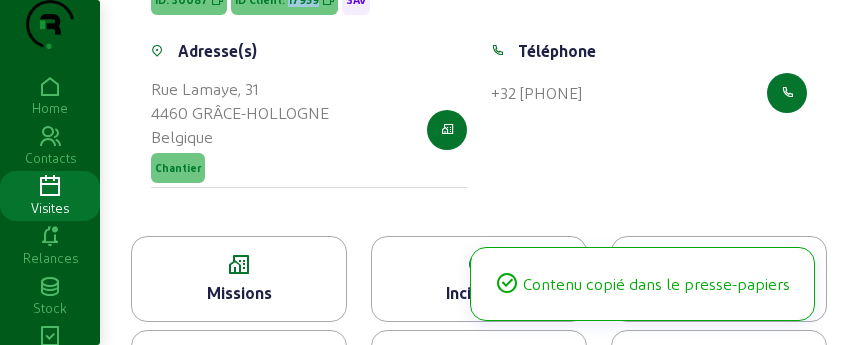 click on "ID Client: 17959" 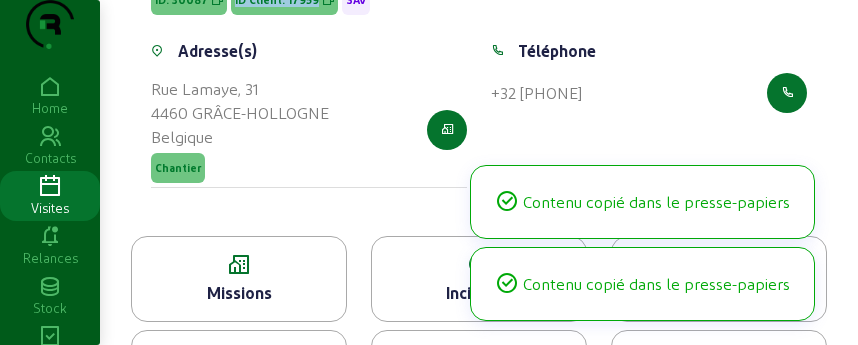 click on "ID Client: 17959" 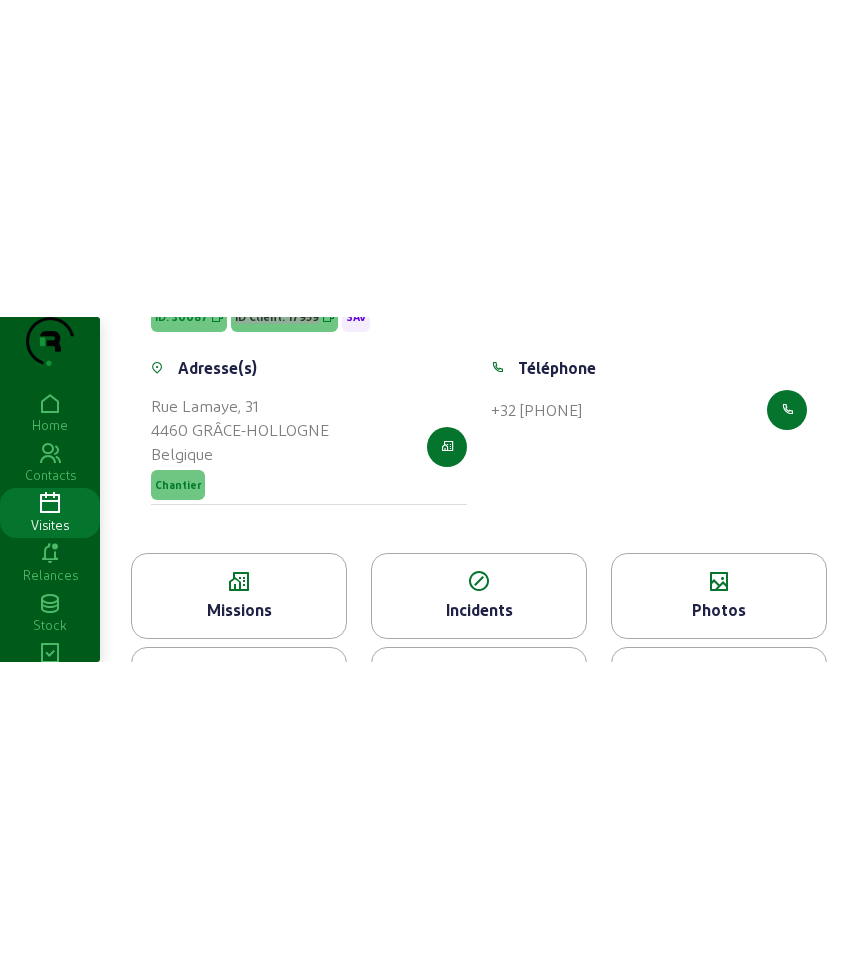 scroll, scrollTop: 0, scrollLeft: 0, axis: both 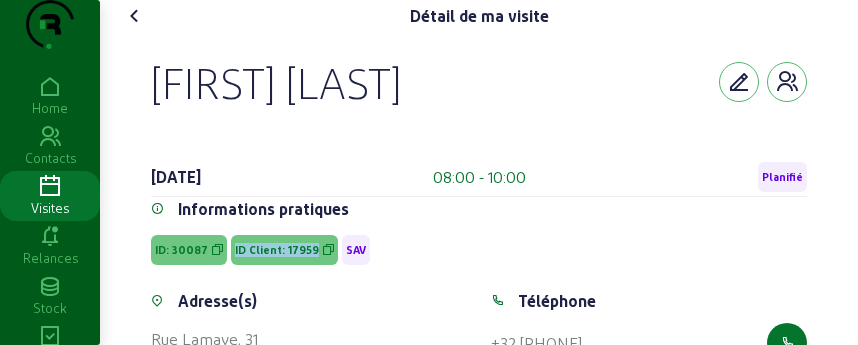 click 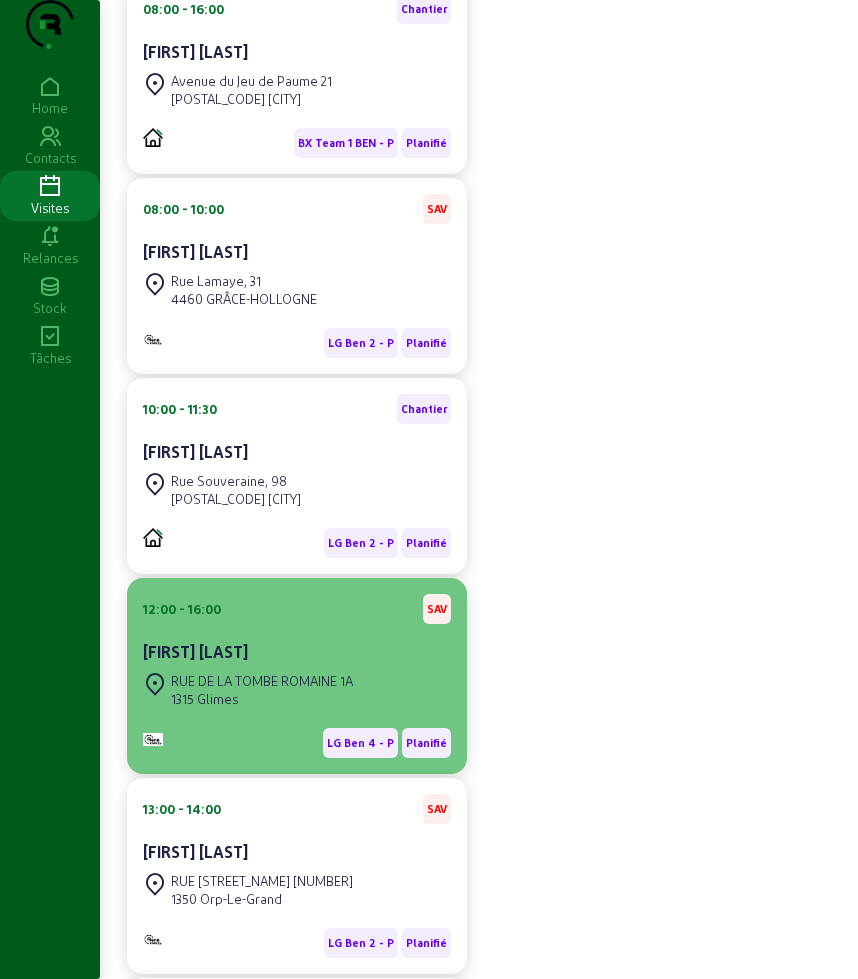 scroll, scrollTop: 750, scrollLeft: 0, axis: vertical 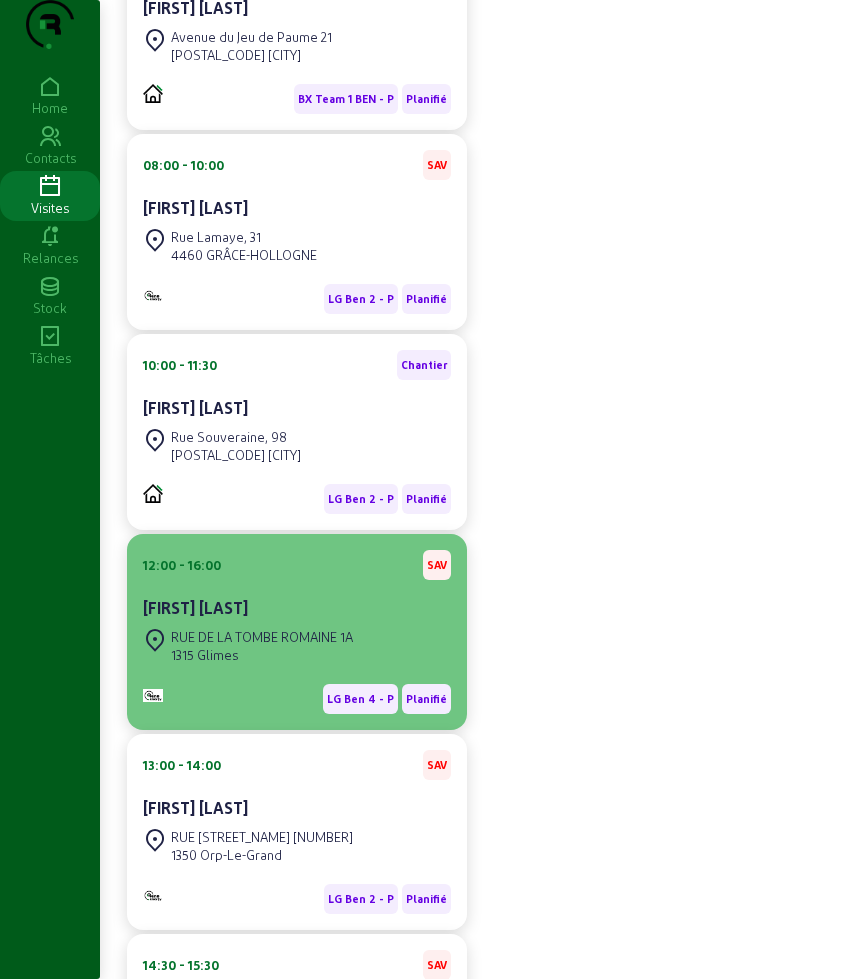 click on "RUE DE LA TOMBE ROMAINE 1A" 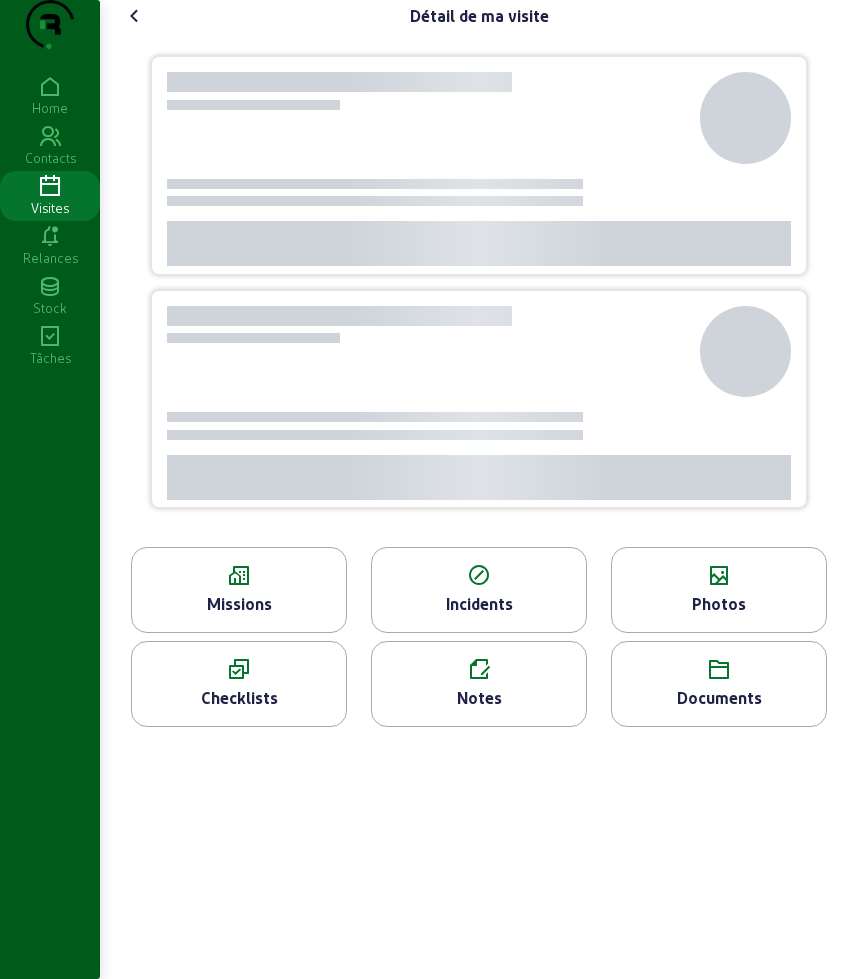 scroll, scrollTop: 0, scrollLeft: 0, axis: both 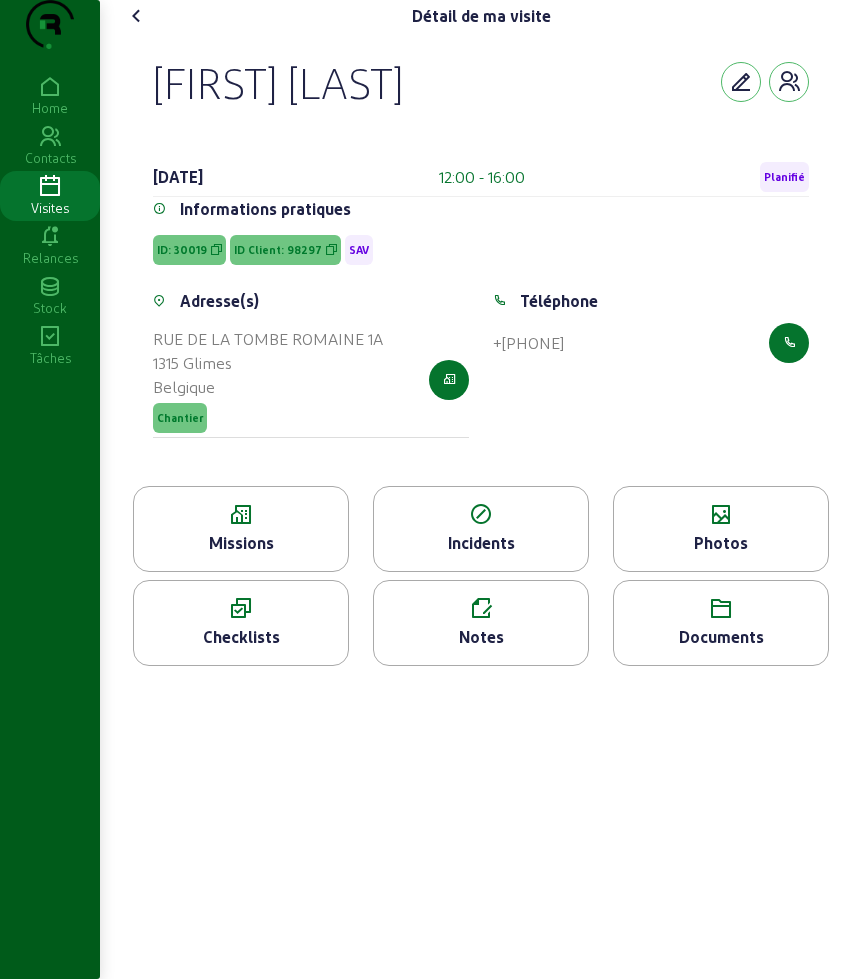 drag, startPoint x: 134, startPoint y: 107, endPoint x: 528, endPoint y: 144, distance: 395.7335 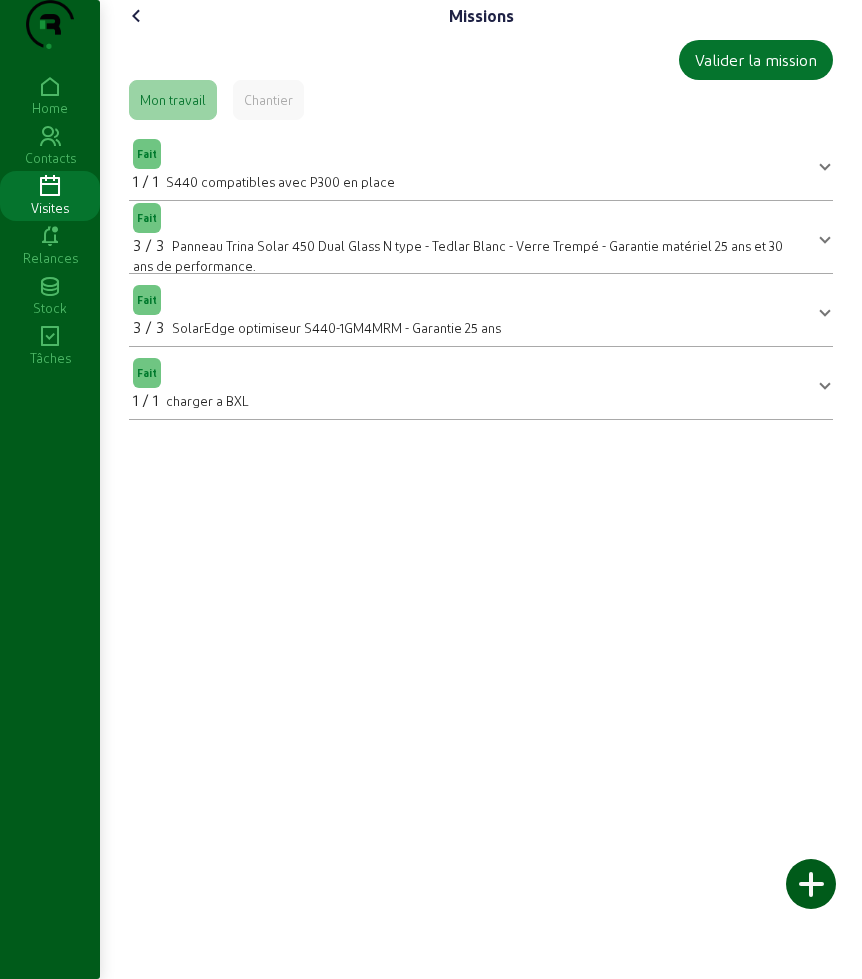 click 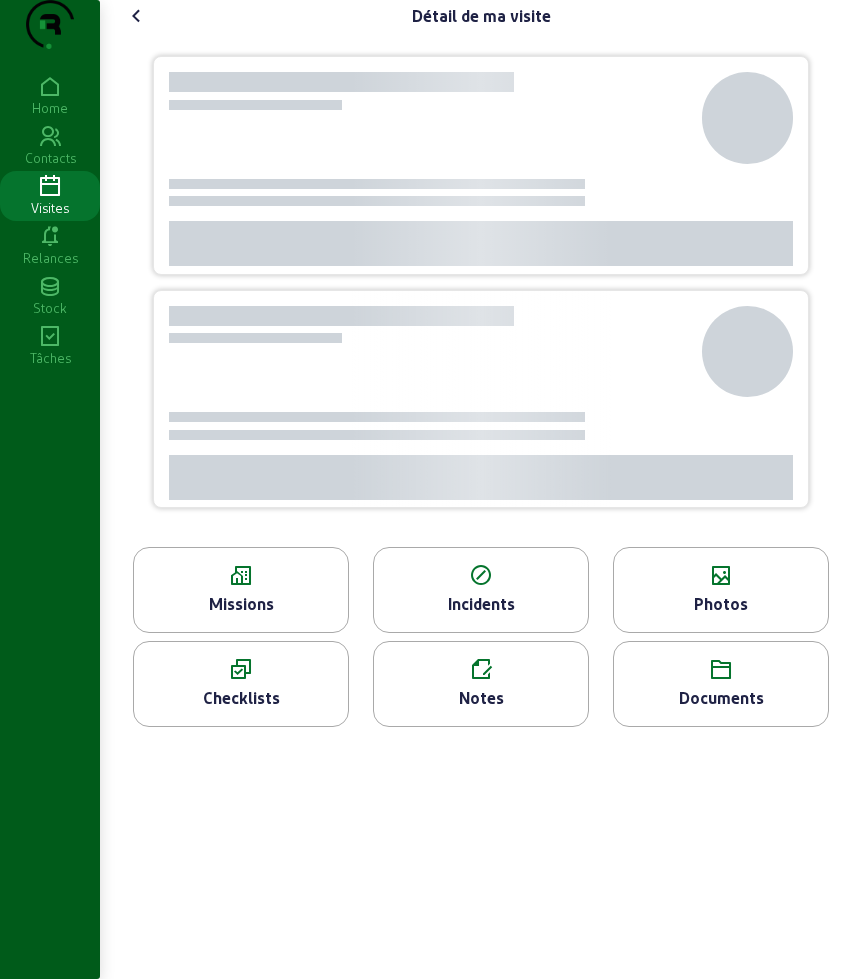 click 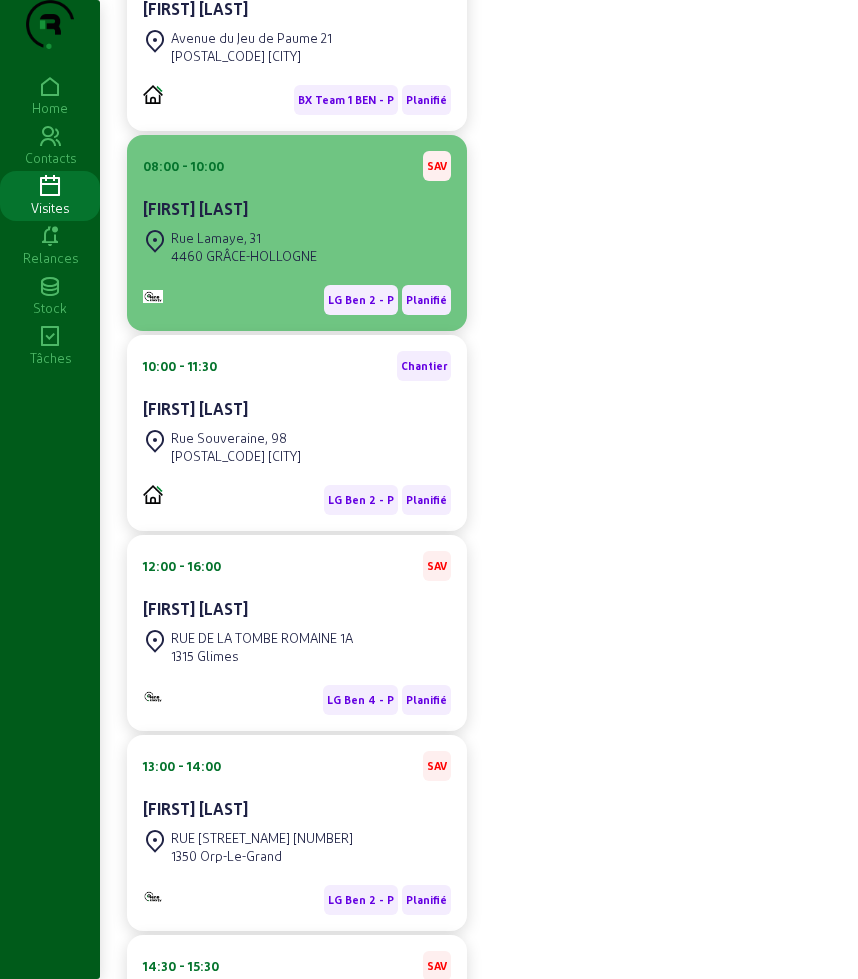 scroll, scrollTop: 750, scrollLeft: 0, axis: vertical 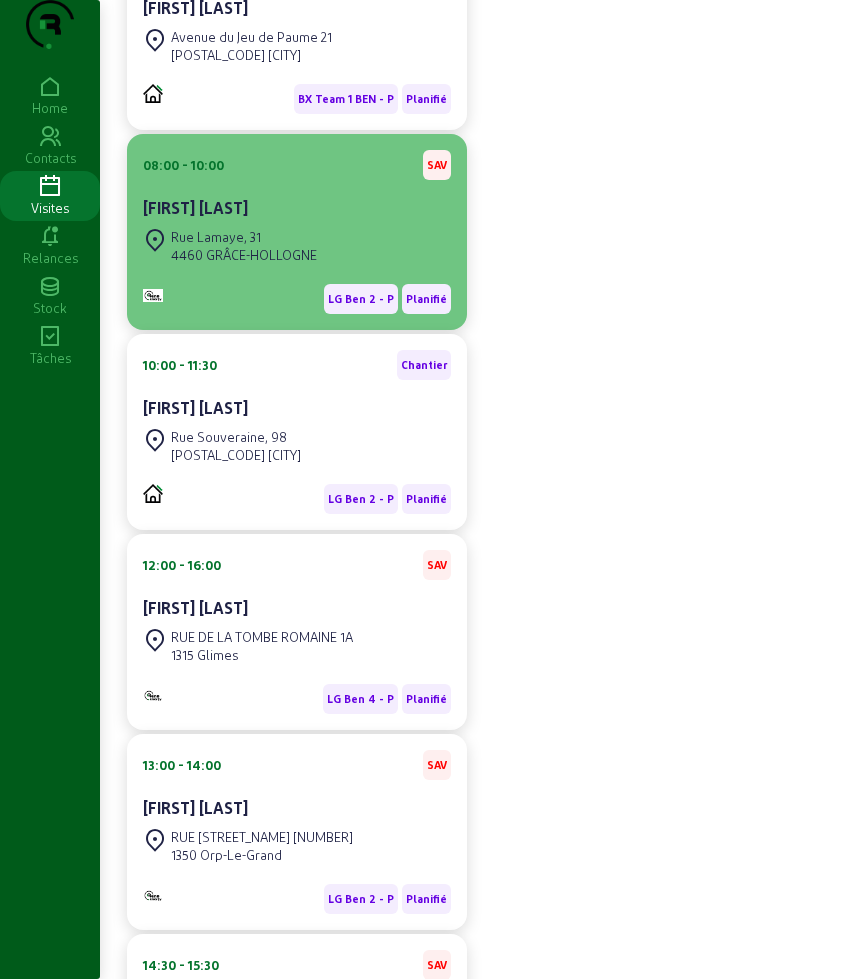 click on "Rue Lamaye, 31" 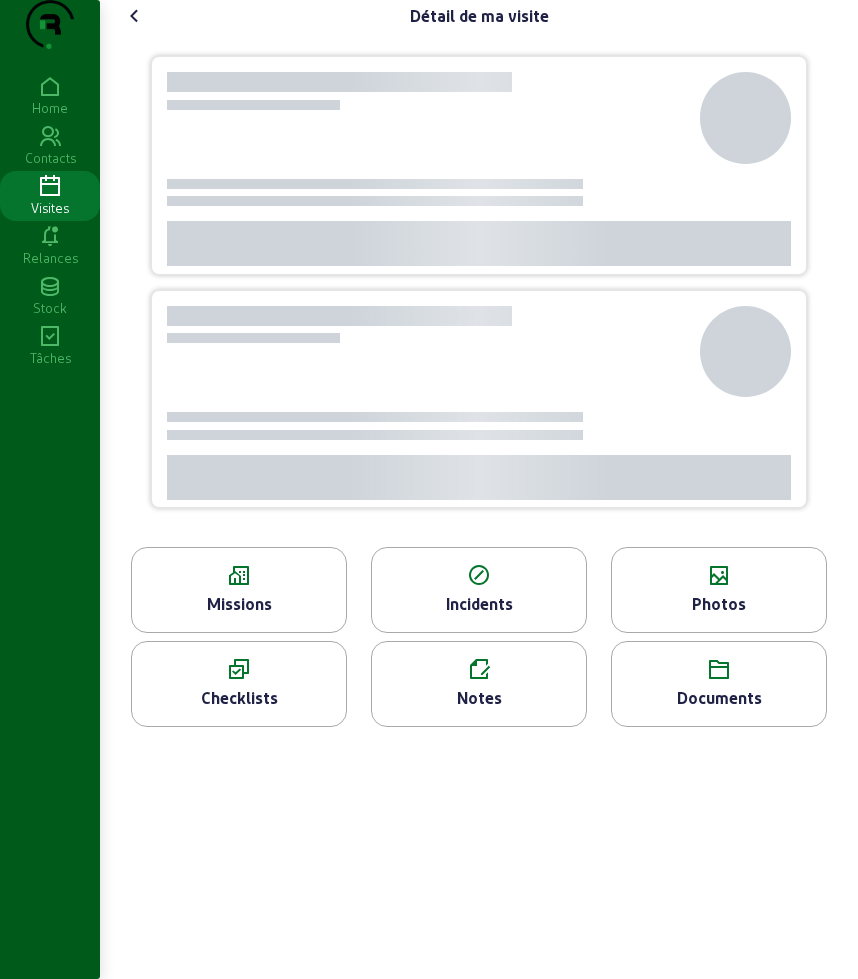 scroll, scrollTop: 0, scrollLeft: 0, axis: both 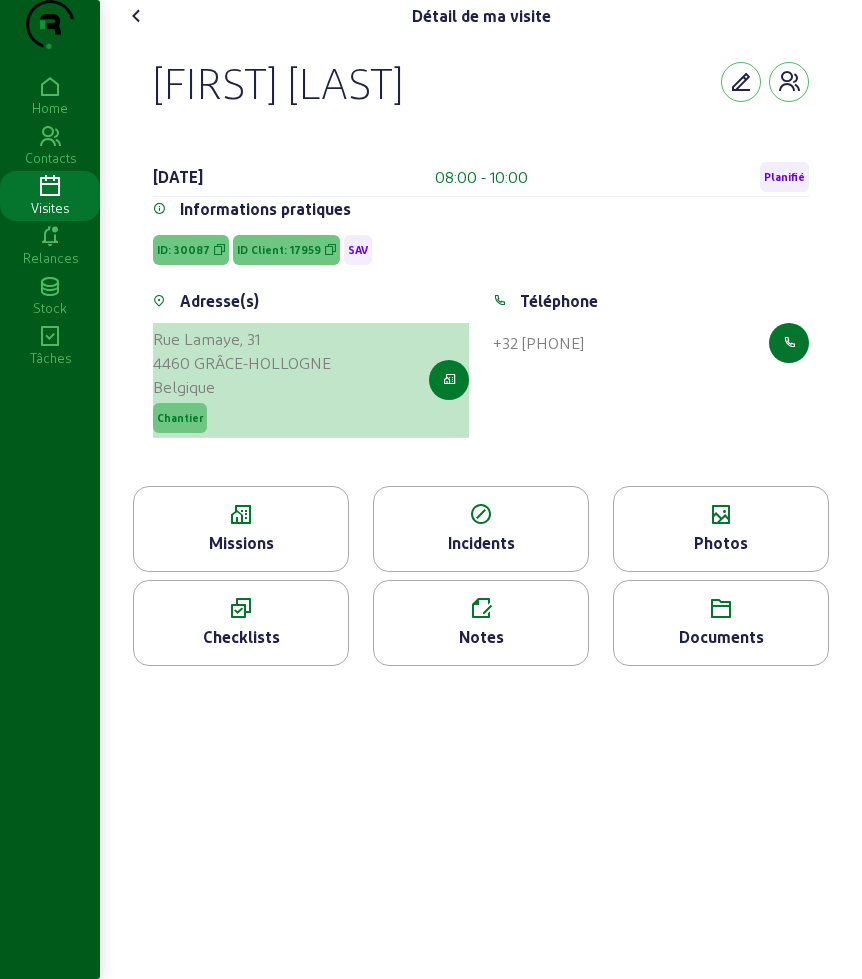 click 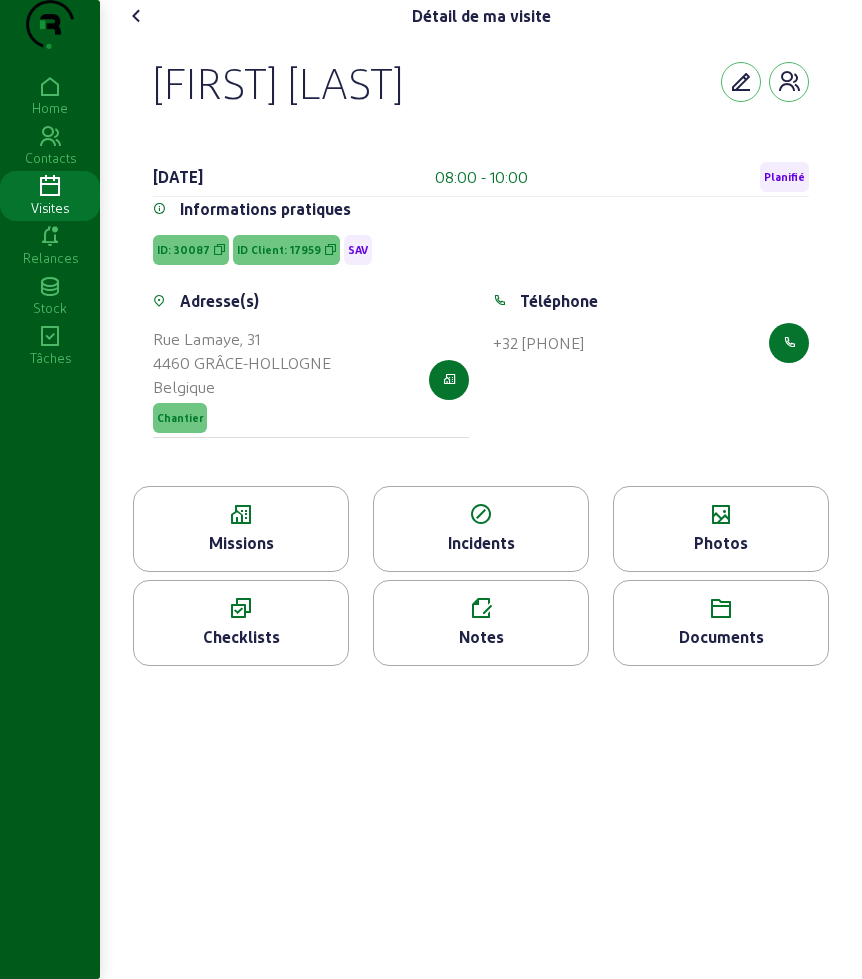 click 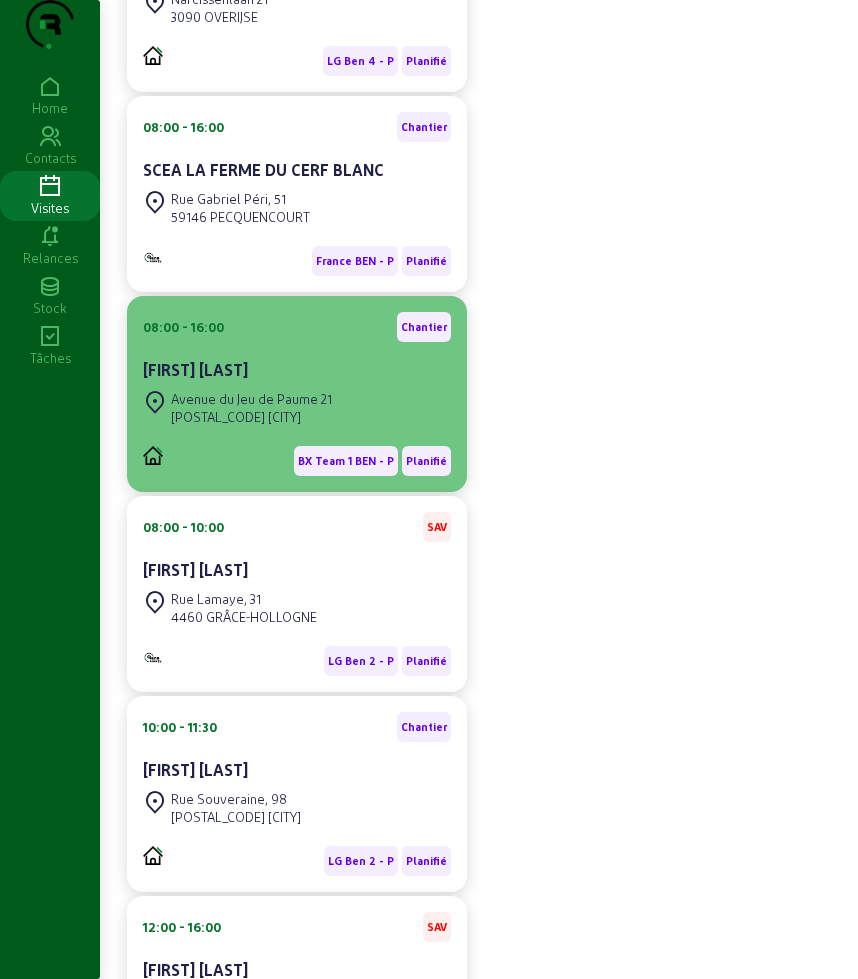 scroll, scrollTop: 516, scrollLeft: 0, axis: vertical 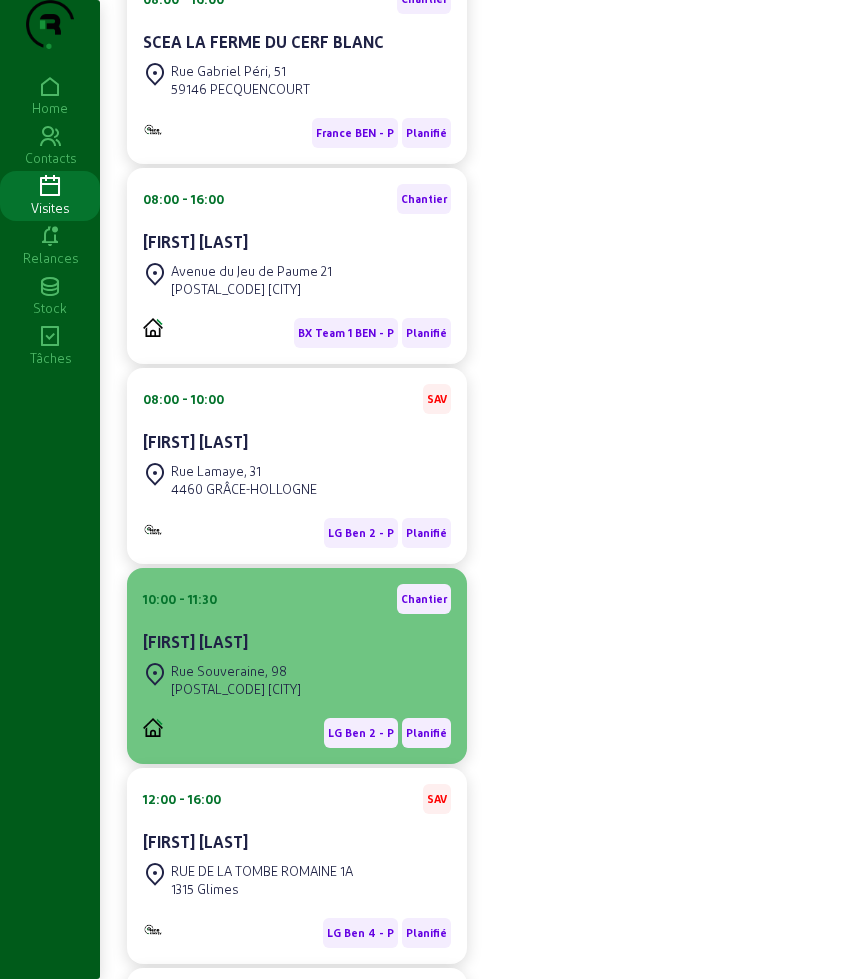 click on "[FIRST] [LAST]" 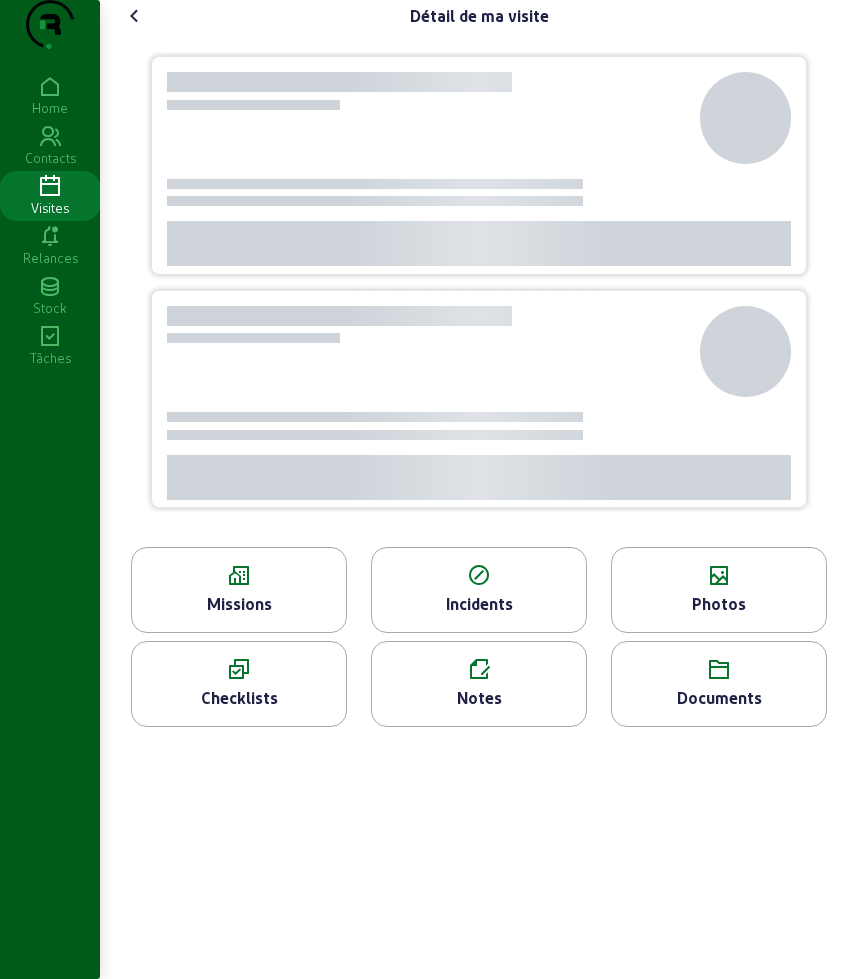 scroll, scrollTop: 0, scrollLeft: 0, axis: both 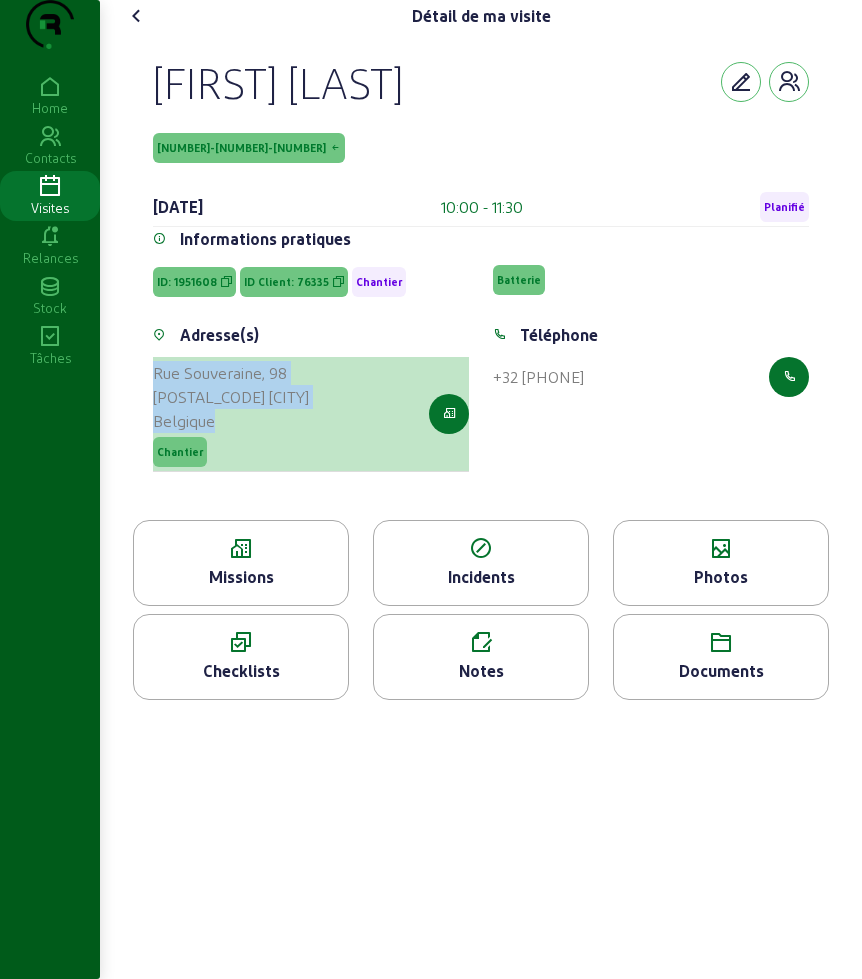 drag, startPoint x: 151, startPoint y: 409, endPoint x: 233, endPoint y: 467, distance: 100.43903 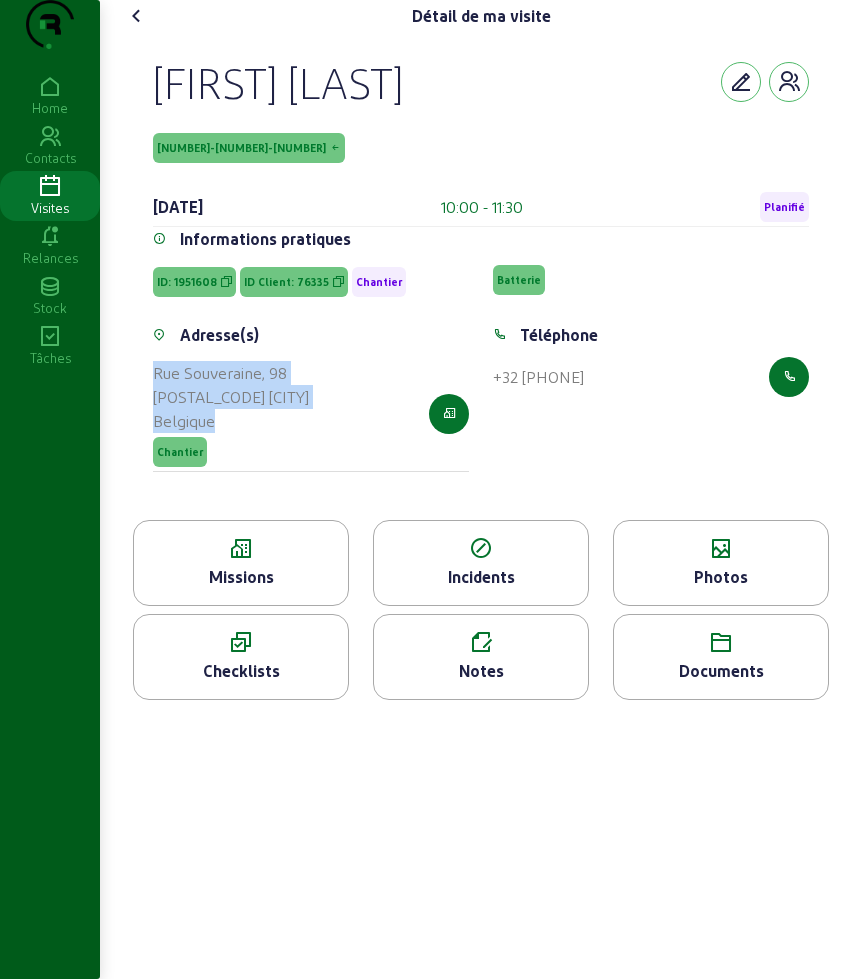 click 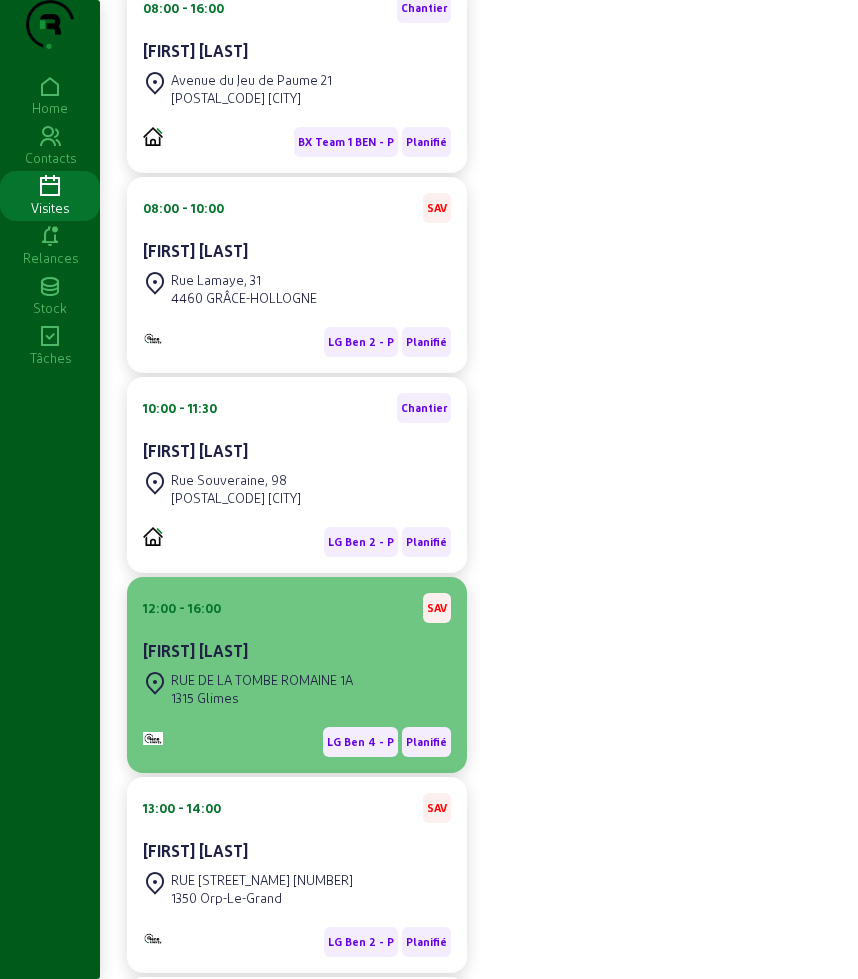 scroll, scrollTop: 750, scrollLeft: 0, axis: vertical 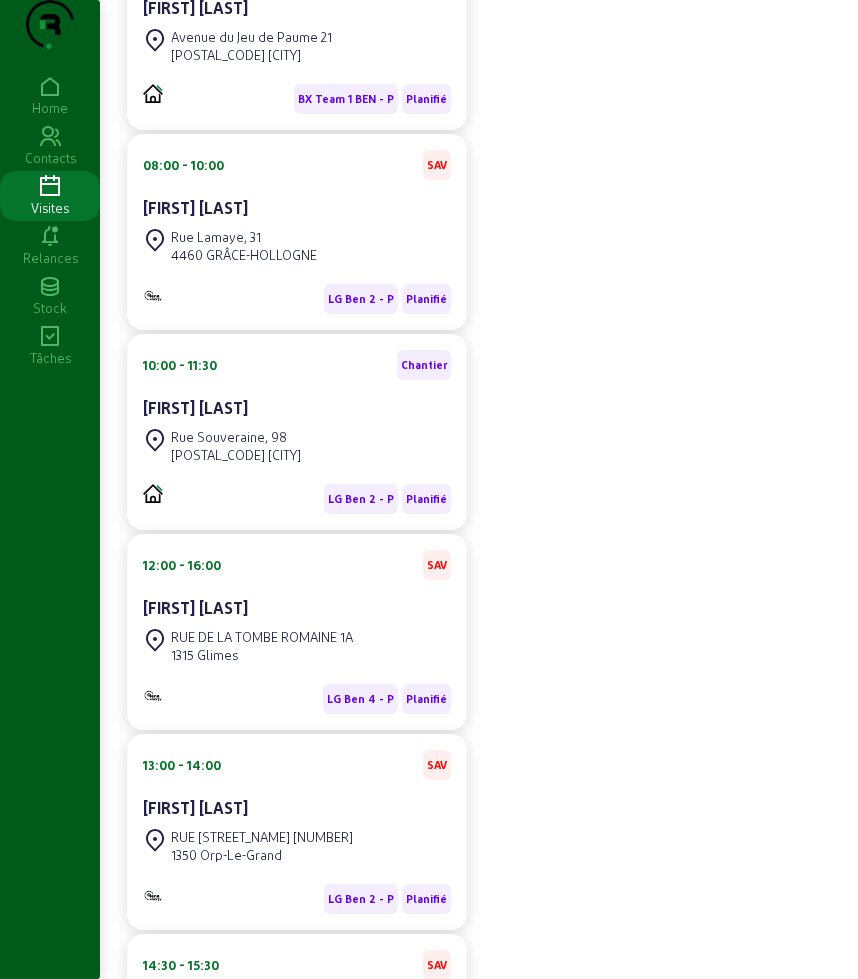 click on "RUE DE LA TOMBE ROMAINE 1A" 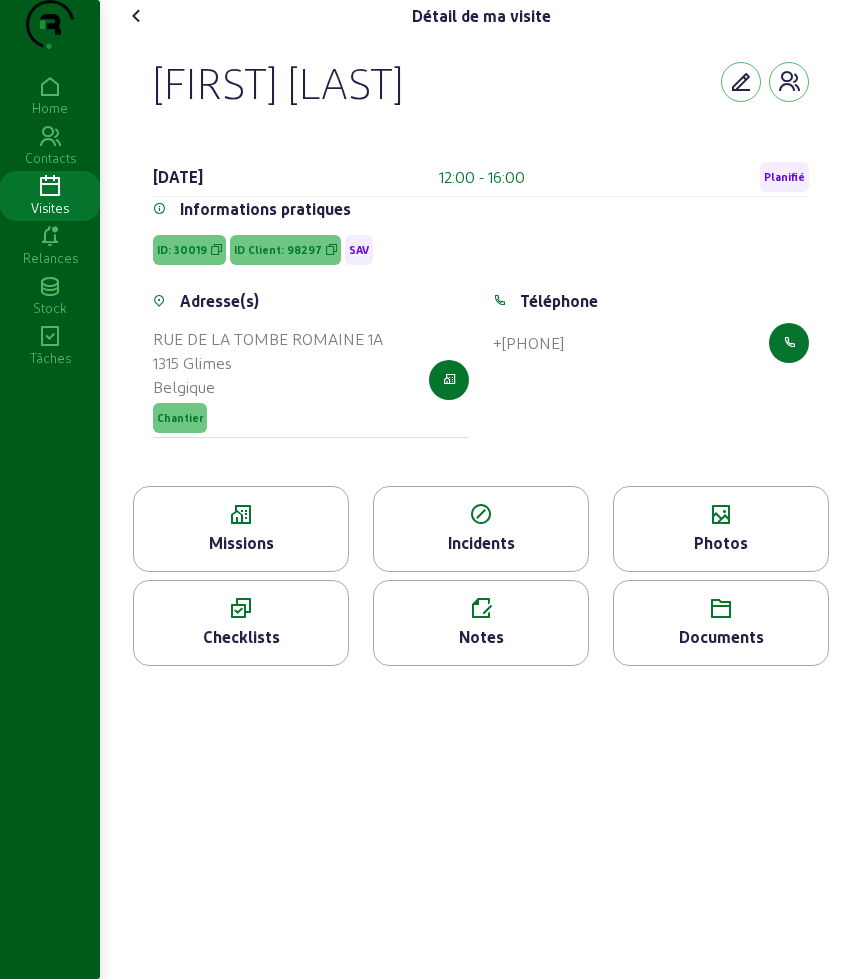 drag, startPoint x: 154, startPoint y: 123, endPoint x: 506, endPoint y: 138, distance: 352.31946 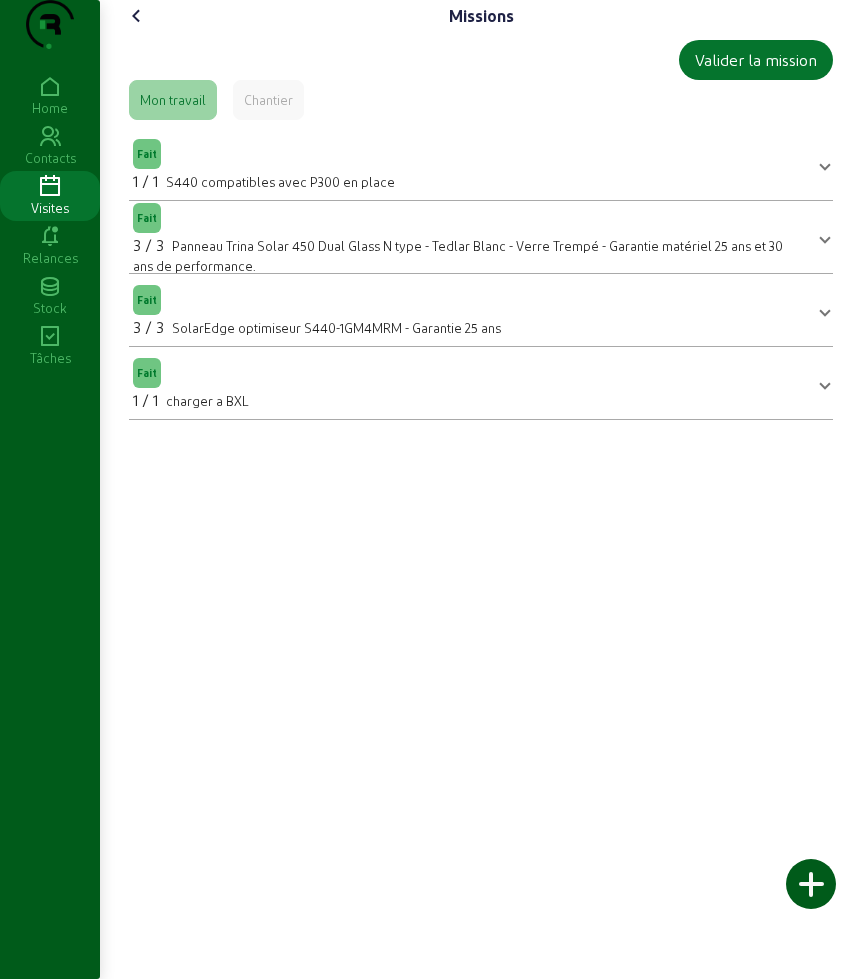 click 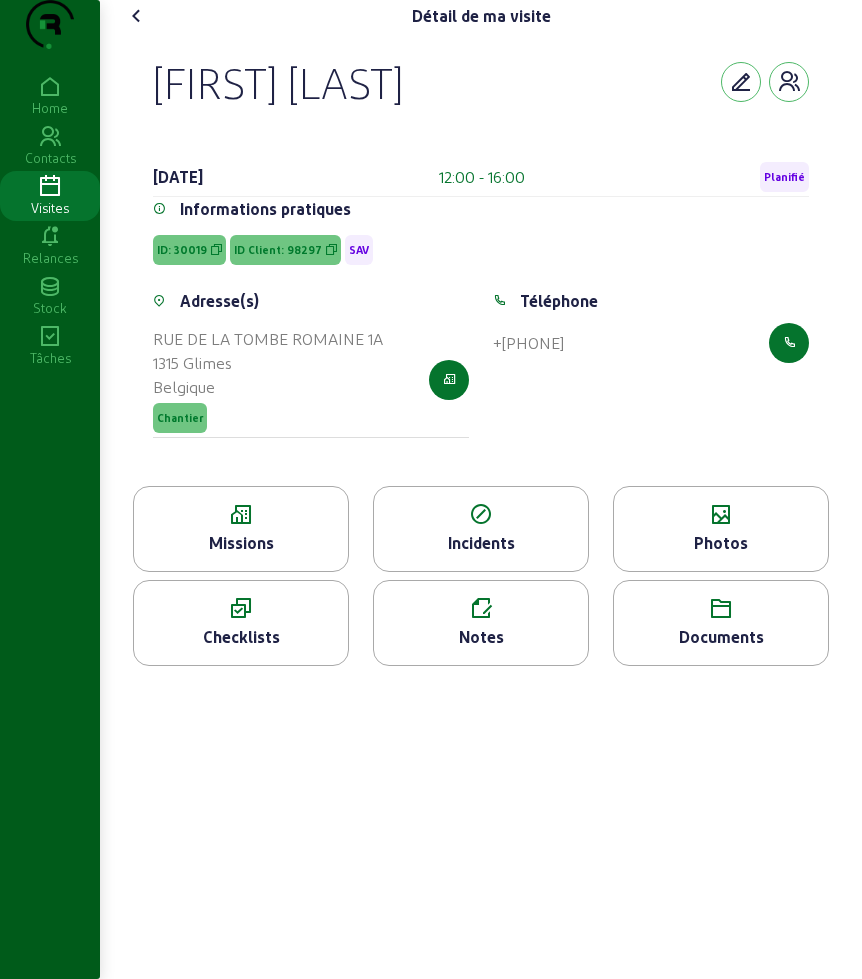 click on "ID Client: 98297" 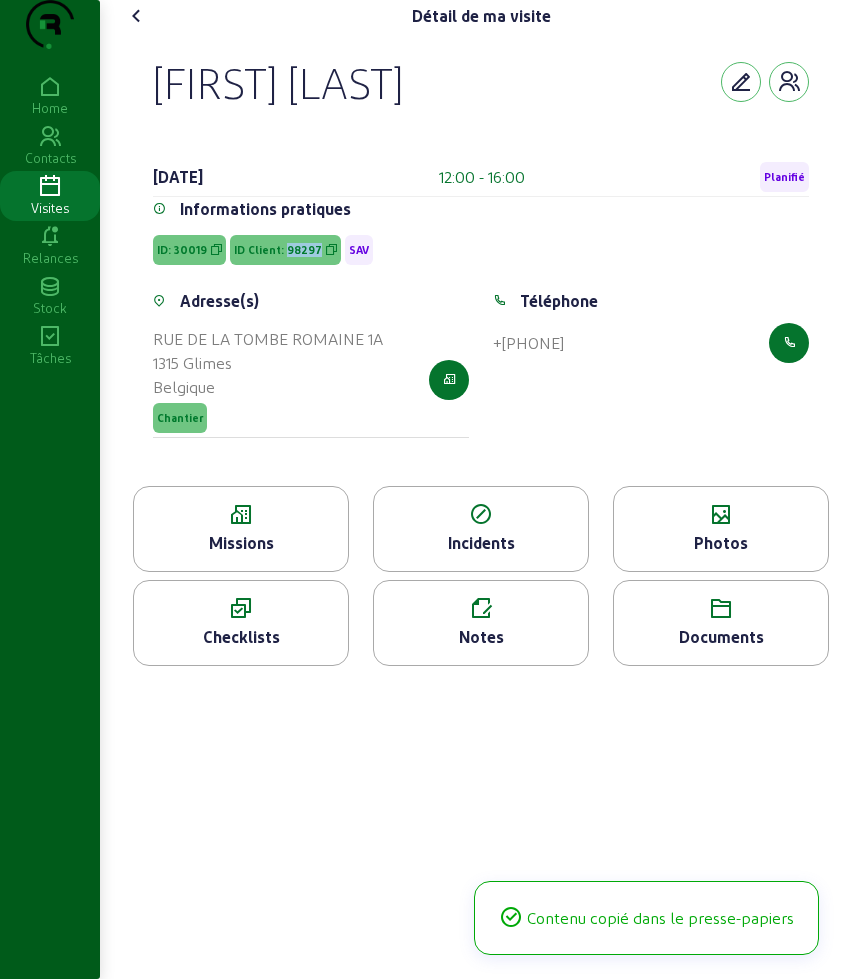 click on "ID Client: 98297" 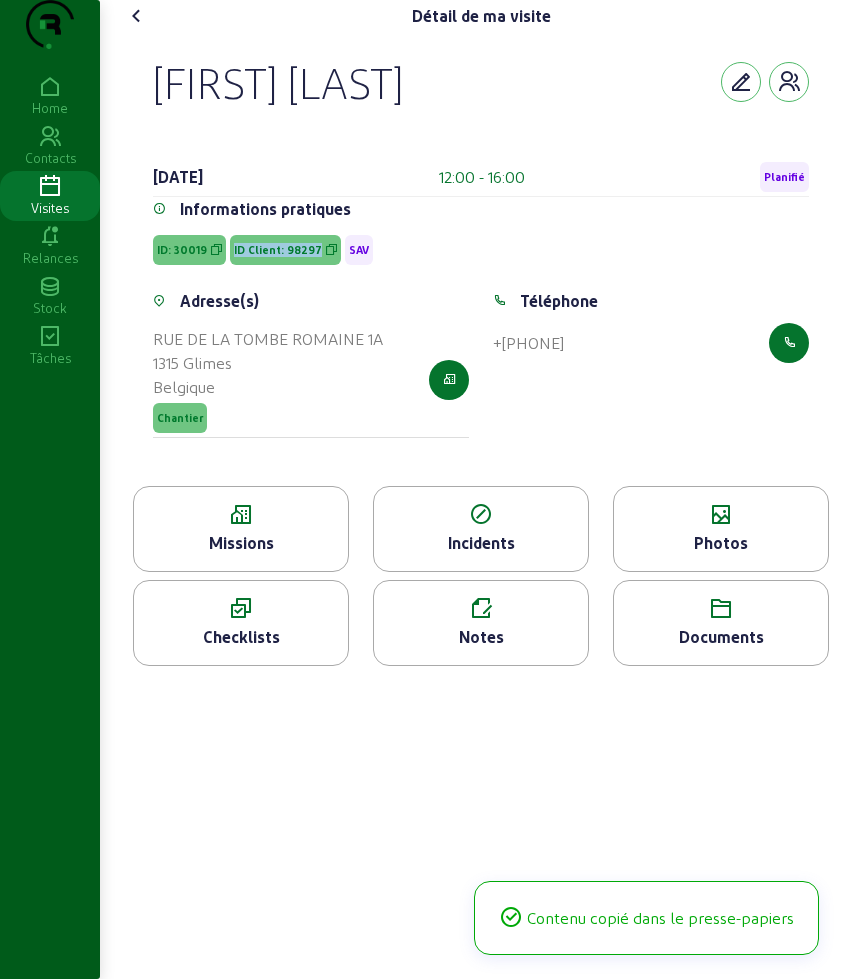 click on "ID Client: 98297" 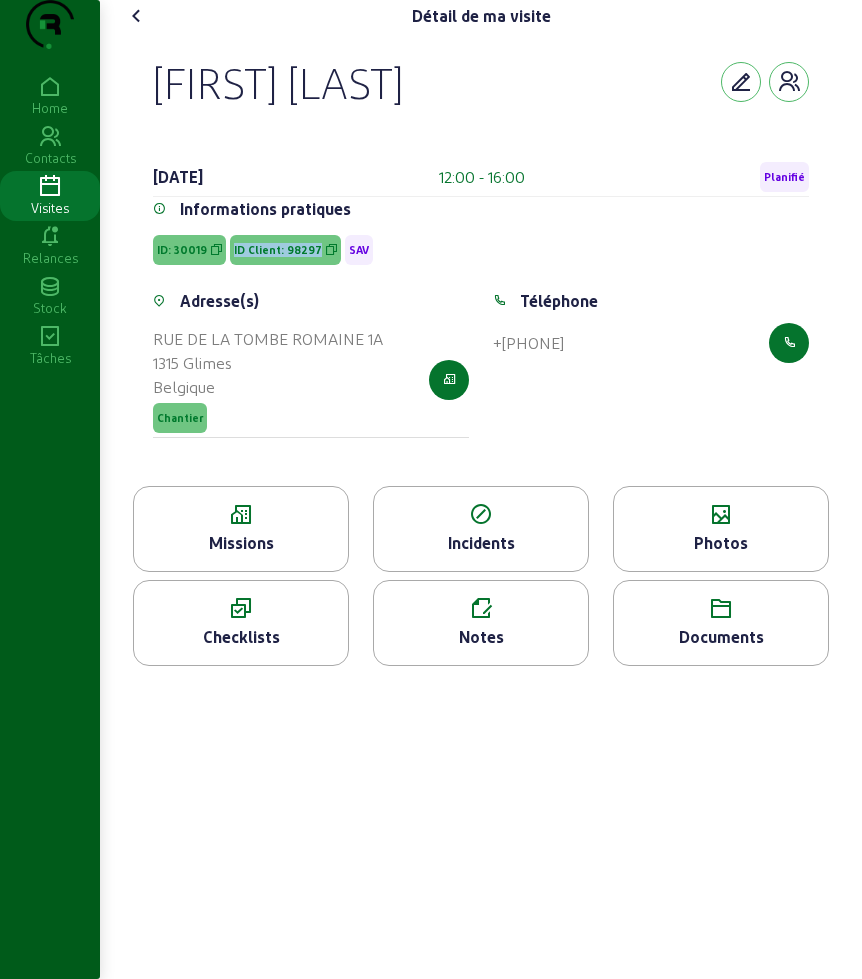 click 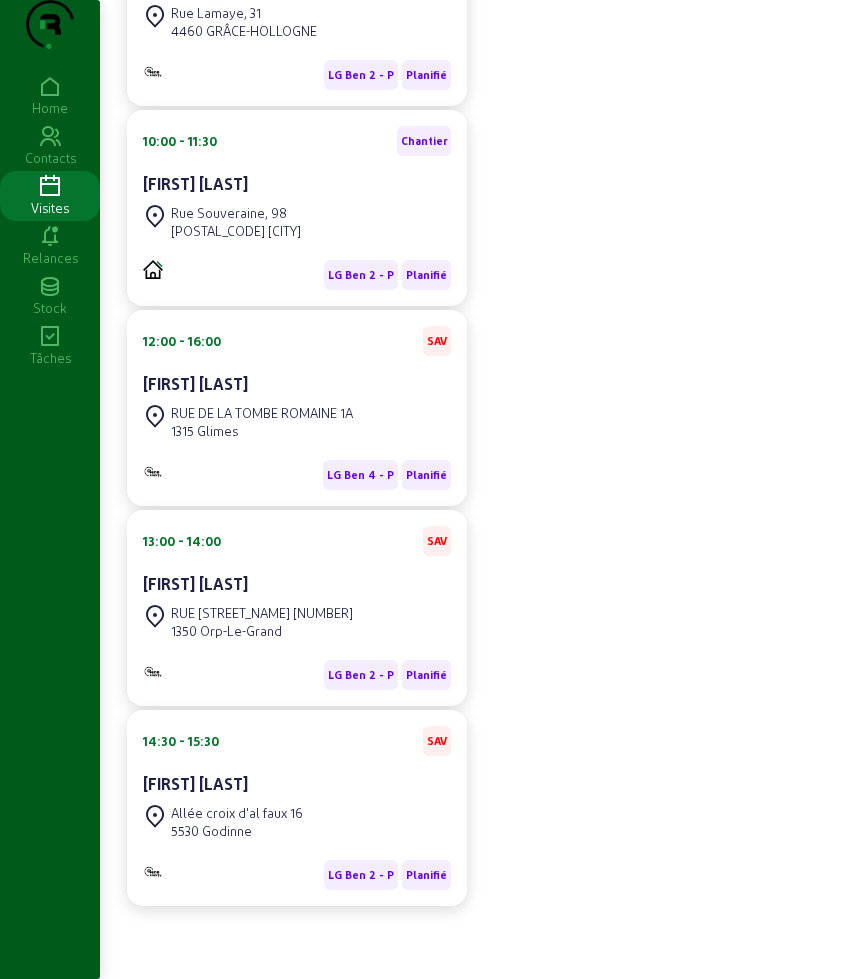 scroll, scrollTop: 0, scrollLeft: 0, axis: both 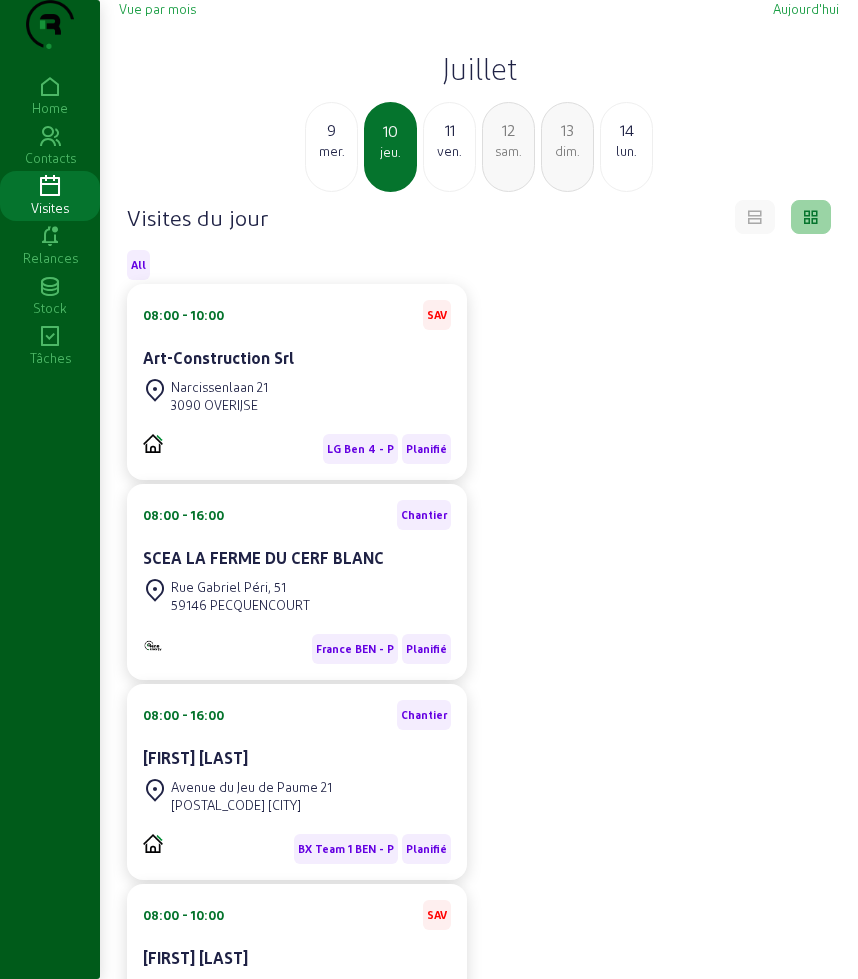 click on "SCEA LA FERME DU CERF BLANC" 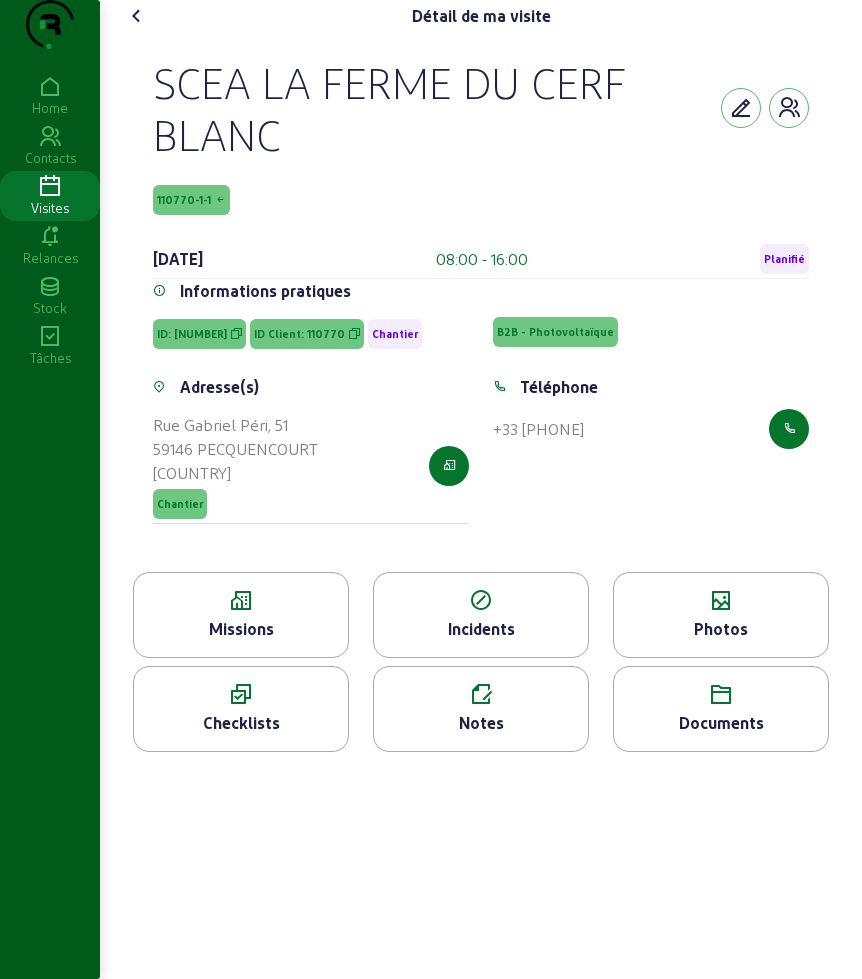 click 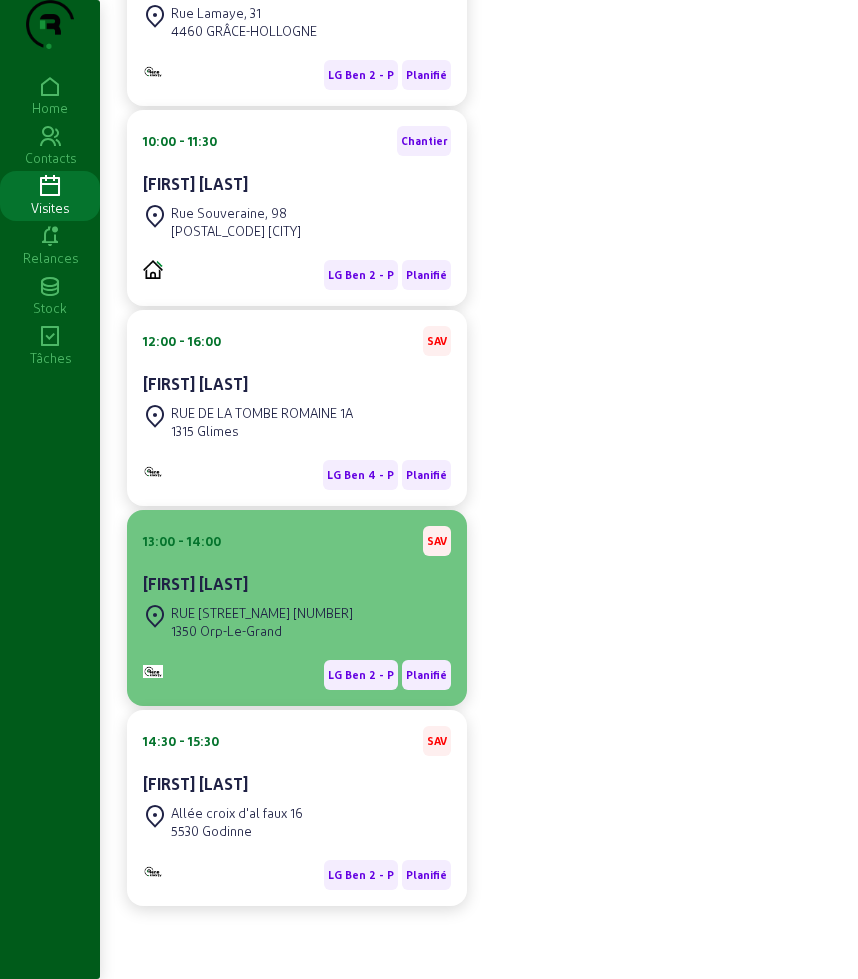 scroll, scrollTop: 1014, scrollLeft: 0, axis: vertical 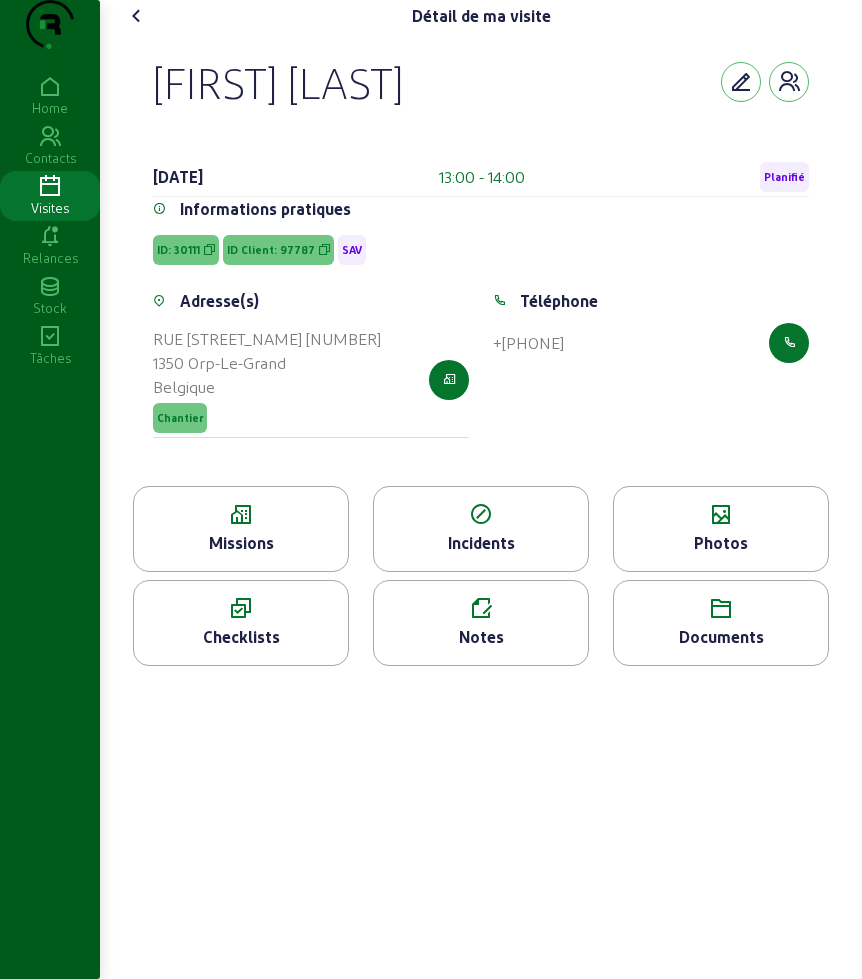 drag, startPoint x: 154, startPoint y: 135, endPoint x: 653, endPoint y: 131, distance: 499.01602 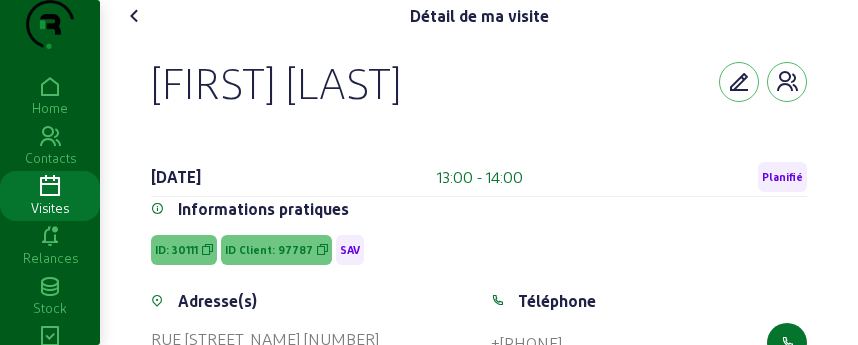 scroll, scrollTop: 377, scrollLeft: 0, axis: vertical 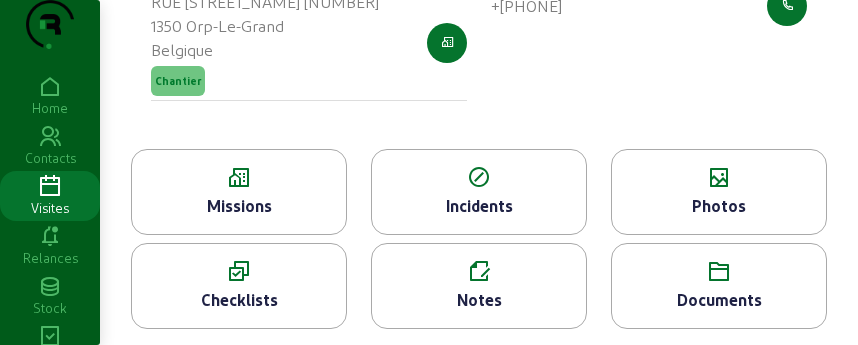 click on "Missions" 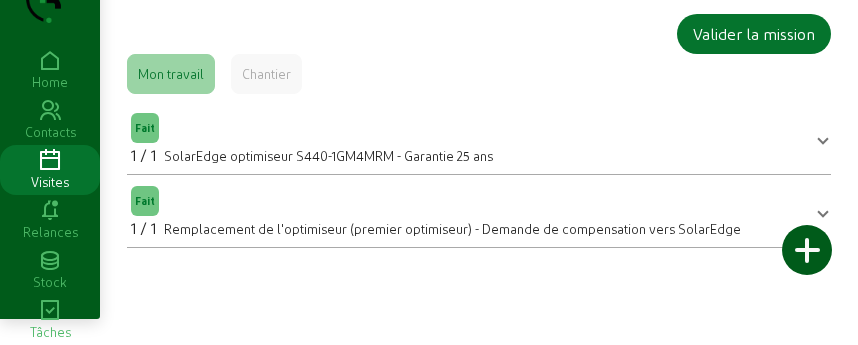 scroll, scrollTop: 0, scrollLeft: 0, axis: both 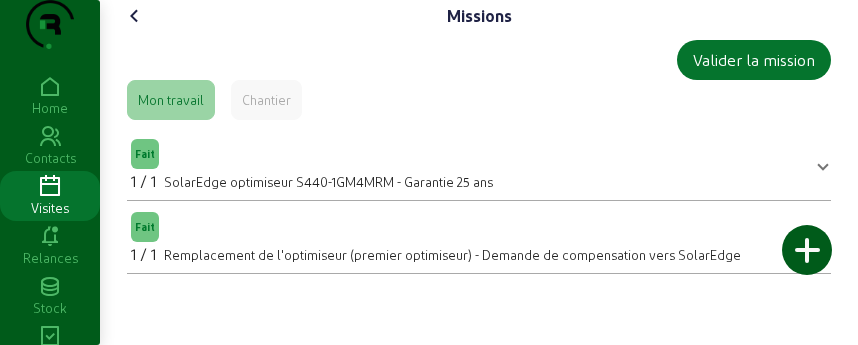 click 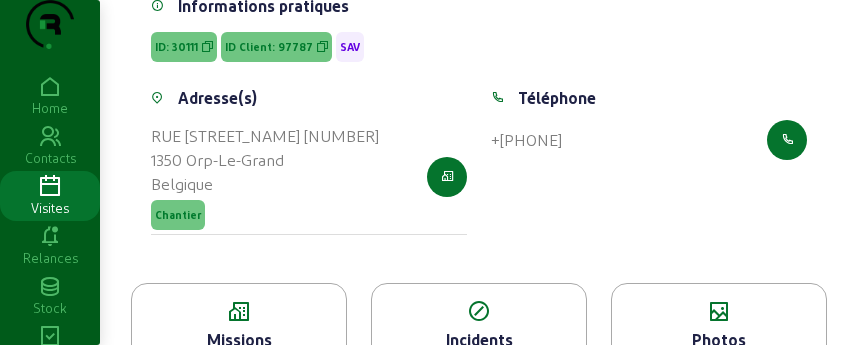 scroll, scrollTop: 377, scrollLeft: 0, axis: vertical 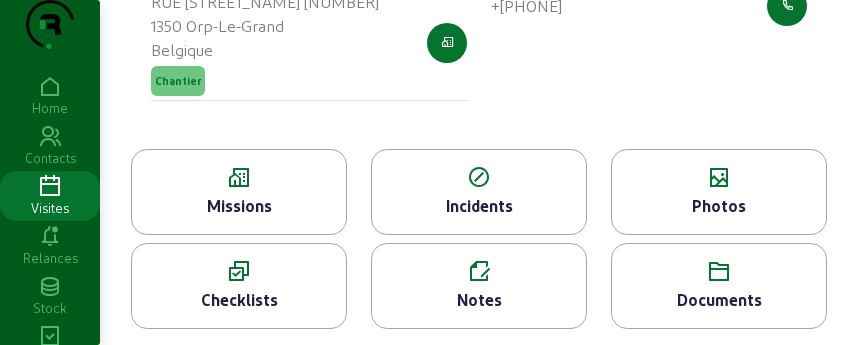 click 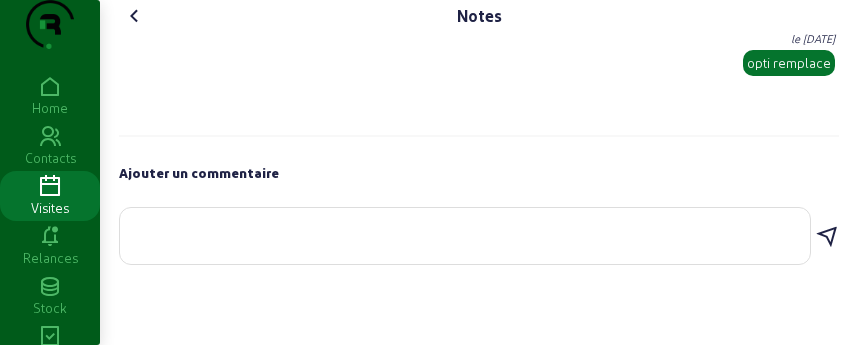 click 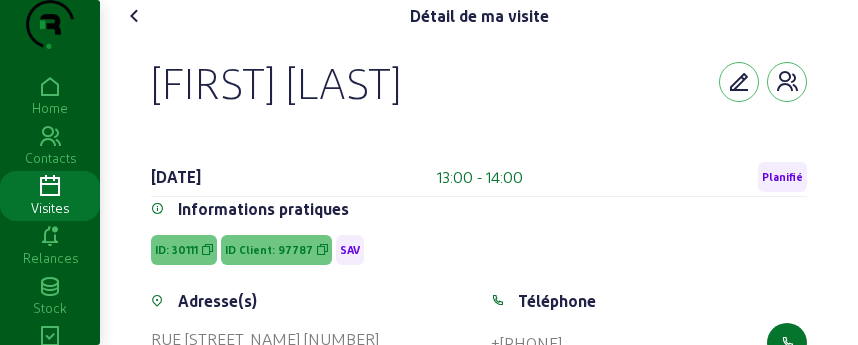 click on "ID Client: 97787" 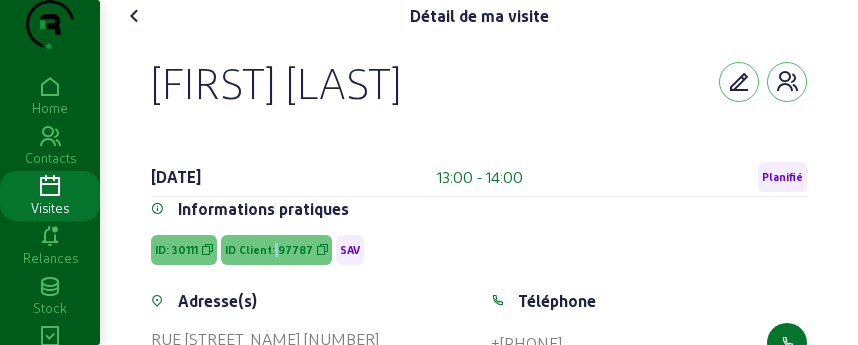 click on "ID Client: 97787" 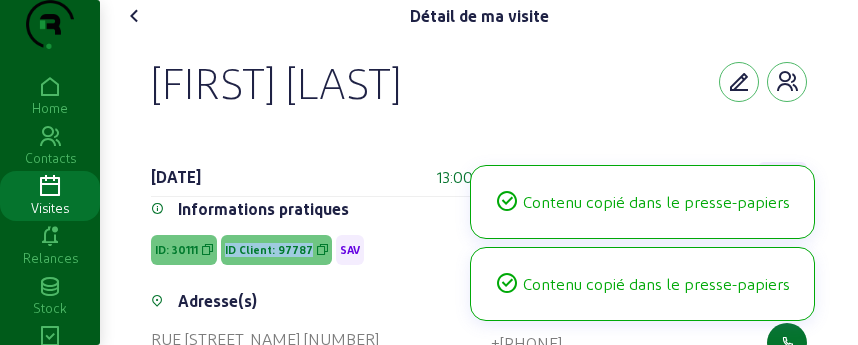 click on "ID Client: 97787" 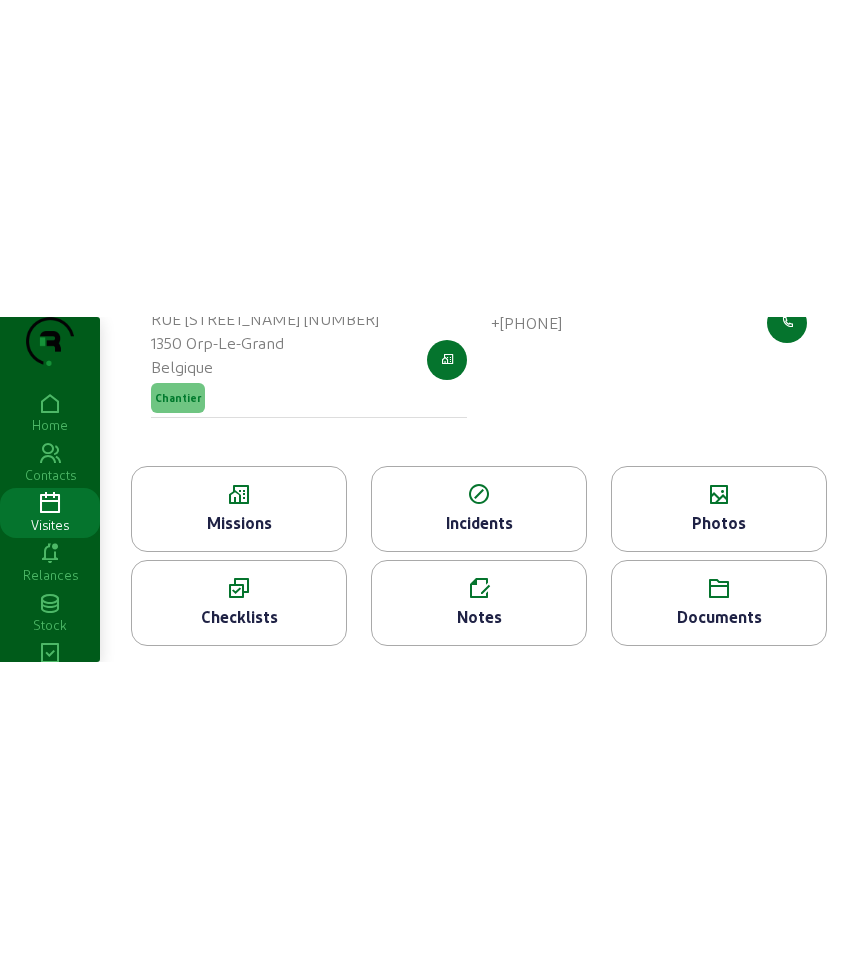 scroll, scrollTop: 0, scrollLeft: 0, axis: both 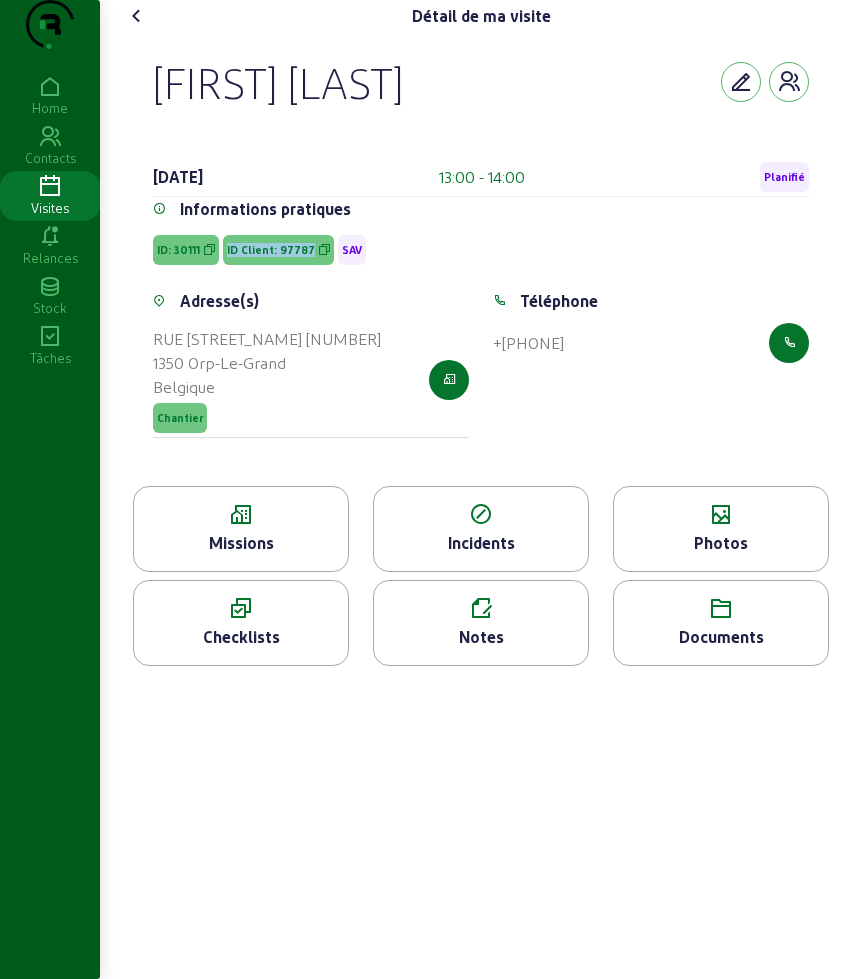 click 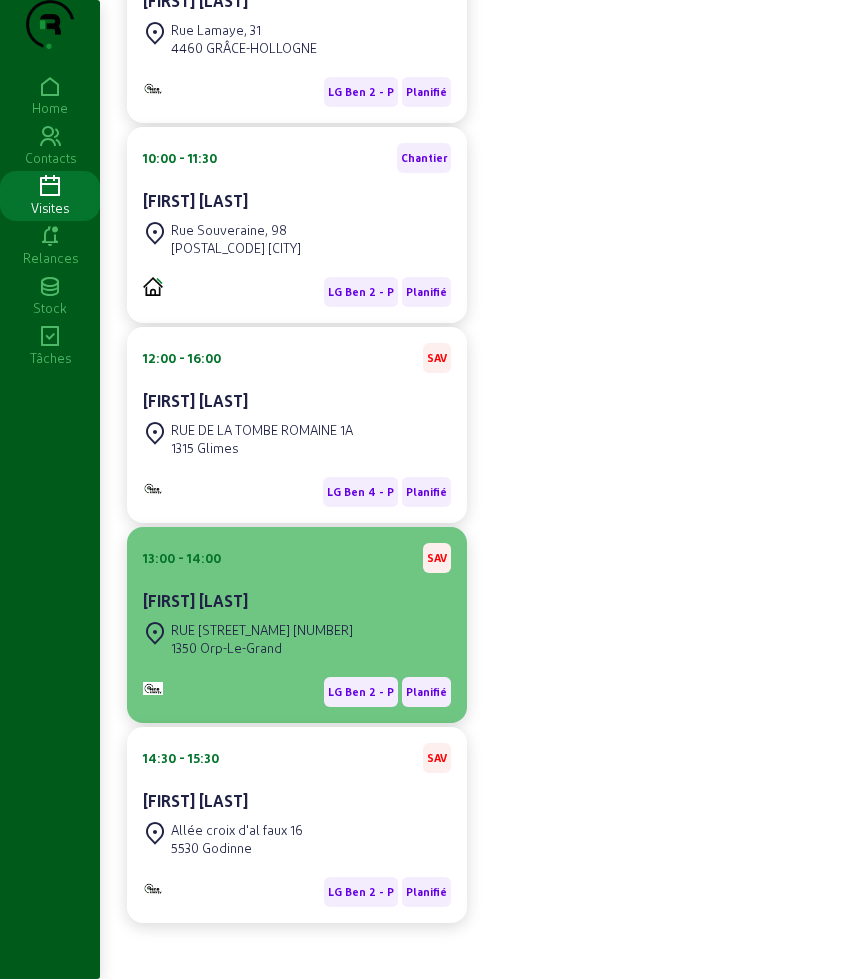 scroll, scrollTop: 1000, scrollLeft: 0, axis: vertical 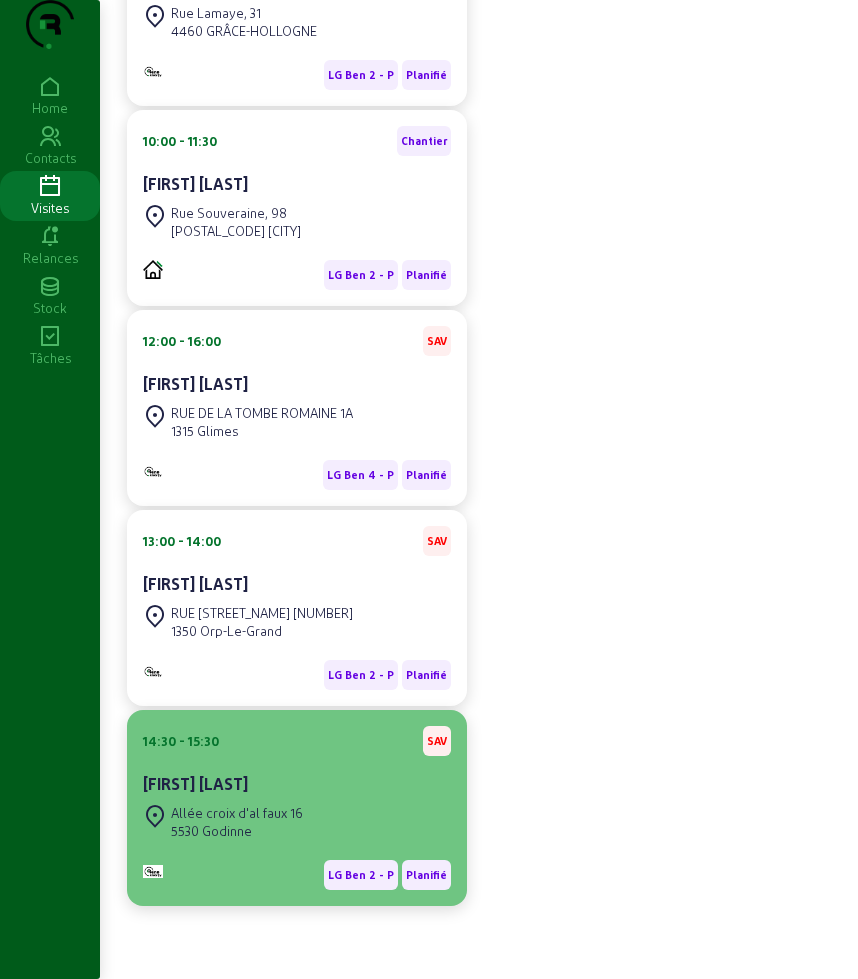 click on "Allée croix d'al faux 16 5530 Godinne" 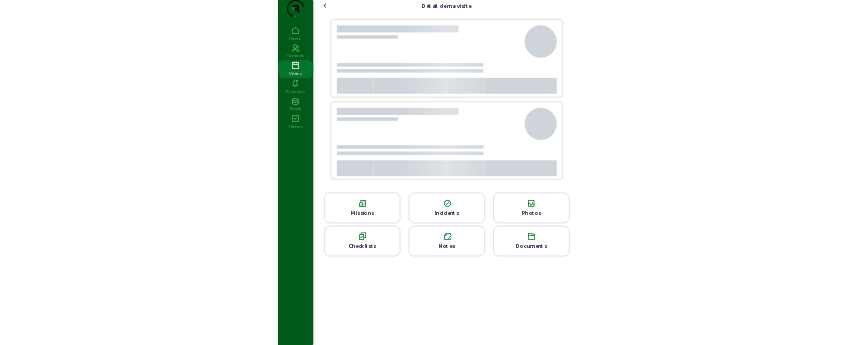 scroll, scrollTop: 0, scrollLeft: 0, axis: both 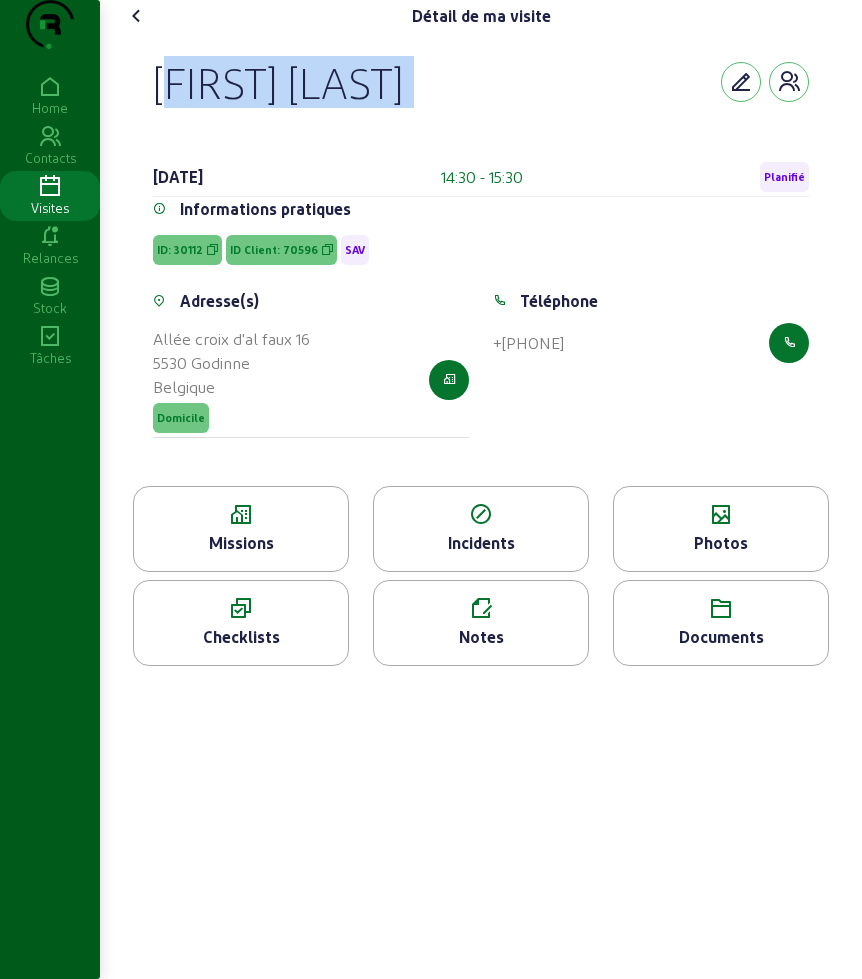 drag, startPoint x: 264, startPoint y: 142, endPoint x: 405, endPoint y: 149, distance: 141.17365 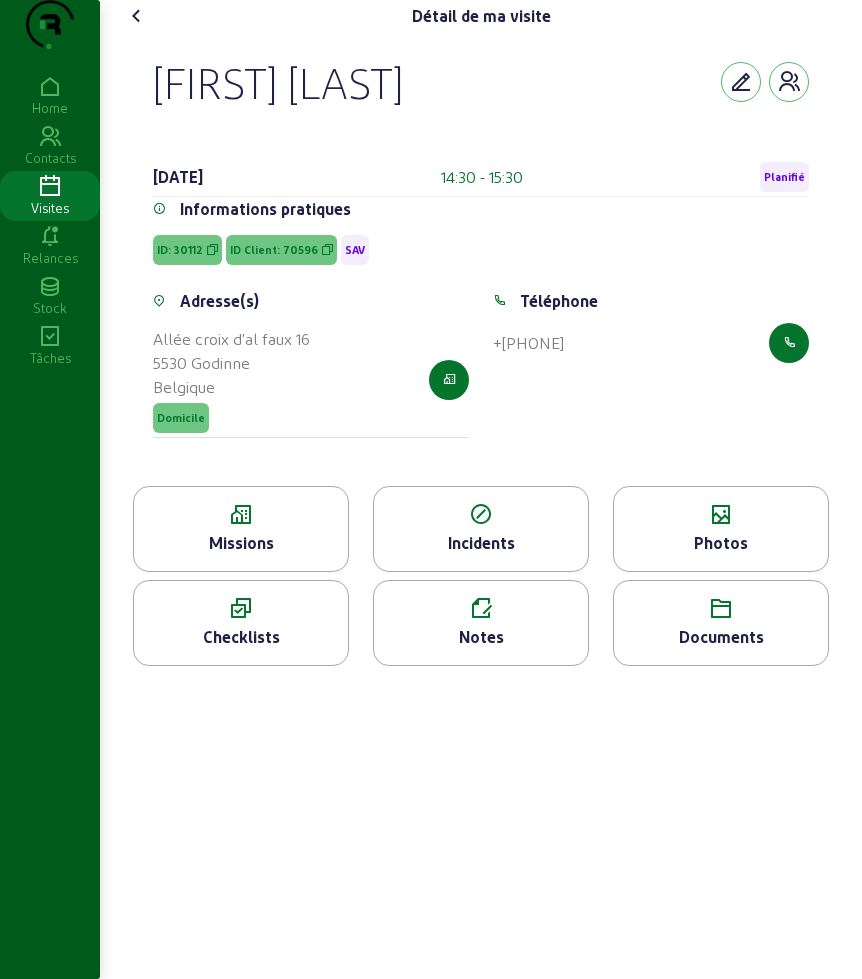 click on "Missions" 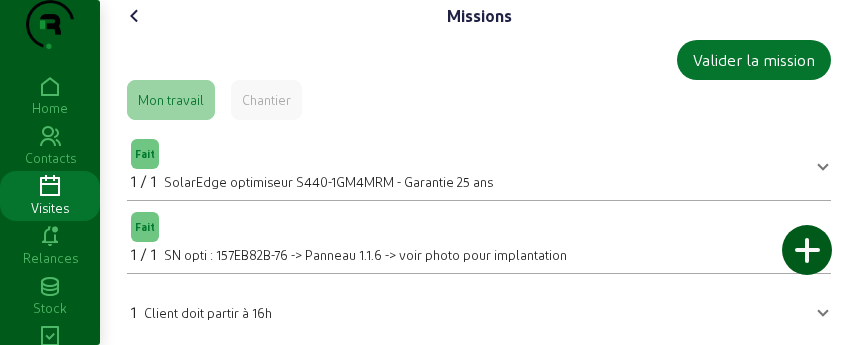 click 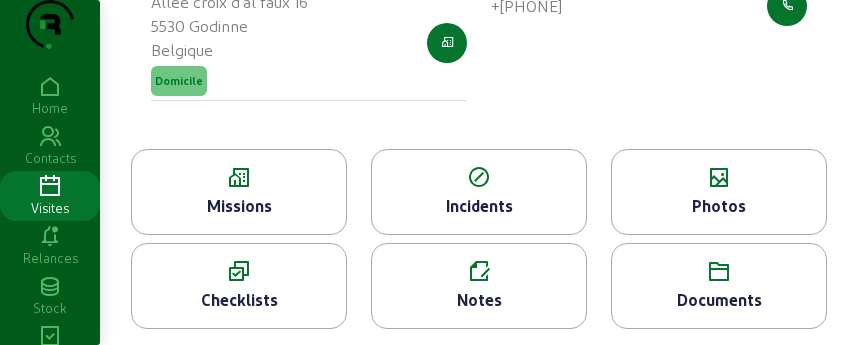 scroll, scrollTop: 377, scrollLeft: 0, axis: vertical 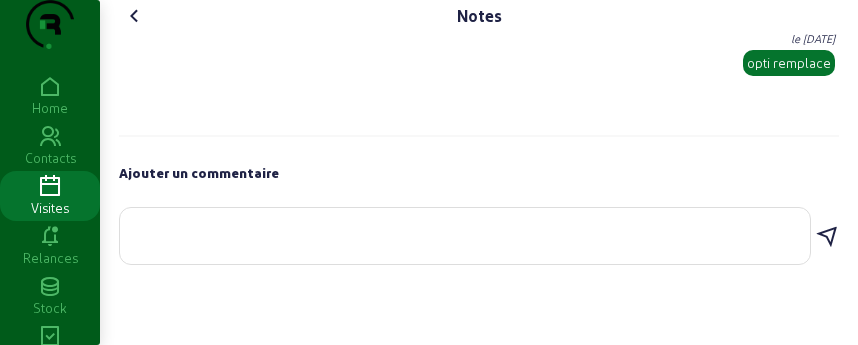 click 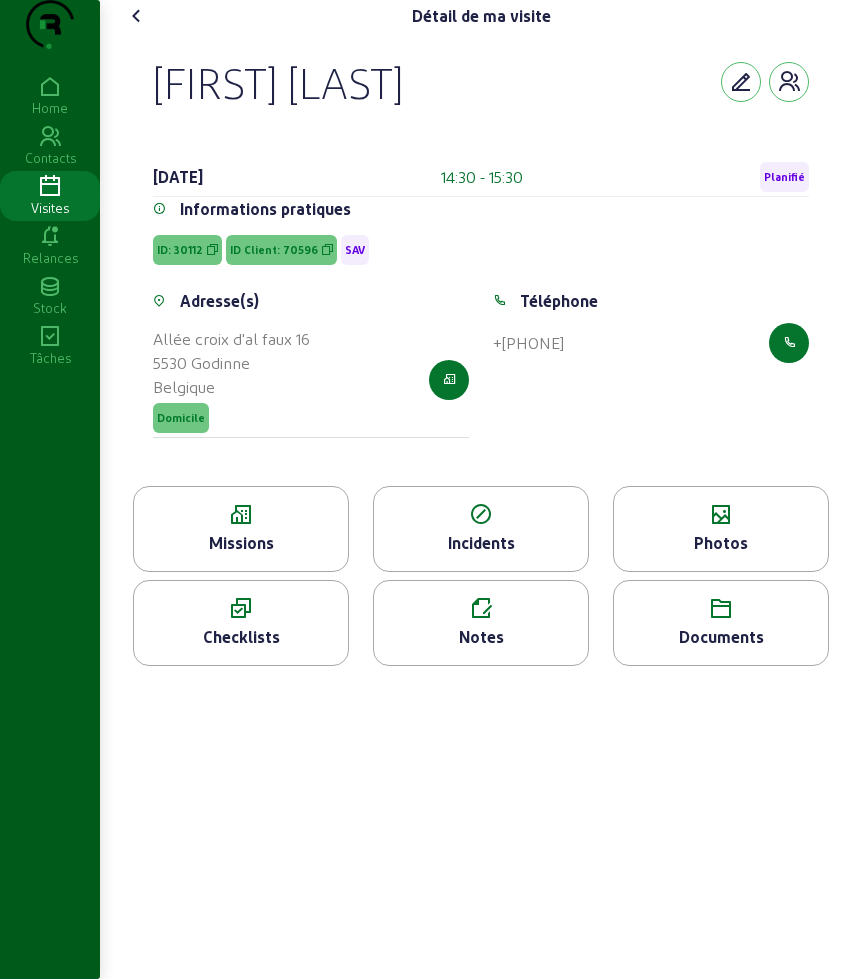 click on "Détail de ma visite   [FIRST] [LAST]  [DATE]  [TIME] - [TIME]  Planifié Informations pratiques ID: [NUMBER] ID Client: [NUMBER] SAV Adresse(s) Allée croix d'al faux 16 5530 Godinne Belgique Domicile Téléphone  +32 [PHONE]   Missions   Incidents   Photos   Checklists   Notes   Documents" 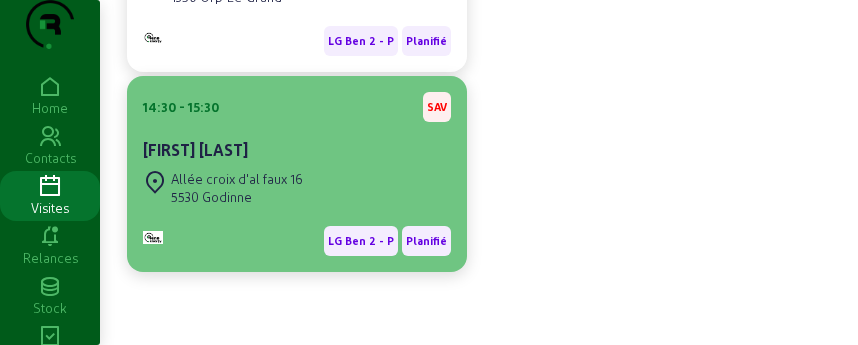 scroll, scrollTop: 1648, scrollLeft: 0, axis: vertical 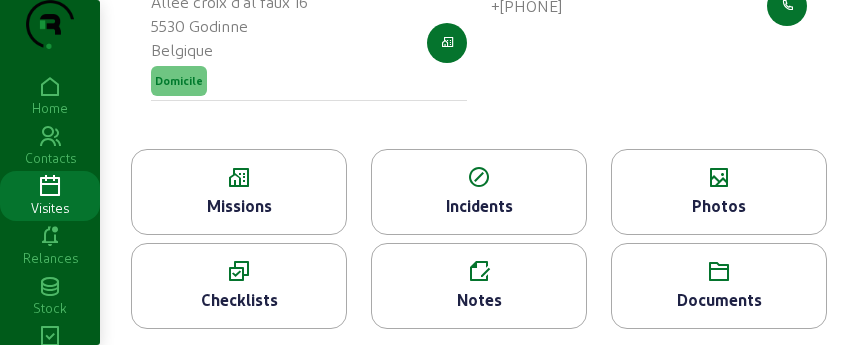 click on "Missions" 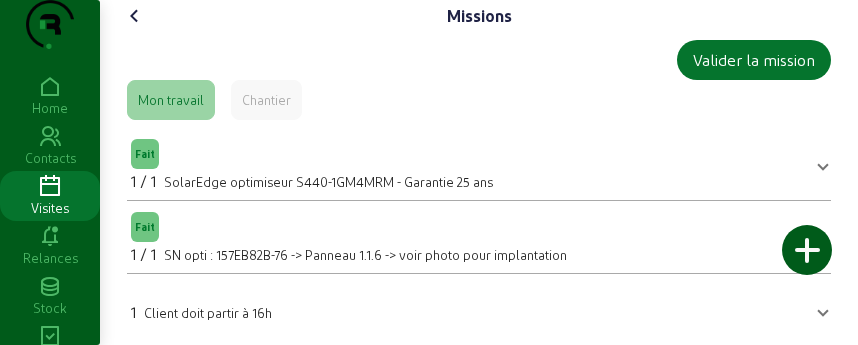 click 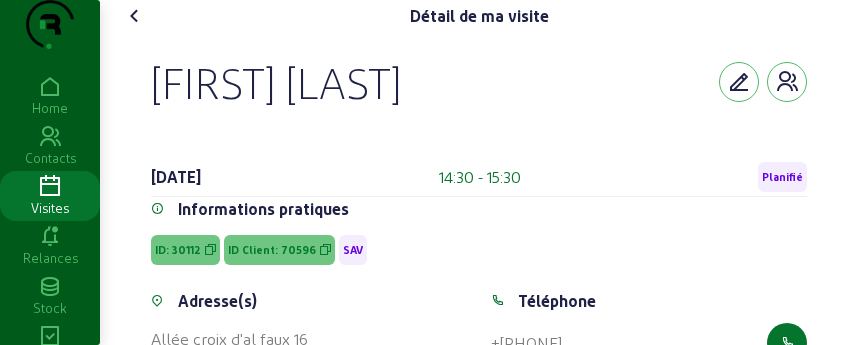 click on "ID Client: 70596" 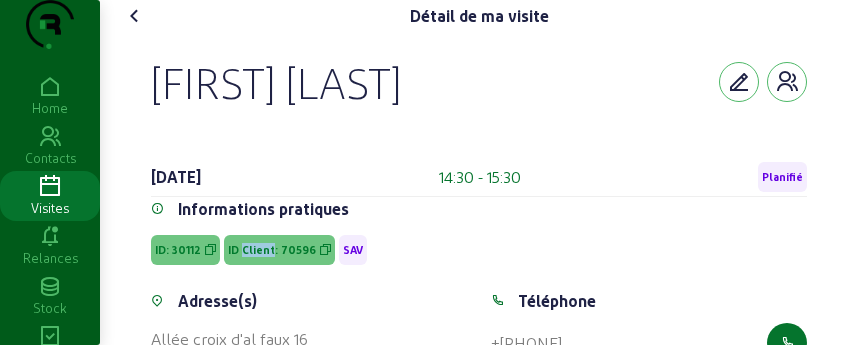 click on "ID Client: 70596" 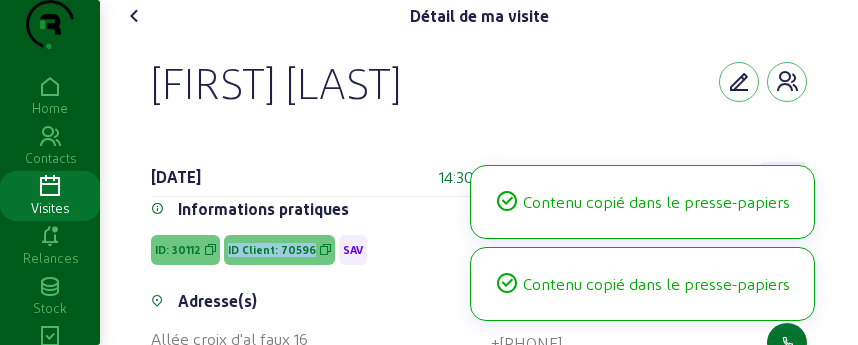 click on "ID Client: 70596" 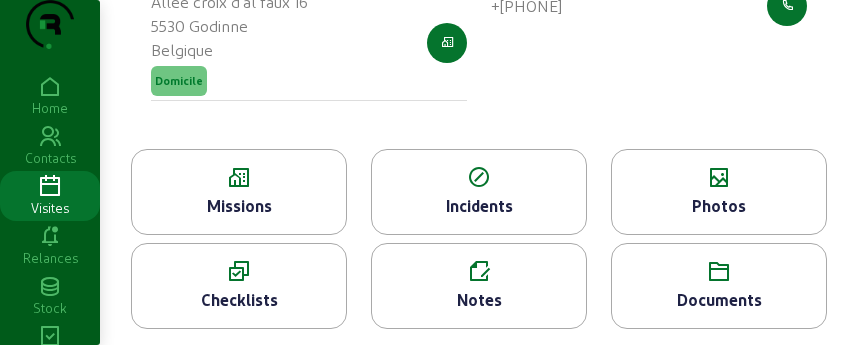 scroll, scrollTop: 377, scrollLeft: 0, axis: vertical 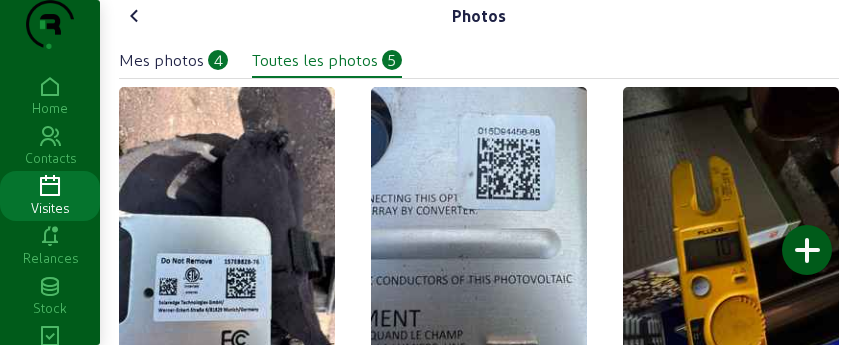 click 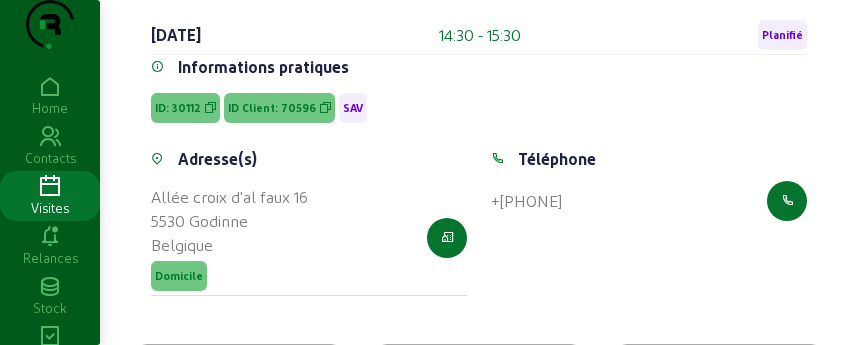 scroll, scrollTop: 250, scrollLeft: 0, axis: vertical 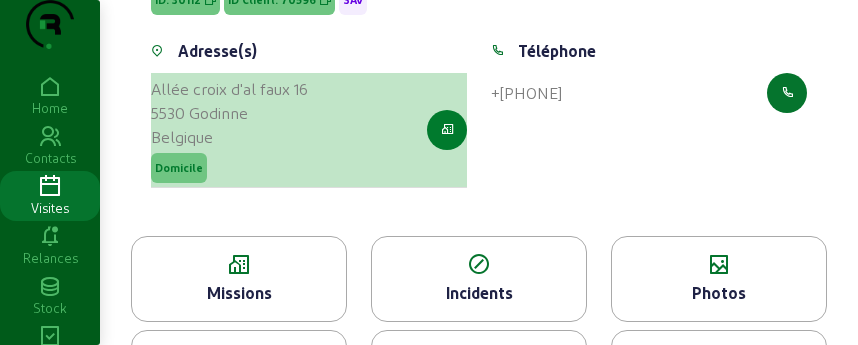 click 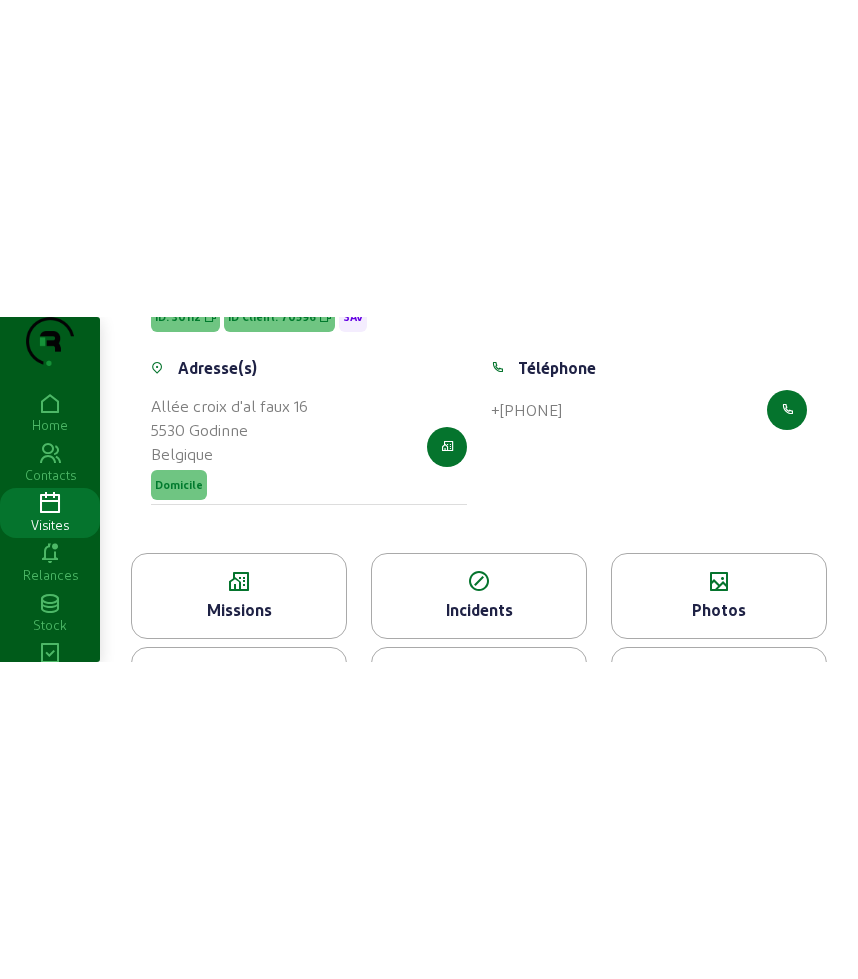 scroll, scrollTop: 0, scrollLeft: 0, axis: both 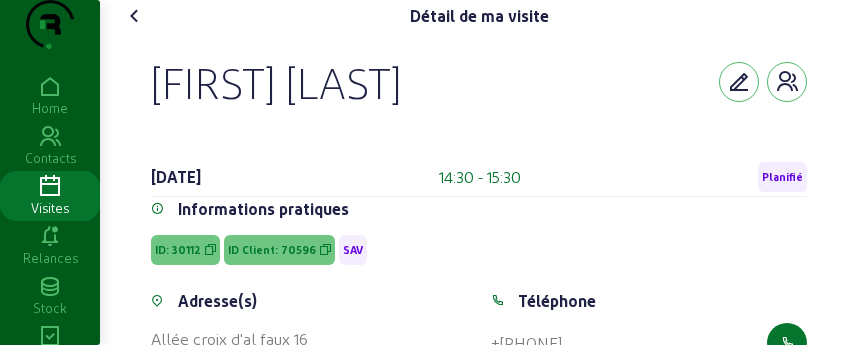 click 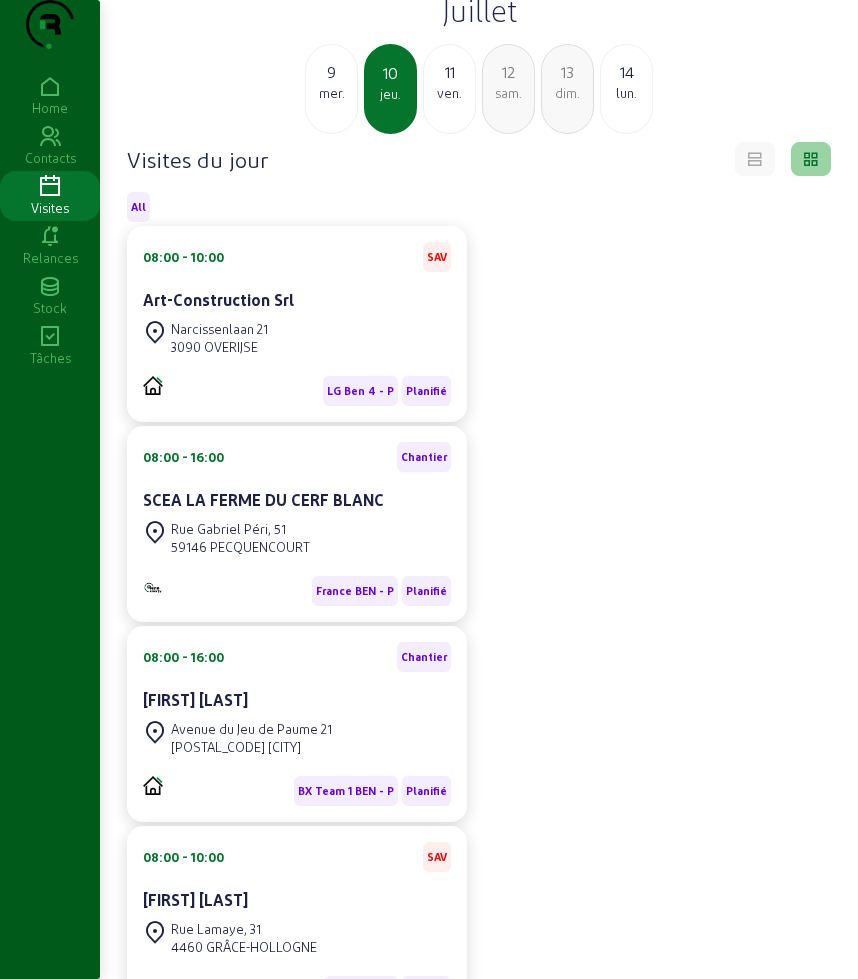 scroll, scrollTop: 0, scrollLeft: 0, axis: both 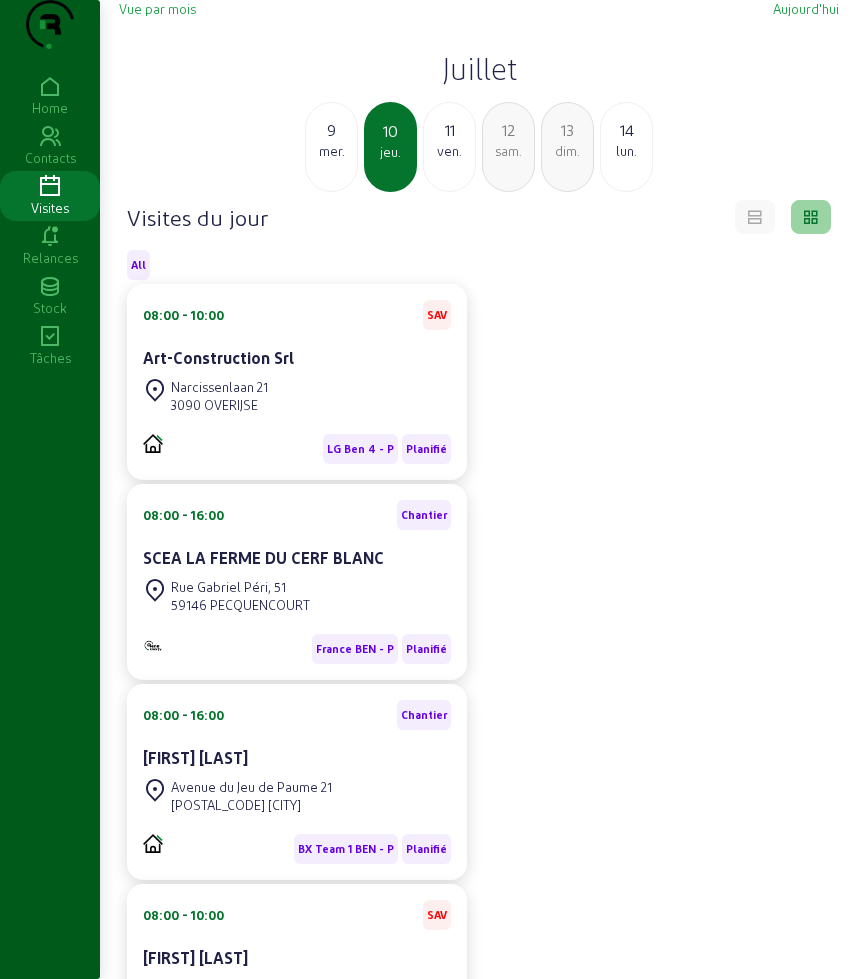 click on "sam." 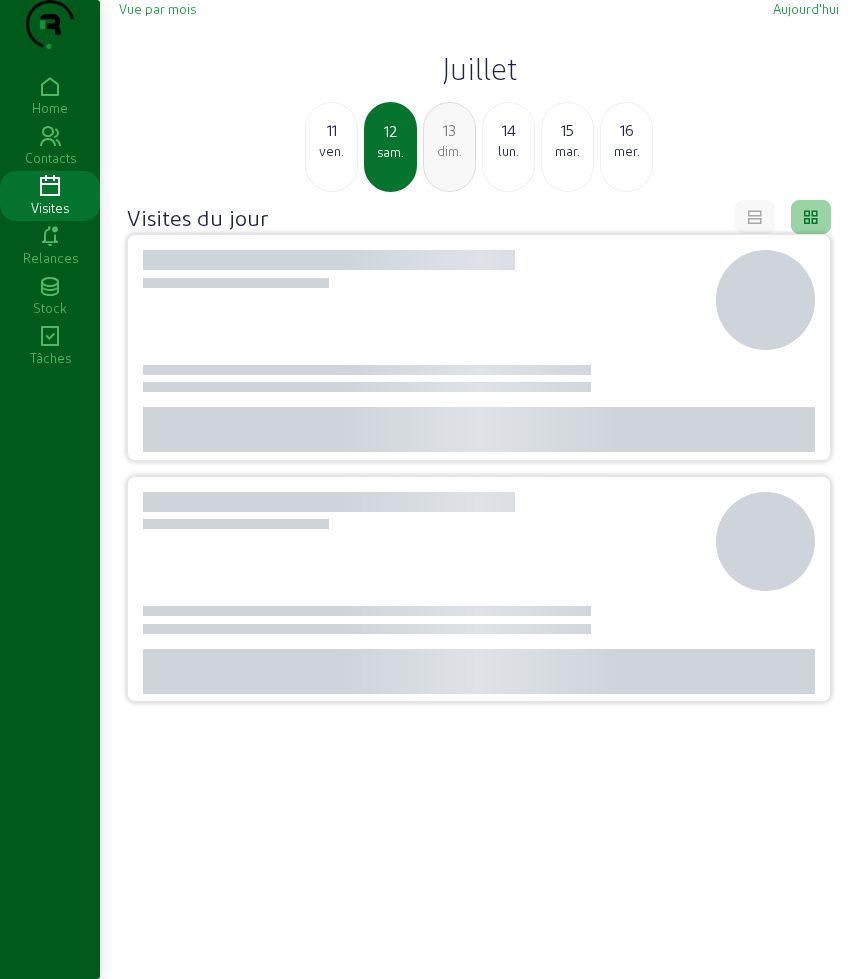 click on "ven." 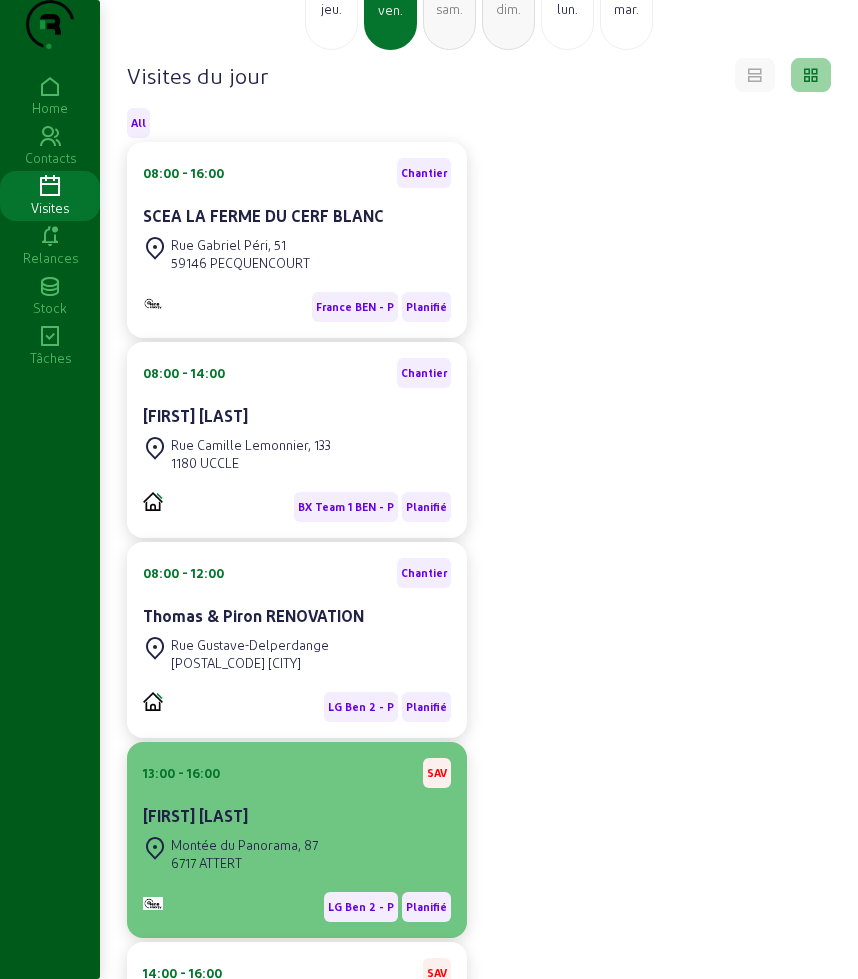 scroll, scrollTop: 414, scrollLeft: 0, axis: vertical 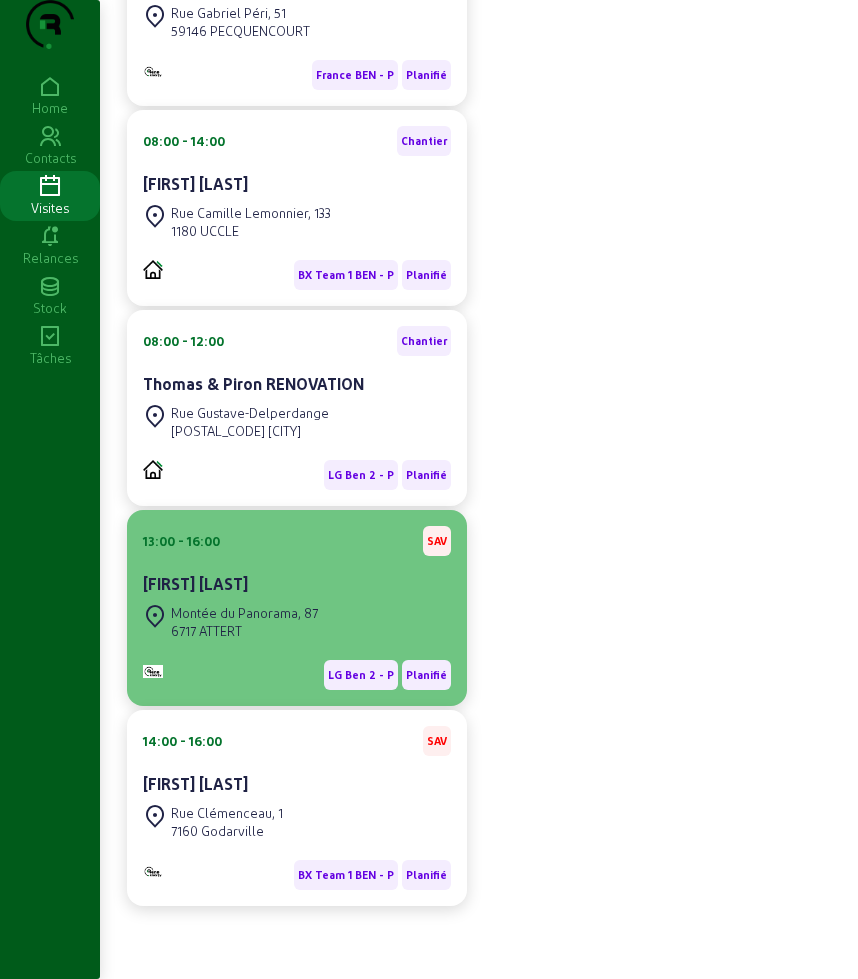 click on "Montée du Panorama, 87 [POSTAL_CODE] [CITY]" 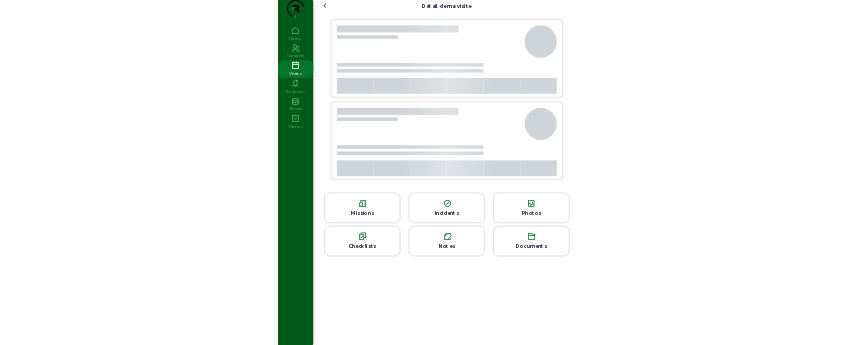 scroll, scrollTop: 0, scrollLeft: 0, axis: both 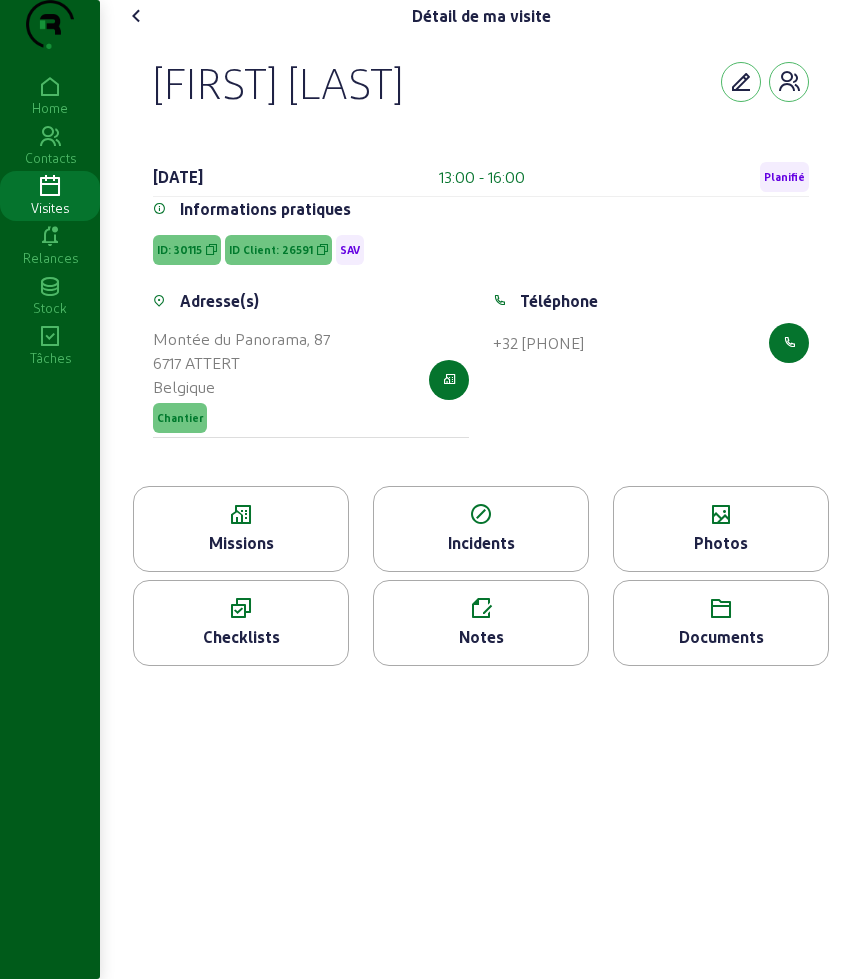 drag, startPoint x: 145, startPoint y: 121, endPoint x: 526, endPoint y: 124, distance: 381.0118 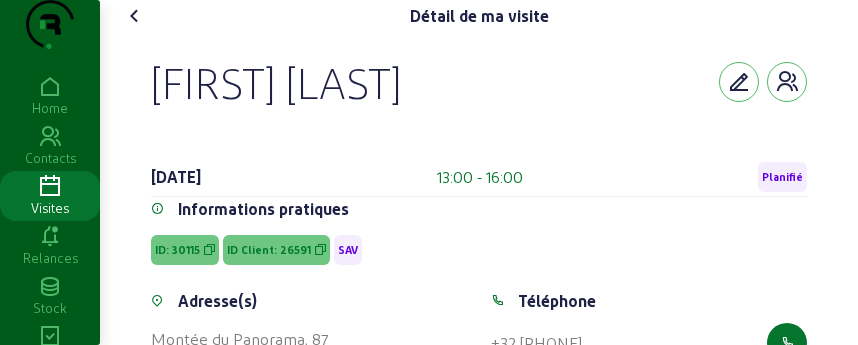 scroll, scrollTop: 377, scrollLeft: 0, axis: vertical 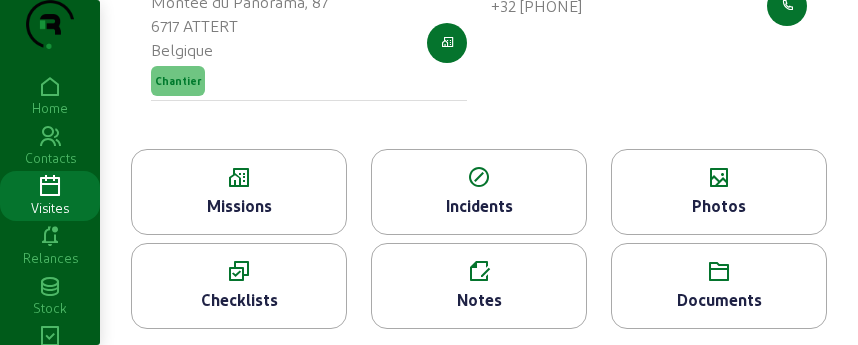 click on "Notes" 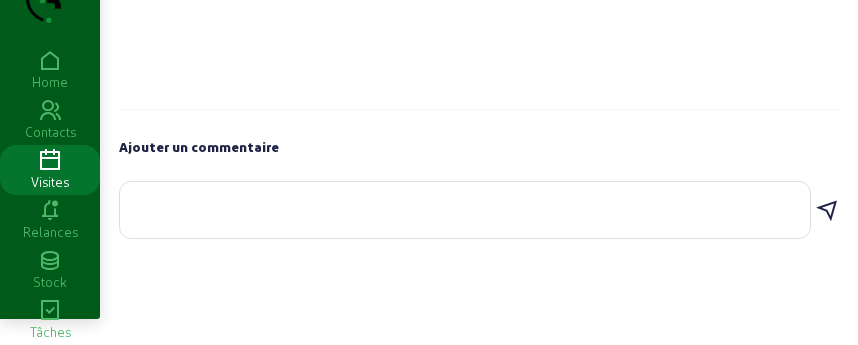 scroll, scrollTop: 0, scrollLeft: 0, axis: both 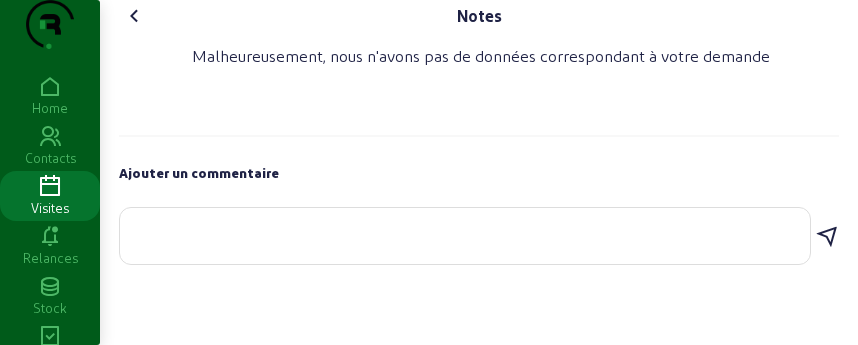 click 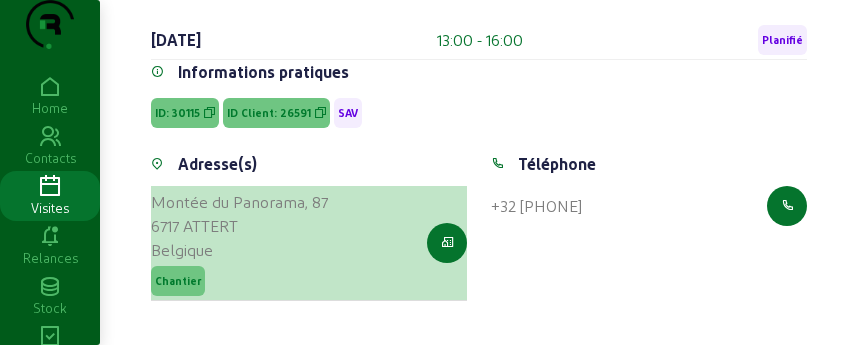scroll, scrollTop: 377, scrollLeft: 0, axis: vertical 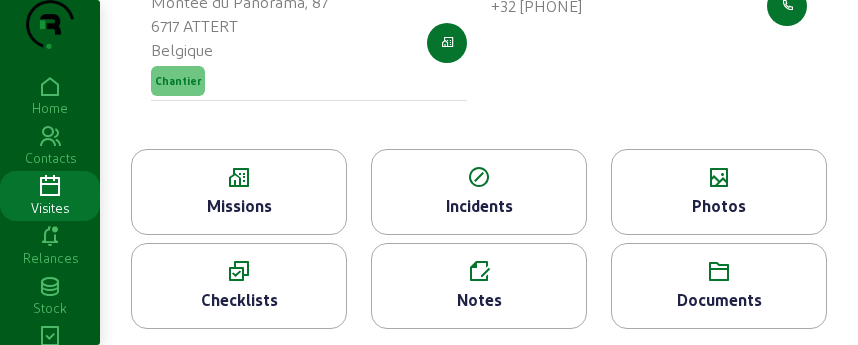 click on "Missions" 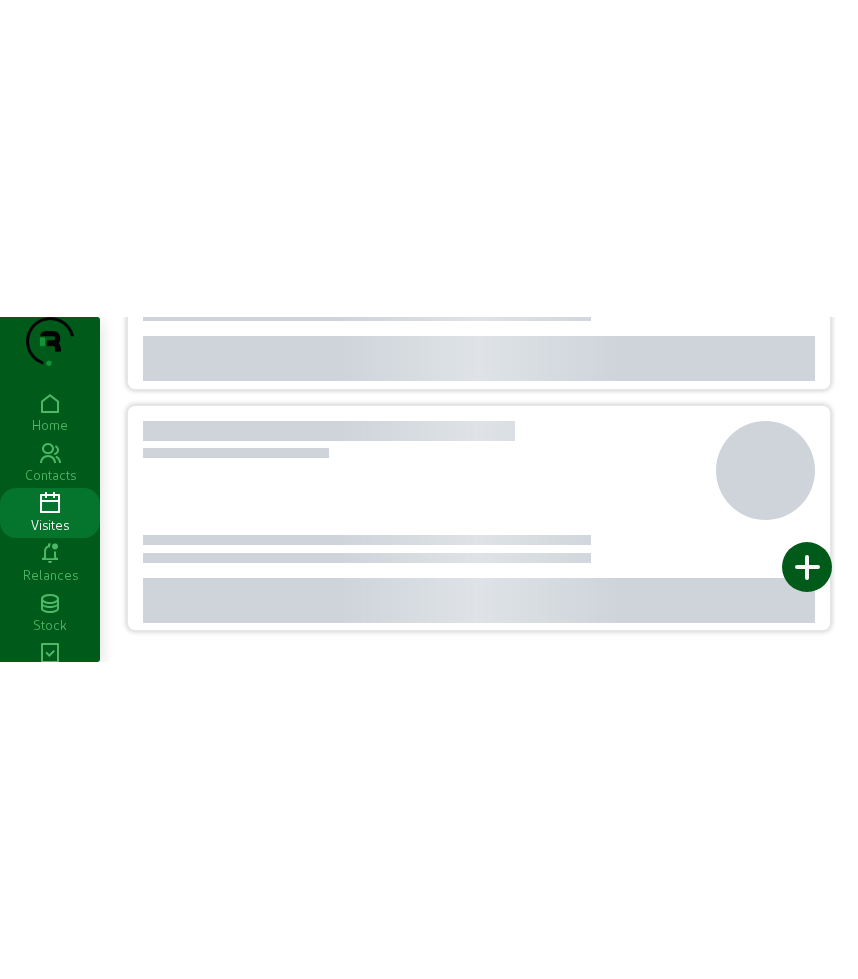 scroll, scrollTop: 0, scrollLeft: 0, axis: both 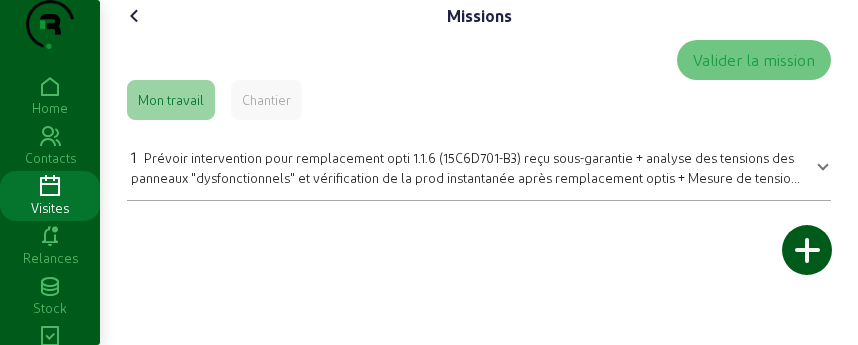 click 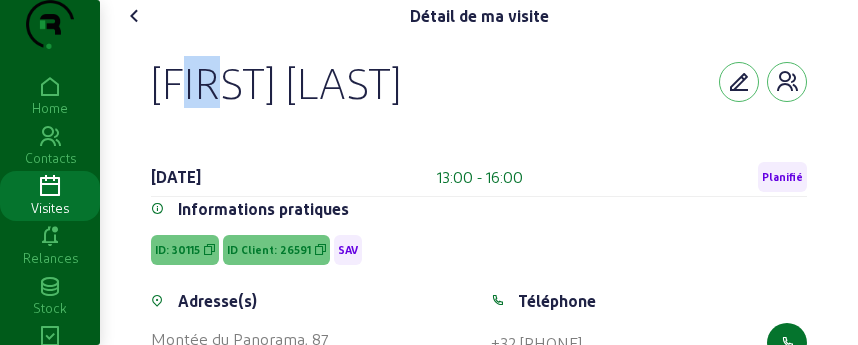 drag, startPoint x: 171, startPoint y: 136, endPoint x: 214, endPoint y: 129, distance: 43.56604 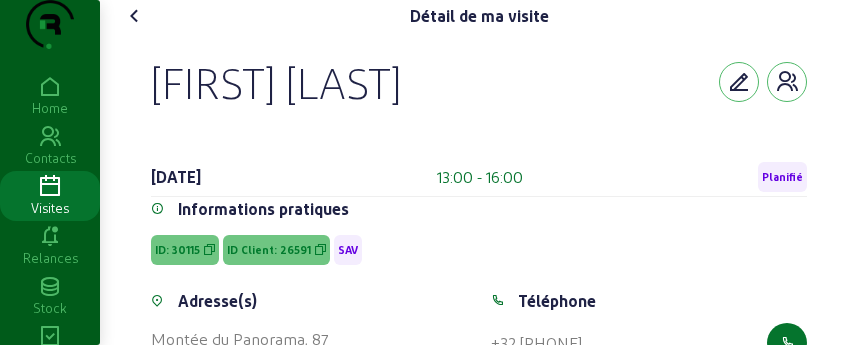 click on "[FIRST]-[LAST]  [DATE]  [TIME] - [TIME]  Planifié Informations pratiques ID: [NUMBER] ID Client: [NUMBER] SAV Adresse(s) Montée du Panorama, 87 6717 ATTERT Belgique Chantier Téléphone  +32 [PHONE]" 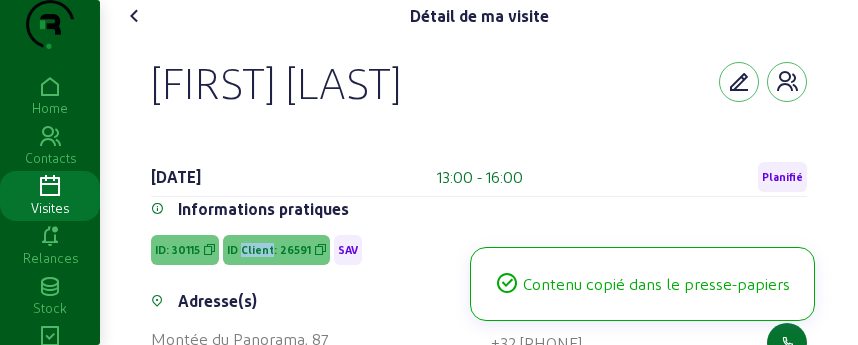 click on "ID Client: 26591" 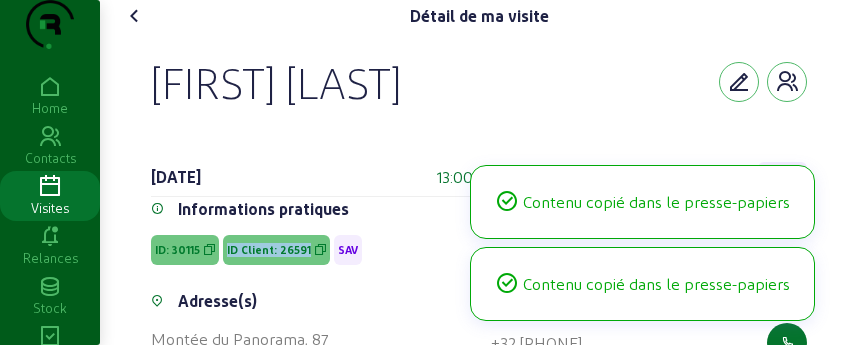 click on "ID Client: 26591" 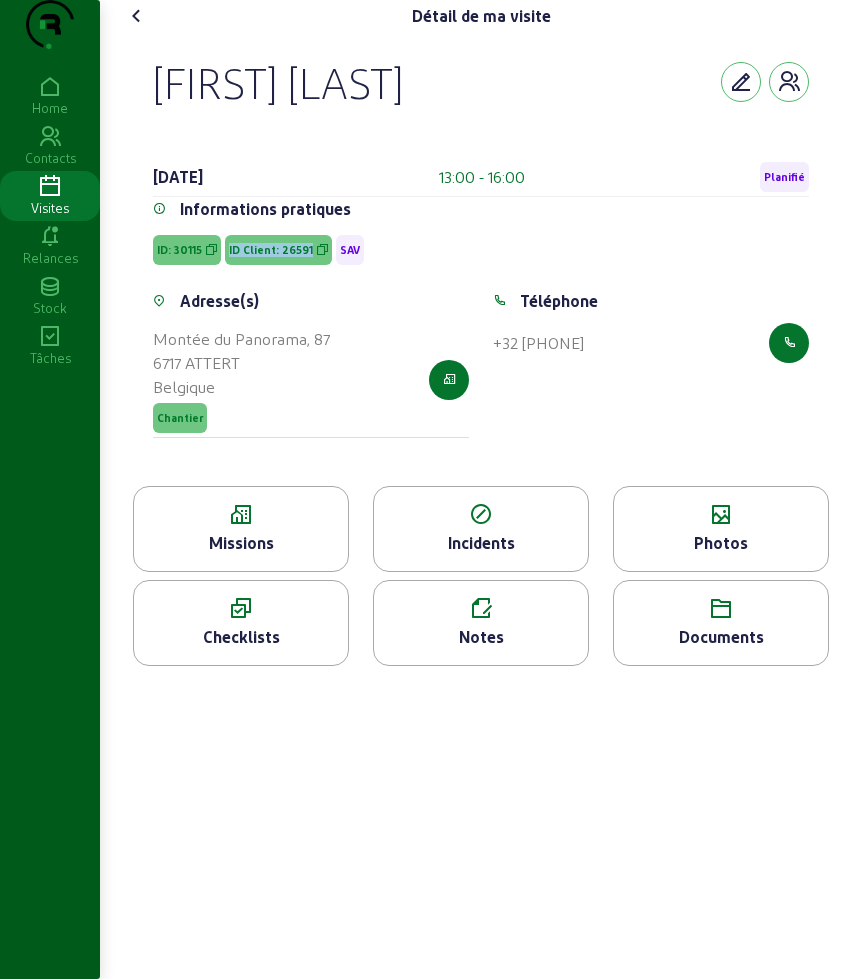 click 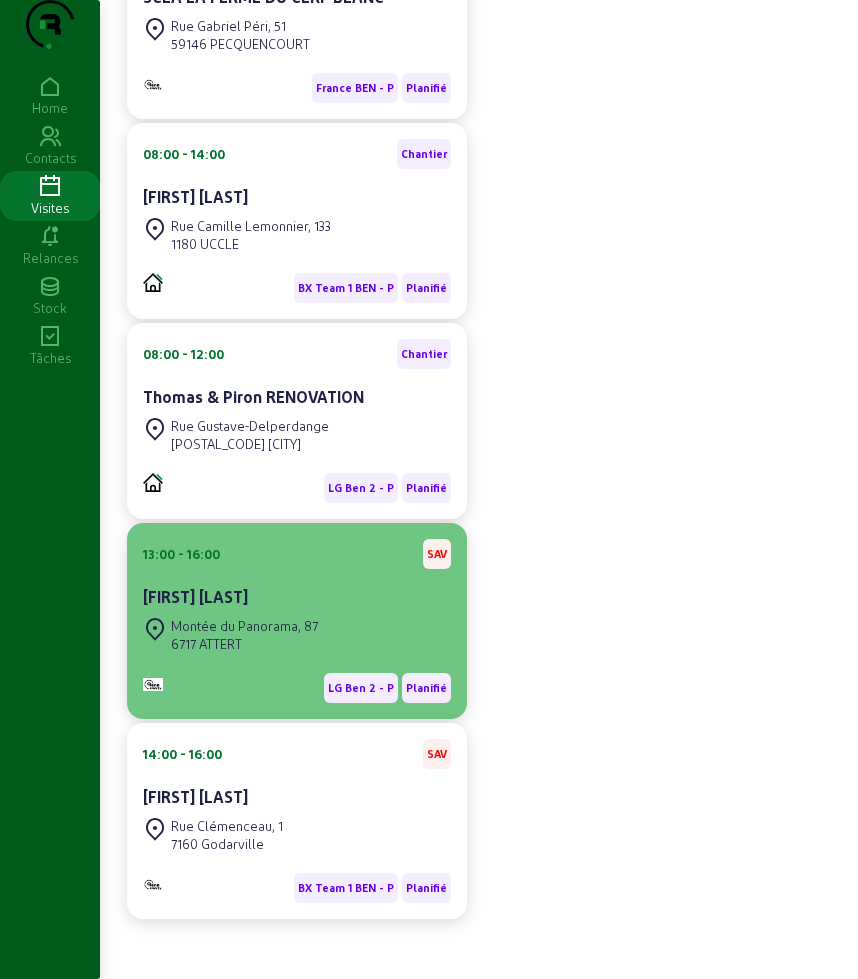 scroll, scrollTop: 414, scrollLeft: 0, axis: vertical 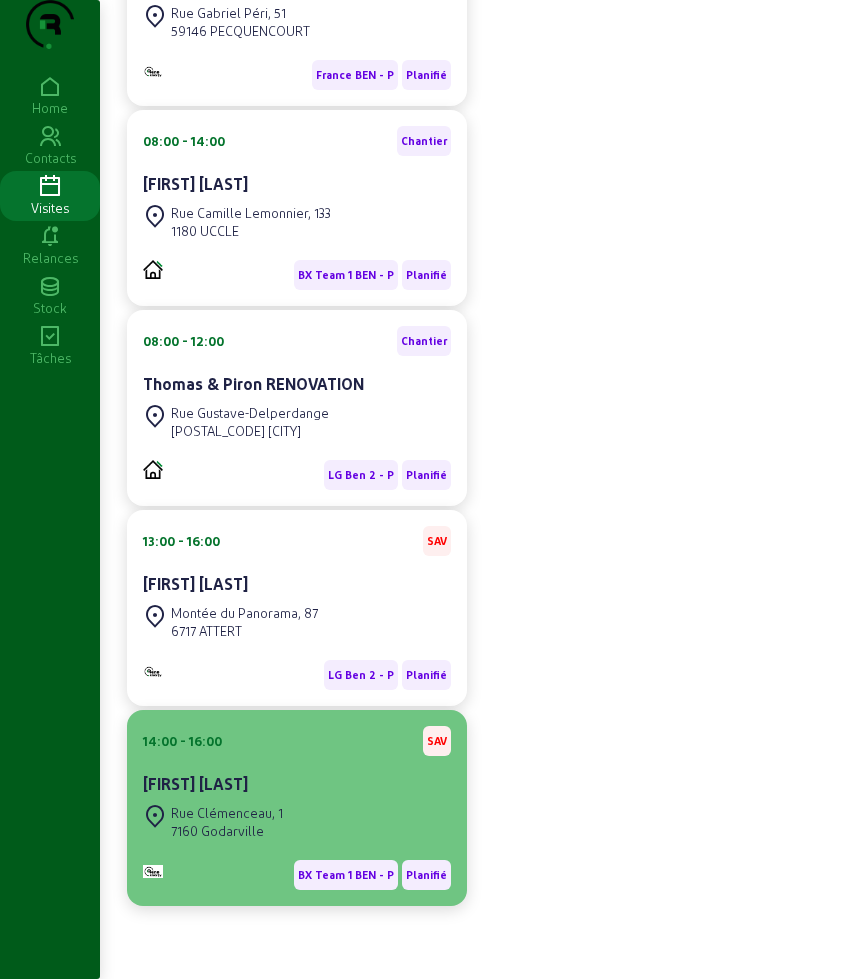 click on "[FIRST] [LAST]" 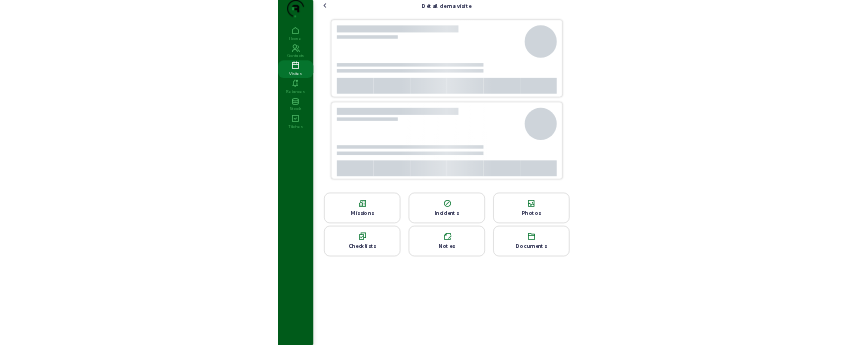 scroll, scrollTop: 0, scrollLeft: 0, axis: both 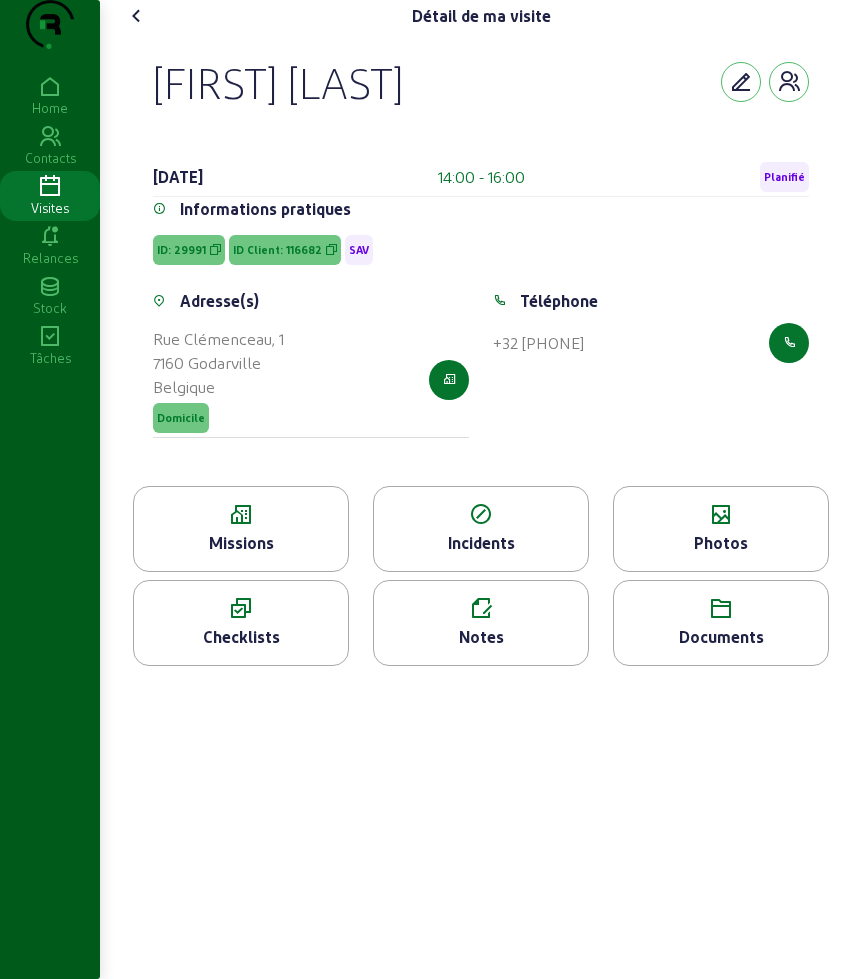 click on "[FIRST] [LAST]" 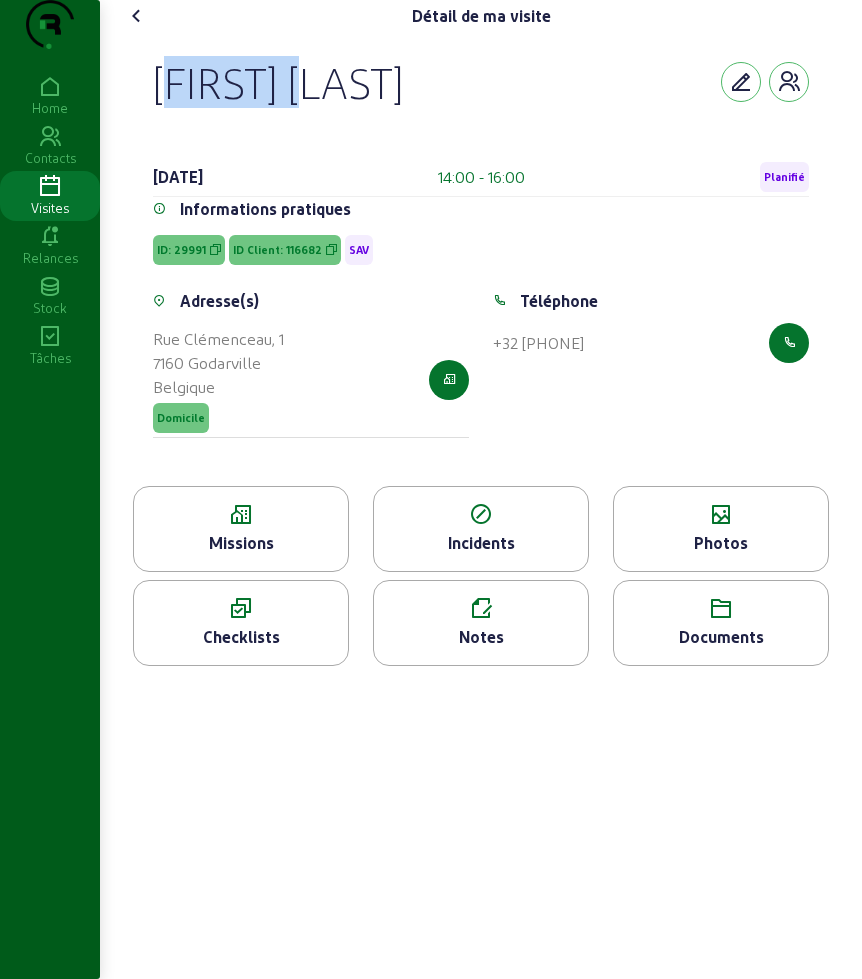 click on "[FIRST] [LAST]" 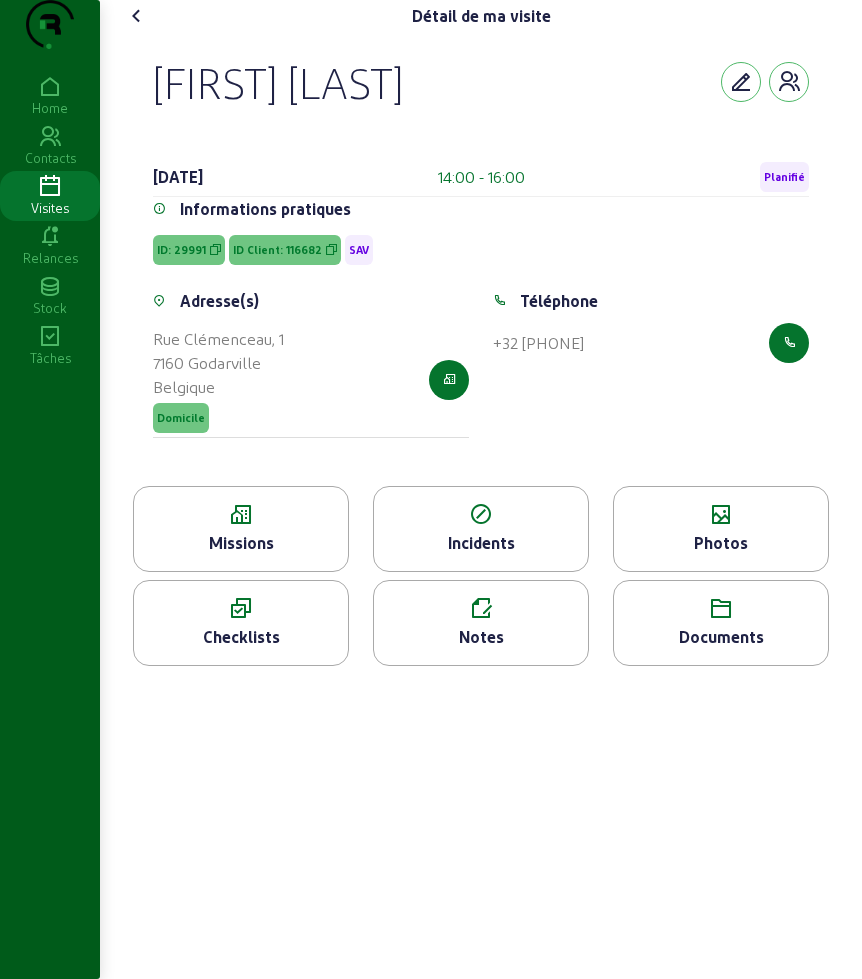 click on "[FIRST] [LAST]" 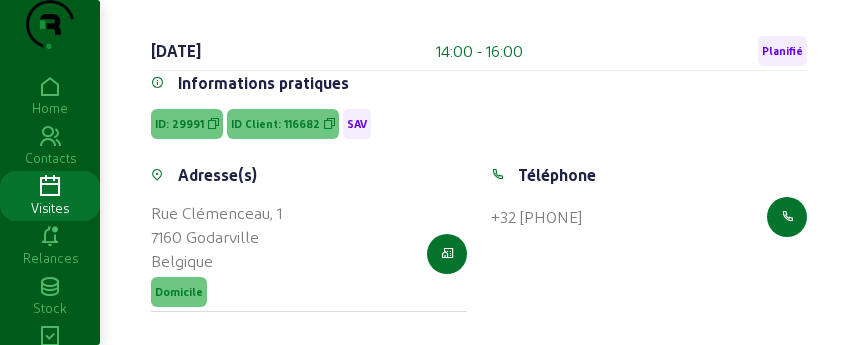 scroll, scrollTop: 375, scrollLeft: 0, axis: vertical 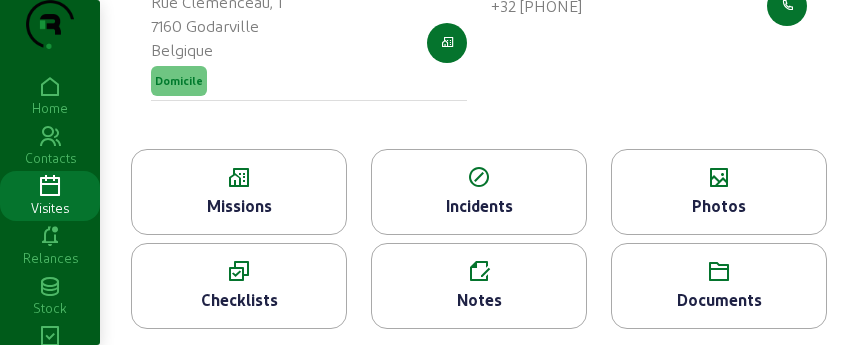 click on "Missions" 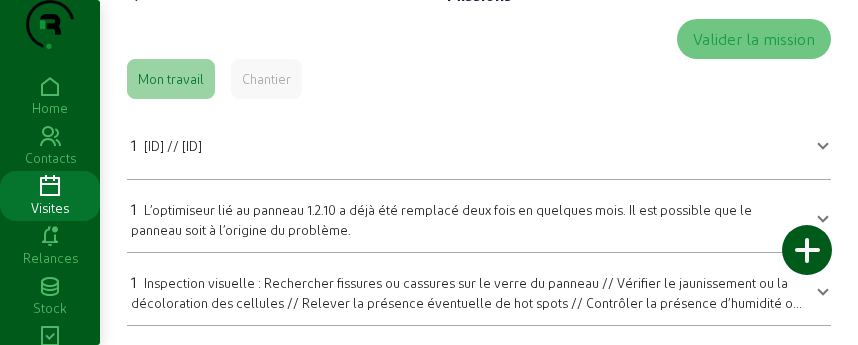 scroll, scrollTop: 0, scrollLeft: 0, axis: both 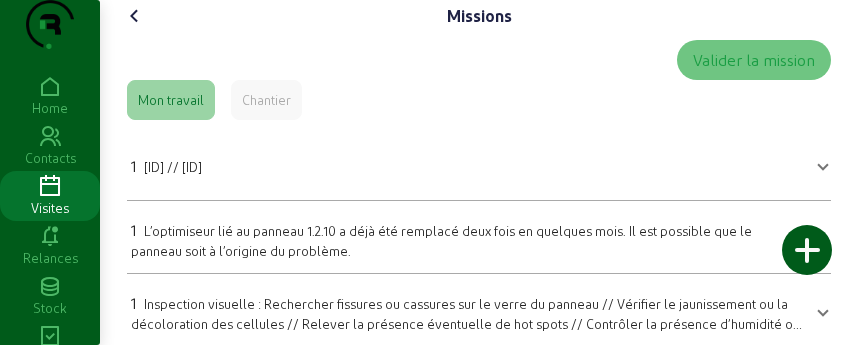 click 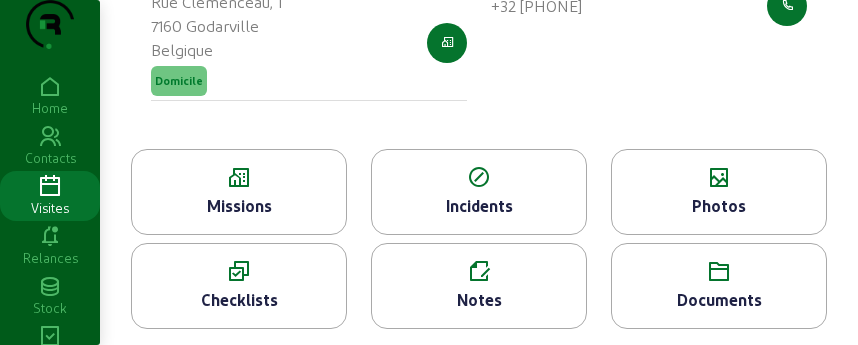 scroll, scrollTop: 375, scrollLeft: 0, axis: vertical 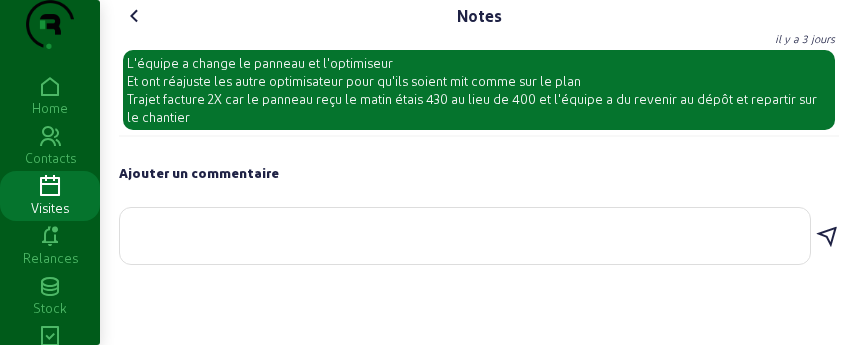 click 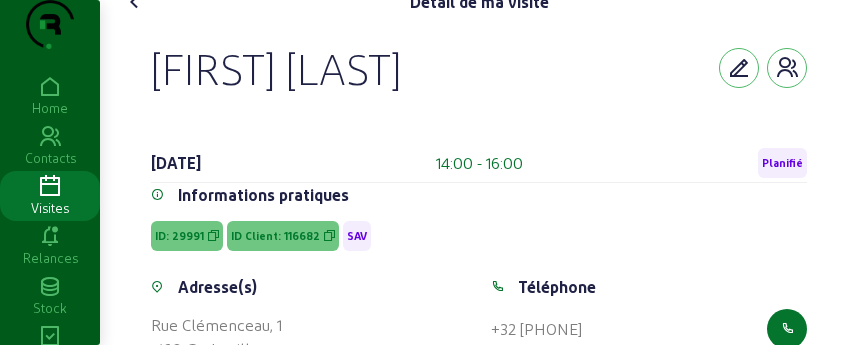 scroll, scrollTop: 0, scrollLeft: 0, axis: both 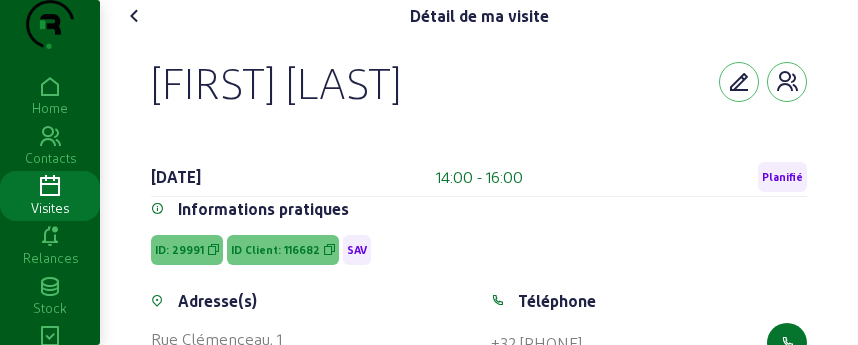 click 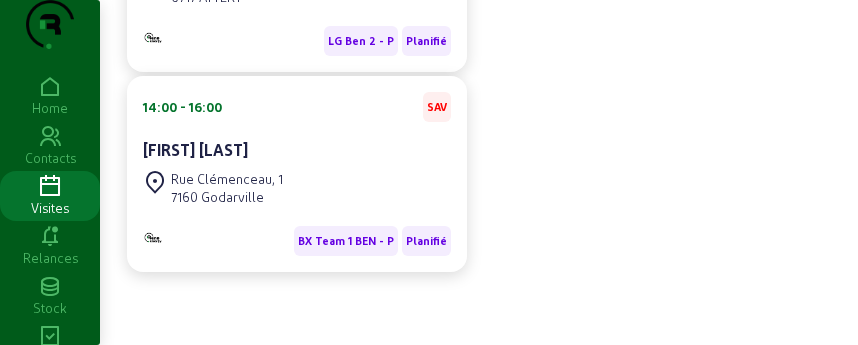 scroll, scrollTop: 1048, scrollLeft: 0, axis: vertical 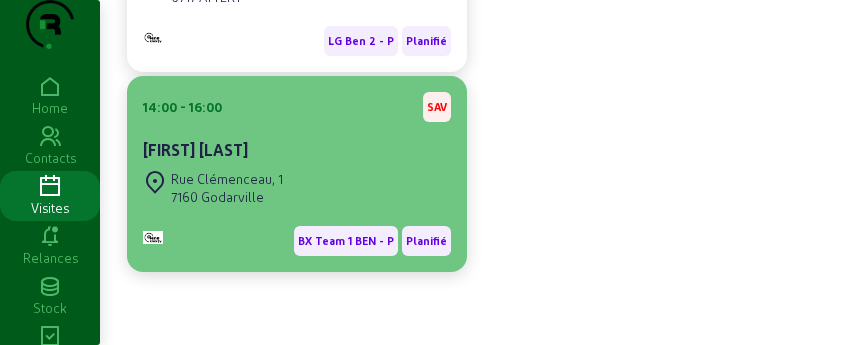 click on "Rue Clémenceau, 1 [POSTAL_CODE] [CITY]" 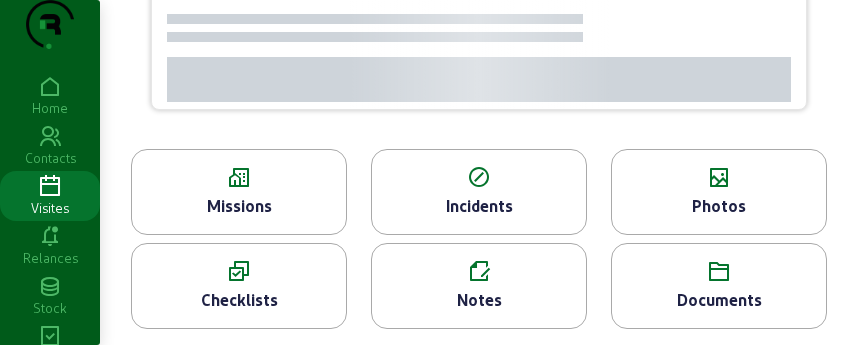 scroll, scrollTop: 0, scrollLeft: 0, axis: both 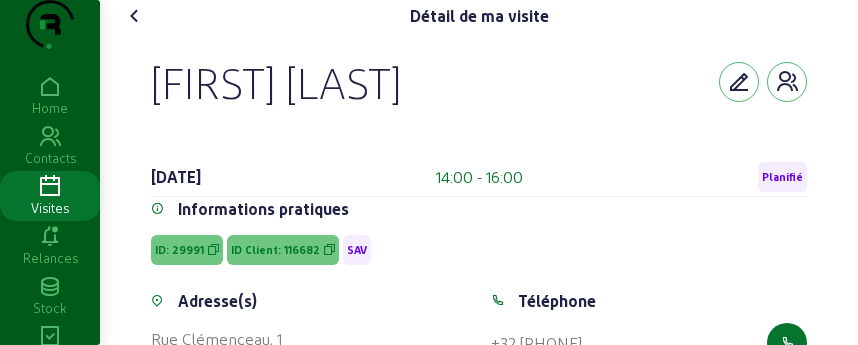 drag, startPoint x: 148, startPoint y: 113, endPoint x: 589, endPoint y: 129, distance: 441.29016 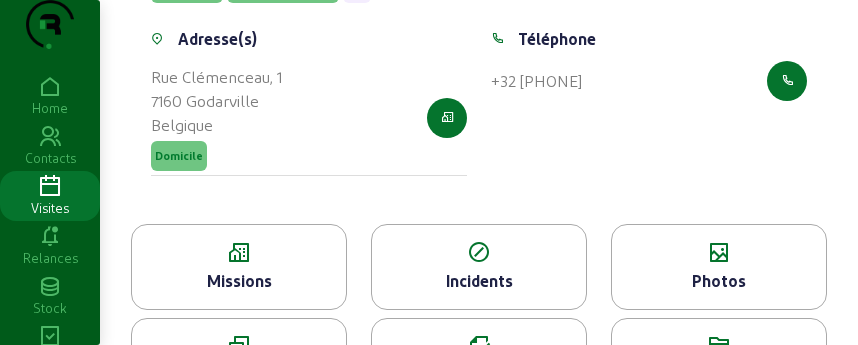 scroll, scrollTop: 377, scrollLeft: 0, axis: vertical 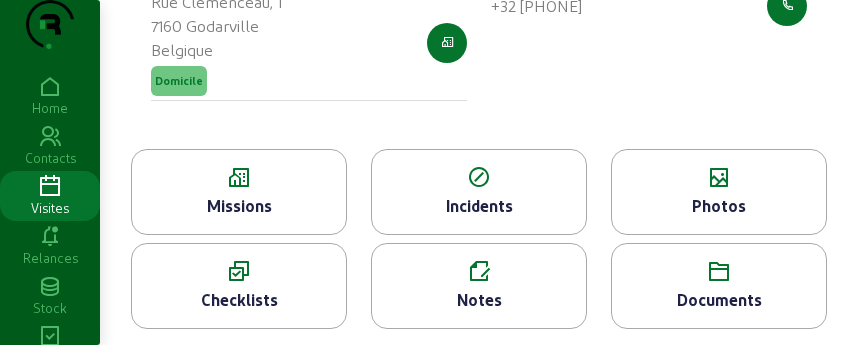 click on "Notes" 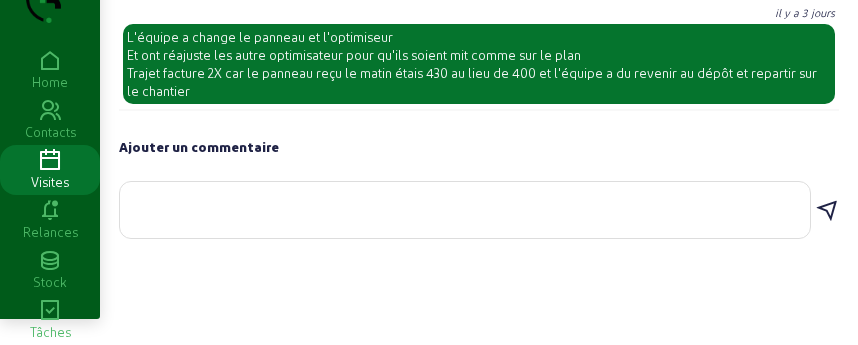 scroll, scrollTop: 0, scrollLeft: 0, axis: both 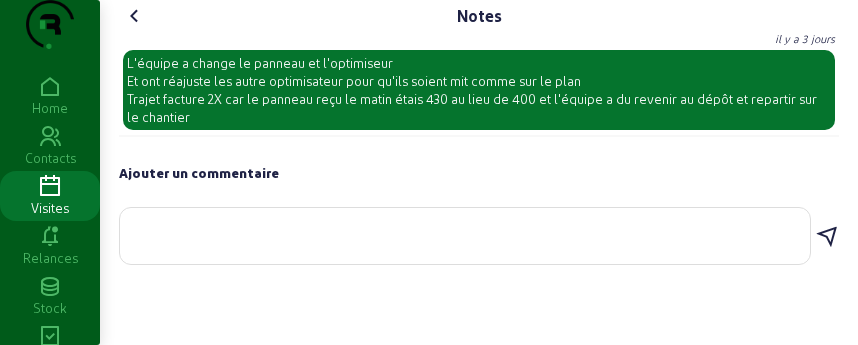 click 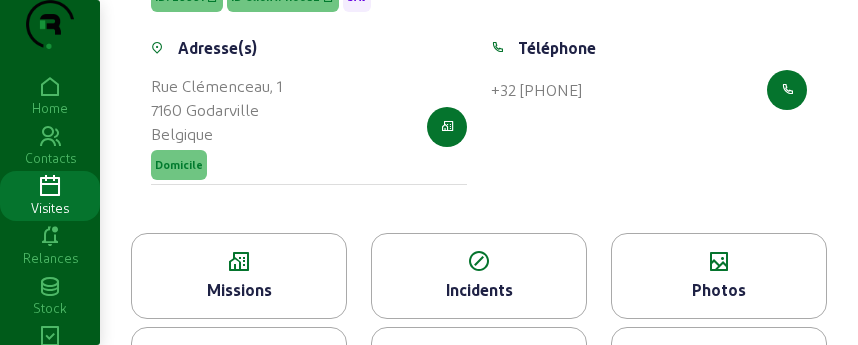 scroll, scrollTop: 377, scrollLeft: 0, axis: vertical 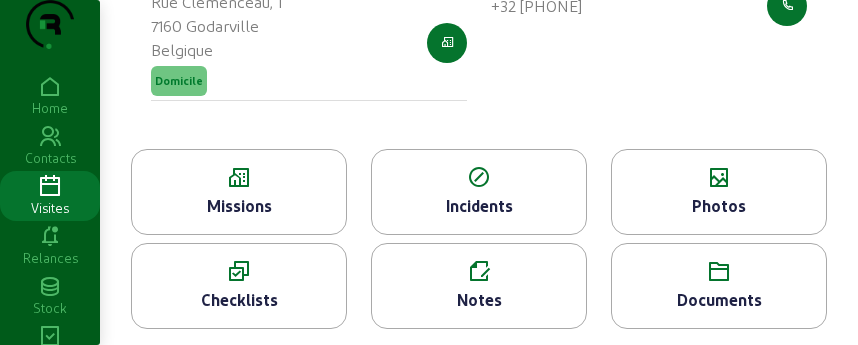 click on "Photos" 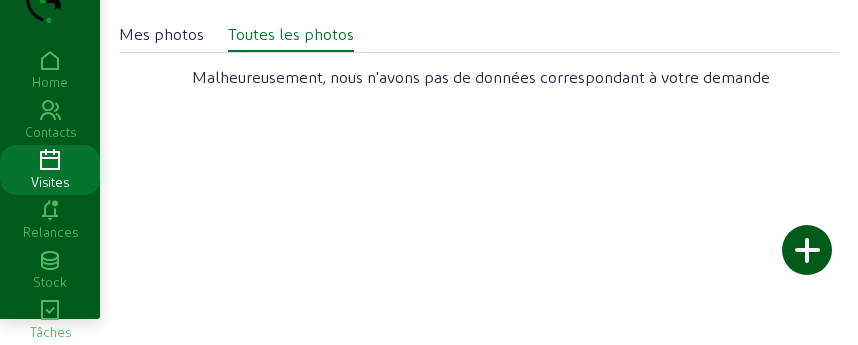 scroll, scrollTop: 0, scrollLeft: 0, axis: both 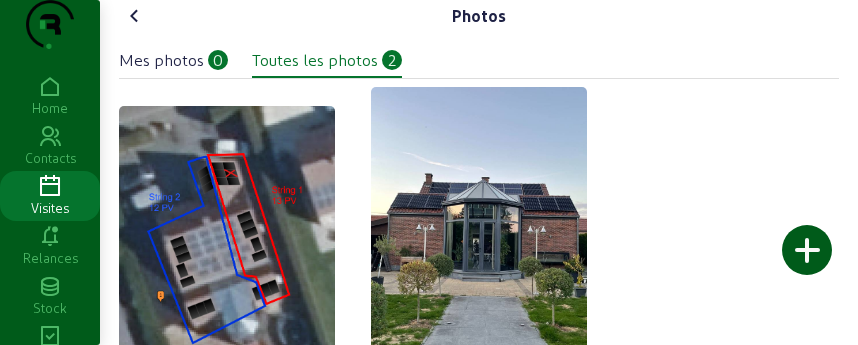 click 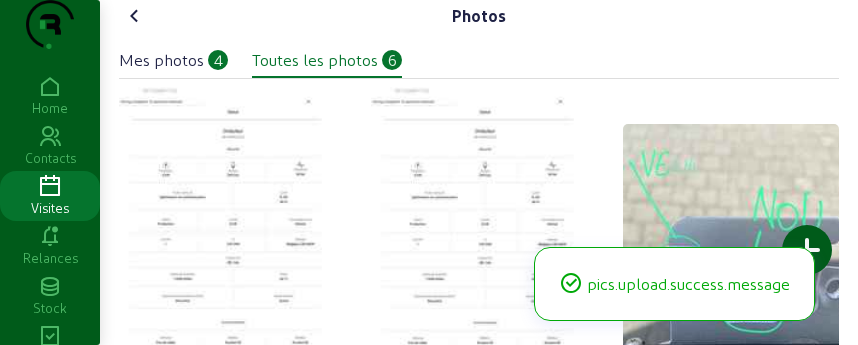 click 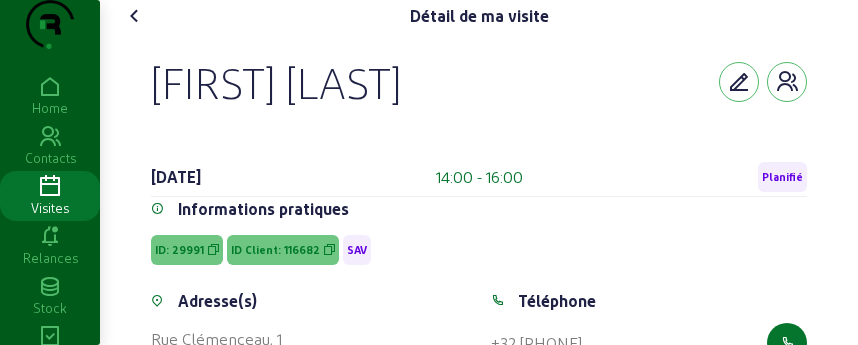 click 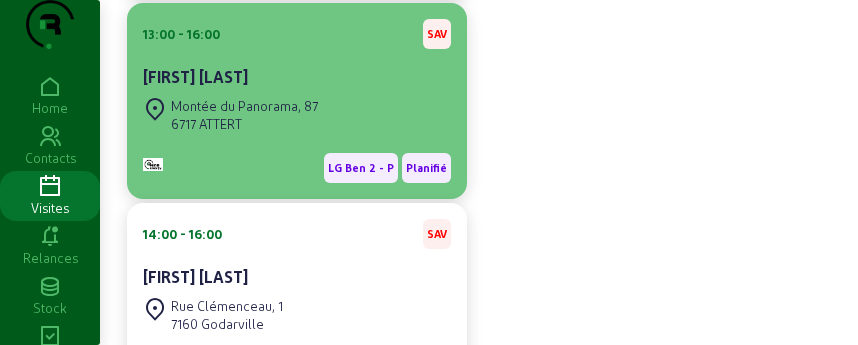 scroll, scrollTop: 923, scrollLeft: 0, axis: vertical 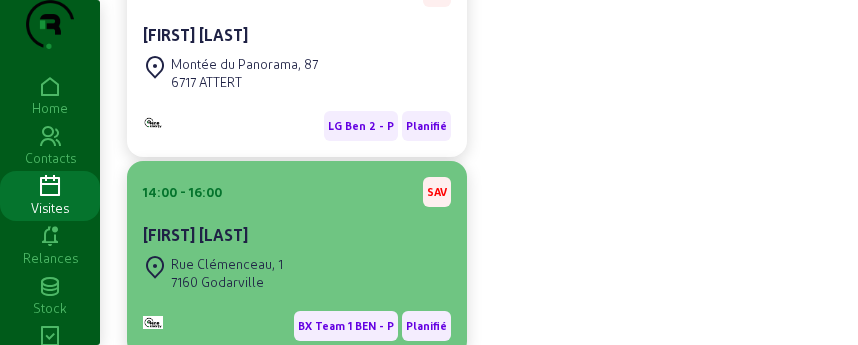 click on "[FIRST] [LAST]" 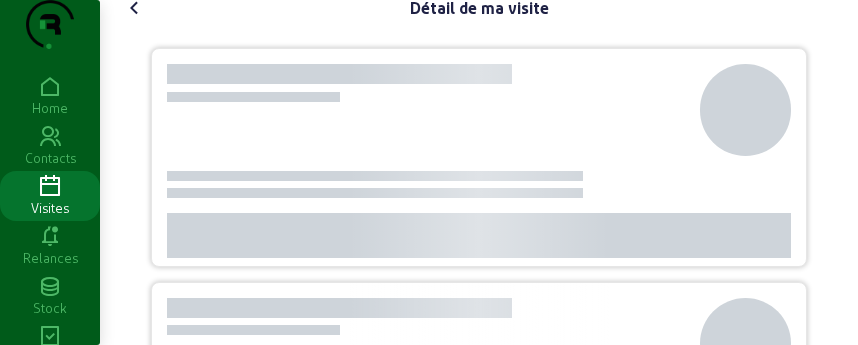 scroll, scrollTop: 0, scrollLeft: 0, axis: both 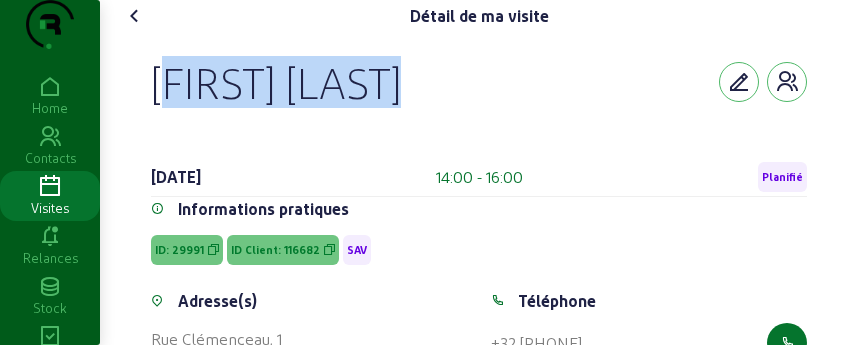 drag, startPoint x: 141, startPoint y: 129, endPoint x: 669, endPoint y: 129, distance: 528 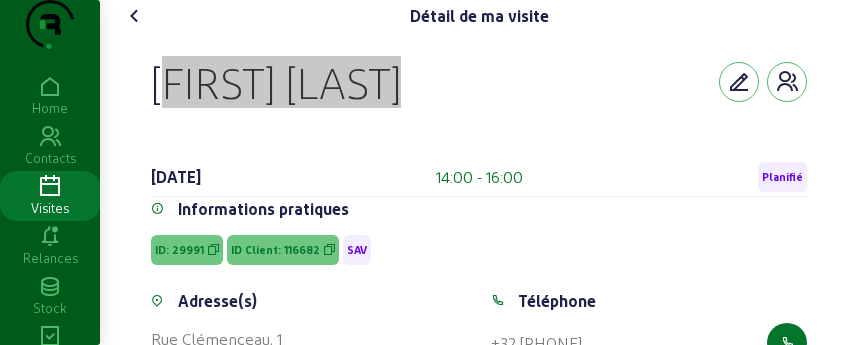 scroll, scrollTop: 375, scrollLeft: 0, axis: vertical 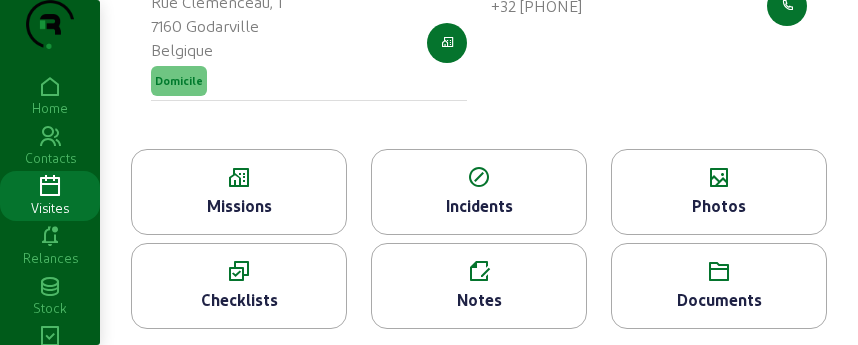 click on "Photos" 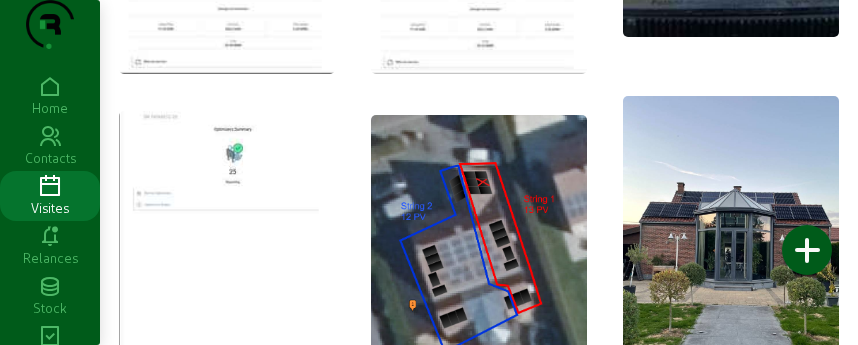 scroll, scrollTop: 0, scrollLeft: 0, axis: both 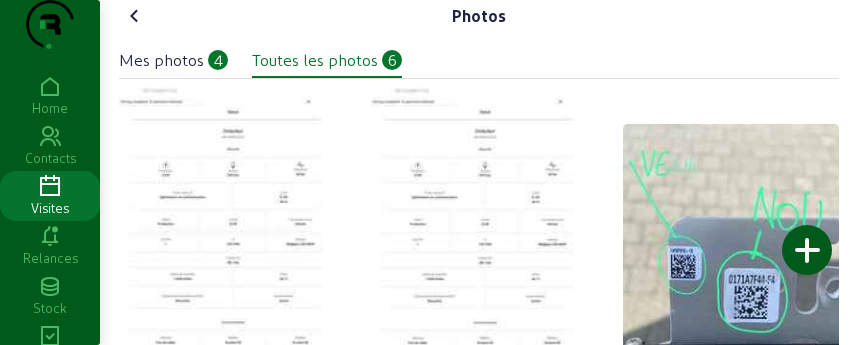 click 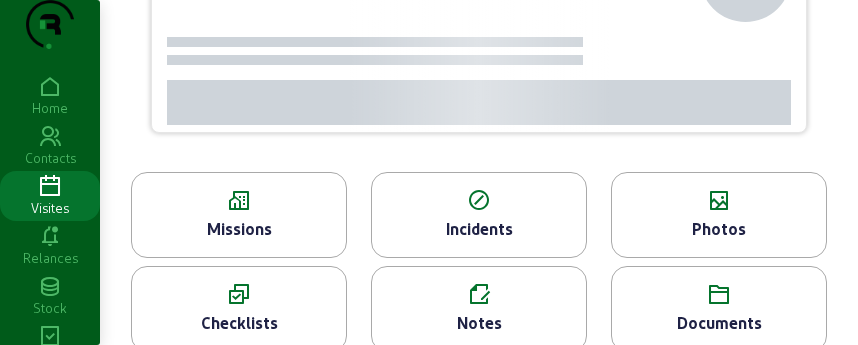 scroll, scrollTop: 0, scrollLeft: 0, axis: both 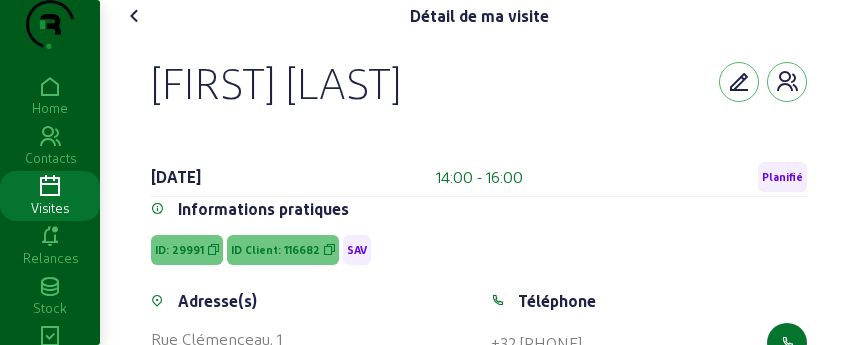 click on "ID Client: 116682" 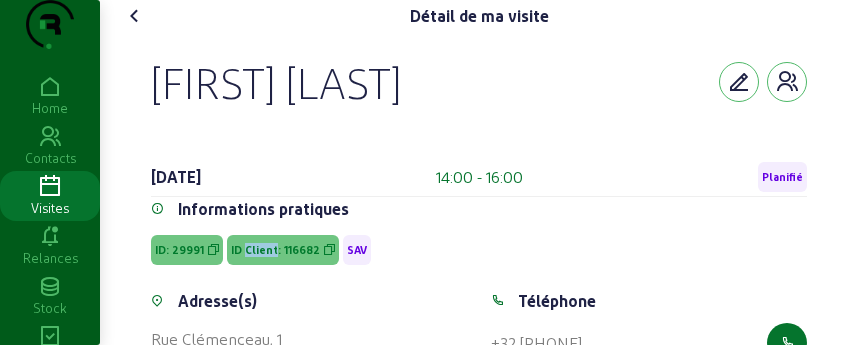 click on "ID Client: 116682" 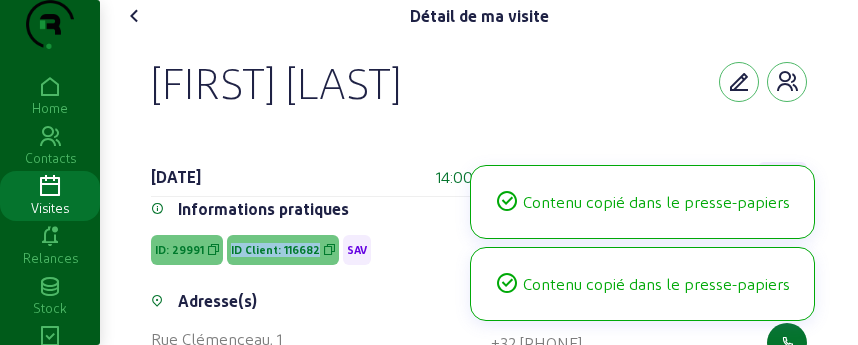 click on "ID Client: 116682" 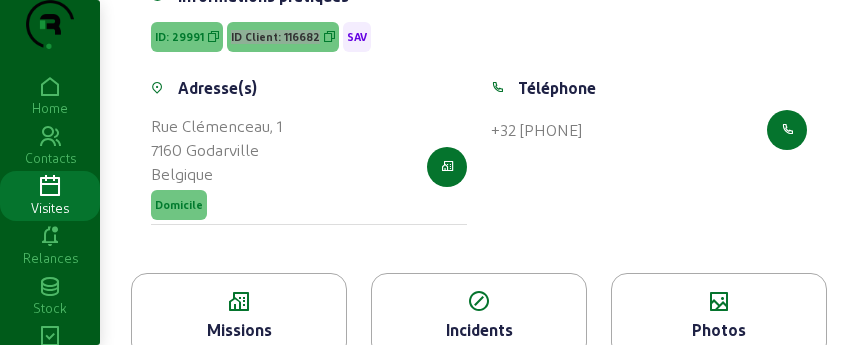scroll, scrollTop: 377, scrollLeft: 0, axis: vertical 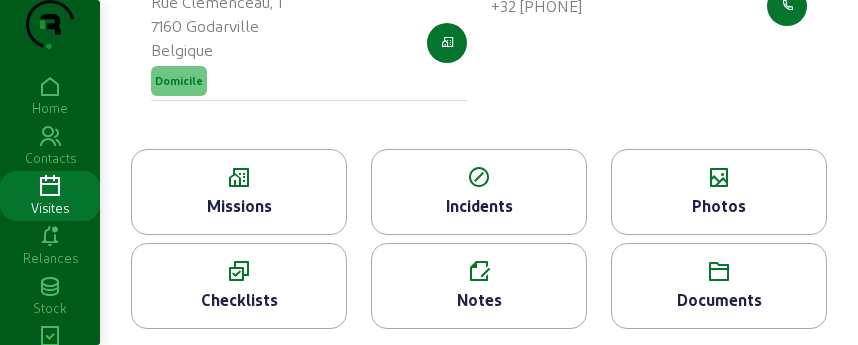 click on "Missions" 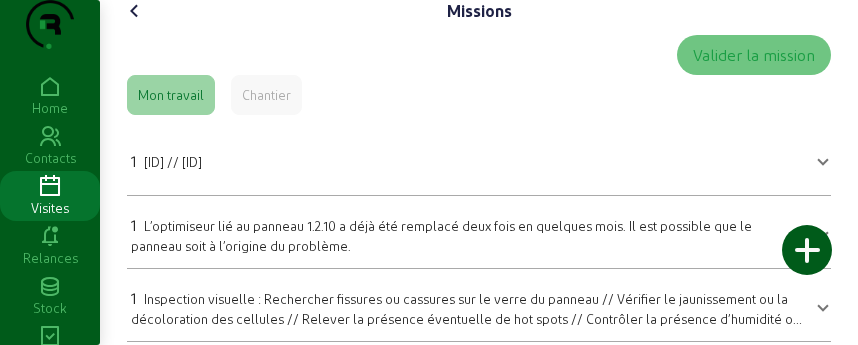 scroll, scrollTop: 0, scrollLeft: 0, axis: both 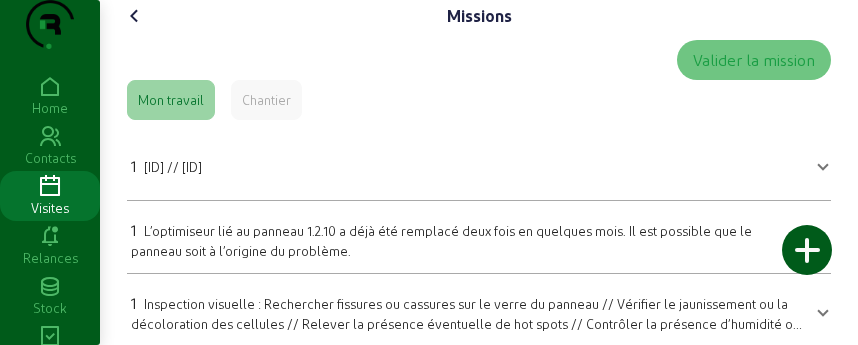 click on "[NUMBER] // [NUMBER]" at bounding box center [467, 164] 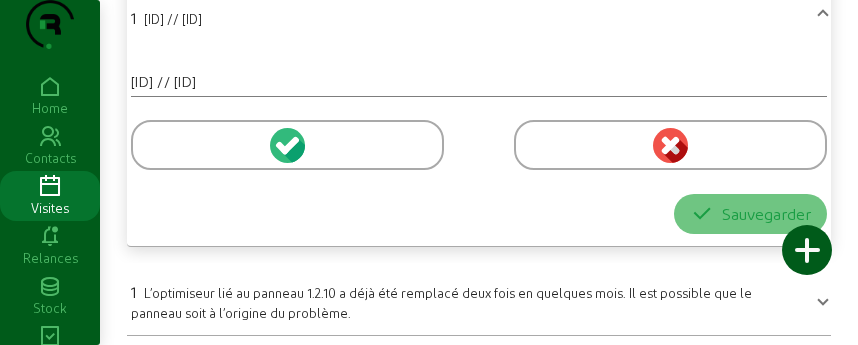 scroll, scrollTop: 250, scrollLeft: 0, axis: vertical 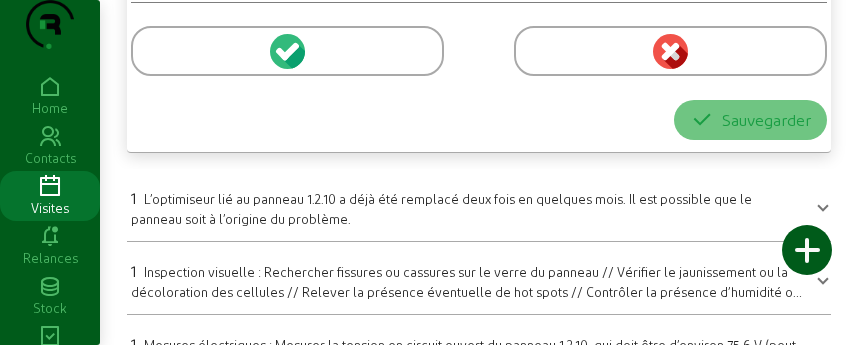 click at bounding box center [287, 51] 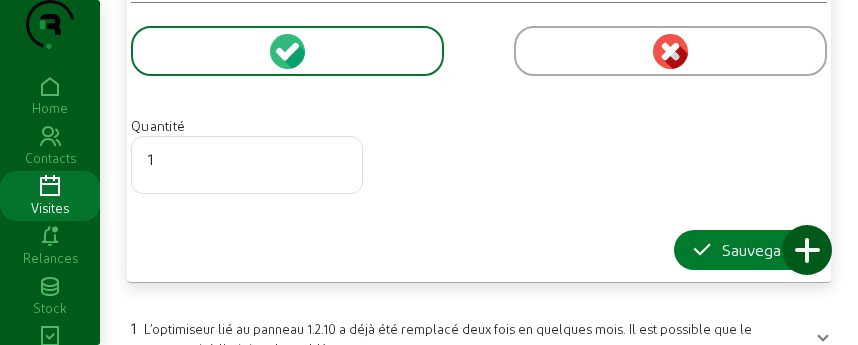 click on "Sauvegarder" at bounding box center [750, 250] 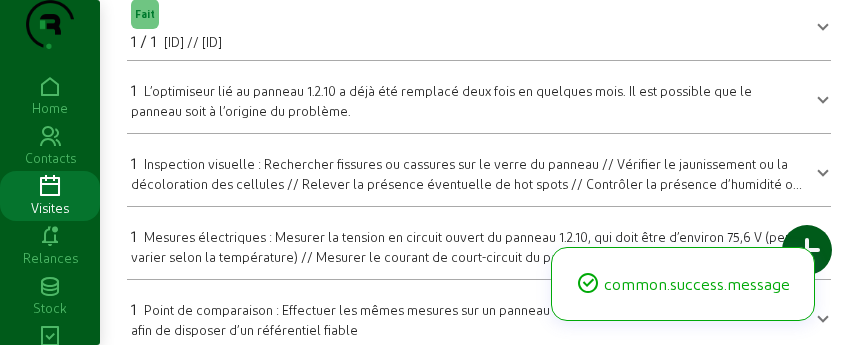 scroll, scrollTop: 125, scrollLeft: 0, axis: vertical 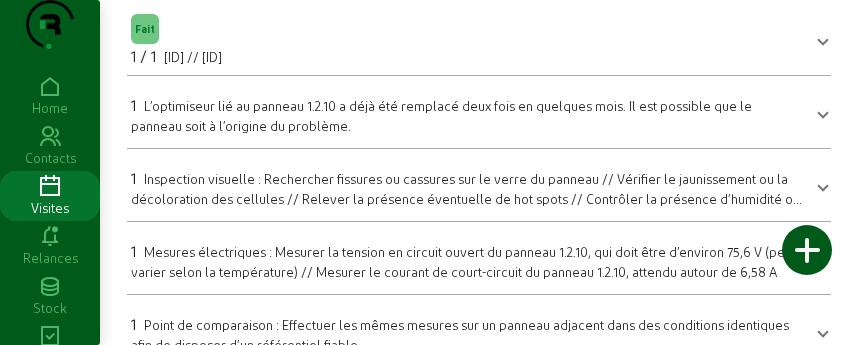 click on "L’optimiseur lié au panneau 1.2.10 a déjà été remplacé deux fois en quelques mois. Il est possible que le panneau soit à l’origine du problème." at bounding box center (441, 115) 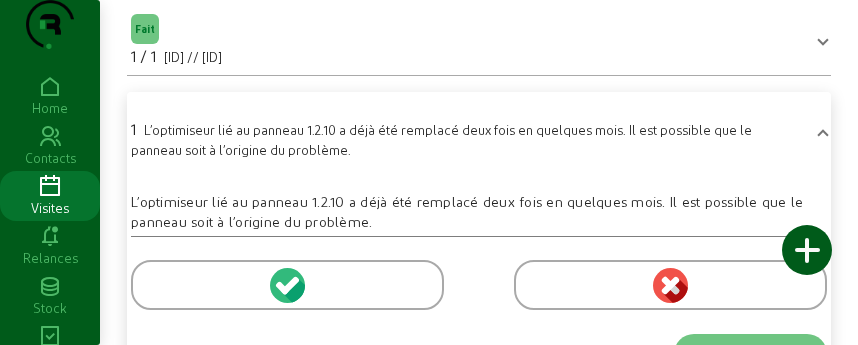 click at bounding box center (287, 285) 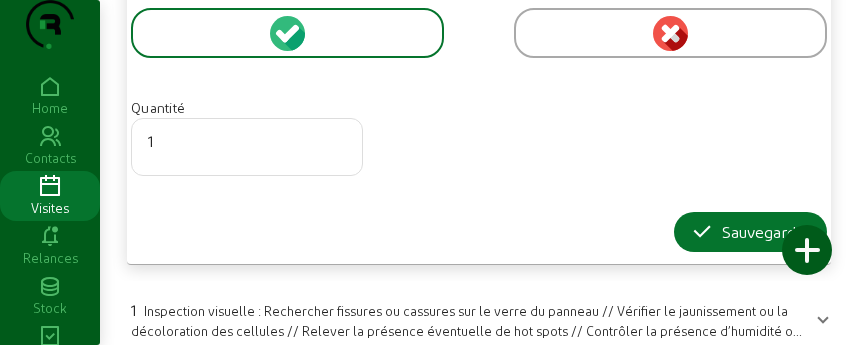 scroll, scrollTop: 375, scrollLeft: 0, axis: vertical 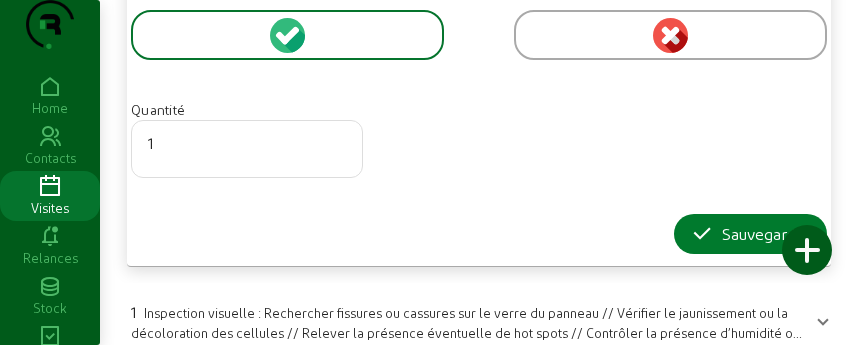 click at bounding box center (702, 234) 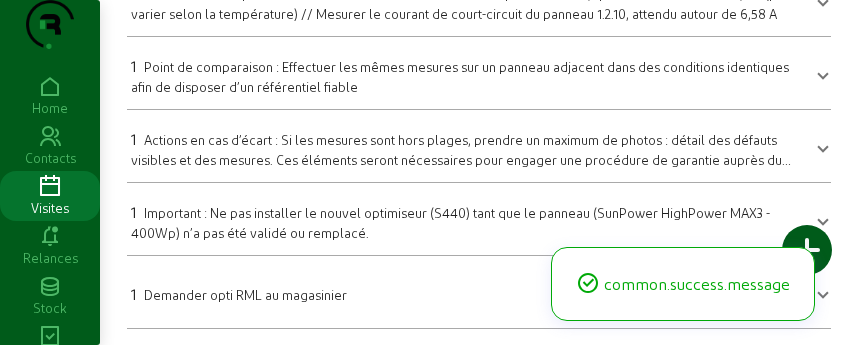 scroll, scrollTop: 0, scrollLeft: 0, axis: both 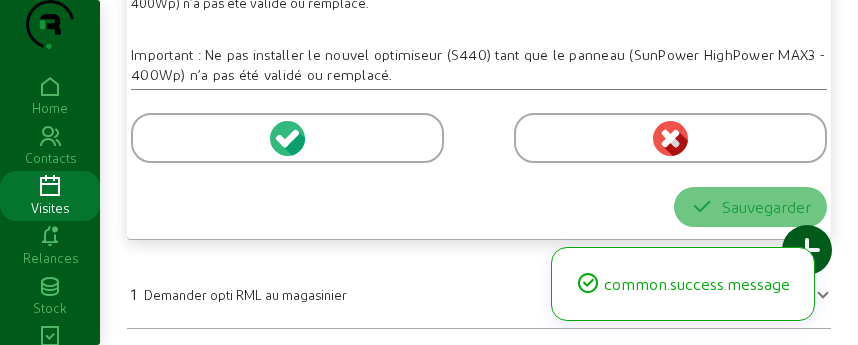 click at bounding box center [287, 138] 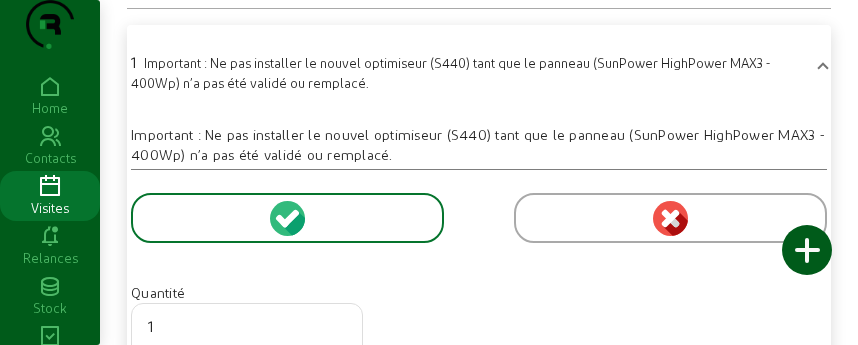 scroll, scrollTop: 682, scrollLeft: 0, axis: vertical 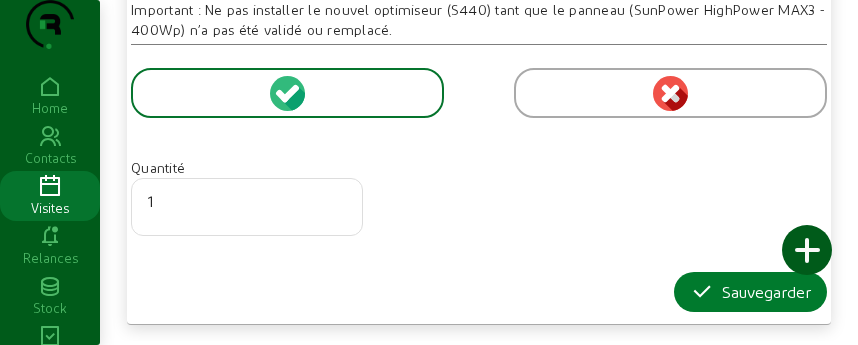 click at bounding box center [702, 292] 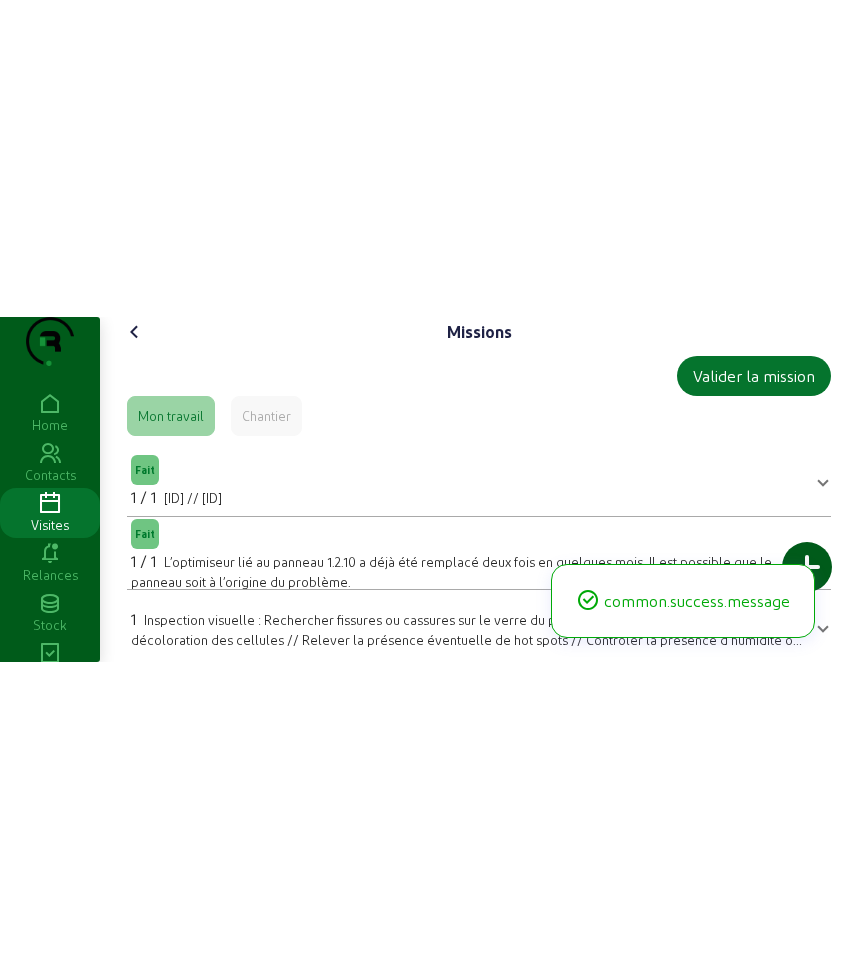 scroll, scrollTop: 0, scrollLeft: 0, axis: both 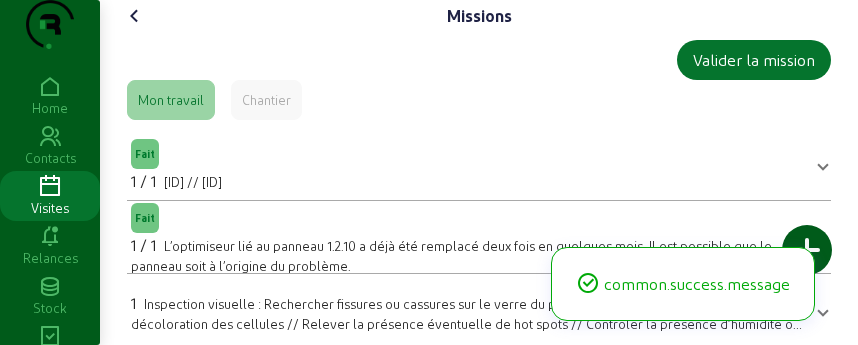 click 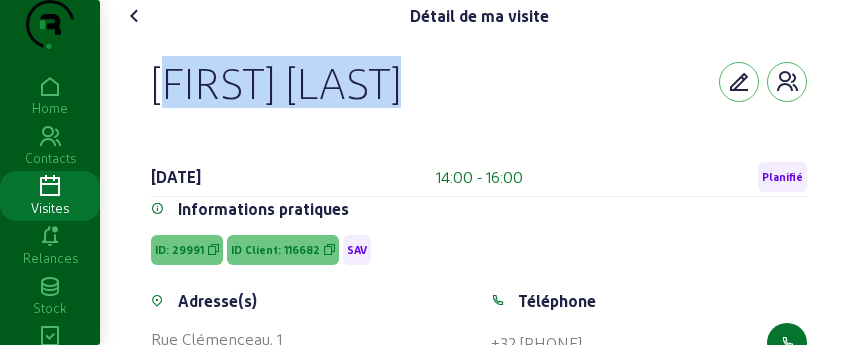 drag, startPoint x: 154, startPoint y: 109, endPoint x: 689, endPoint y: 99, distance: 535.09344 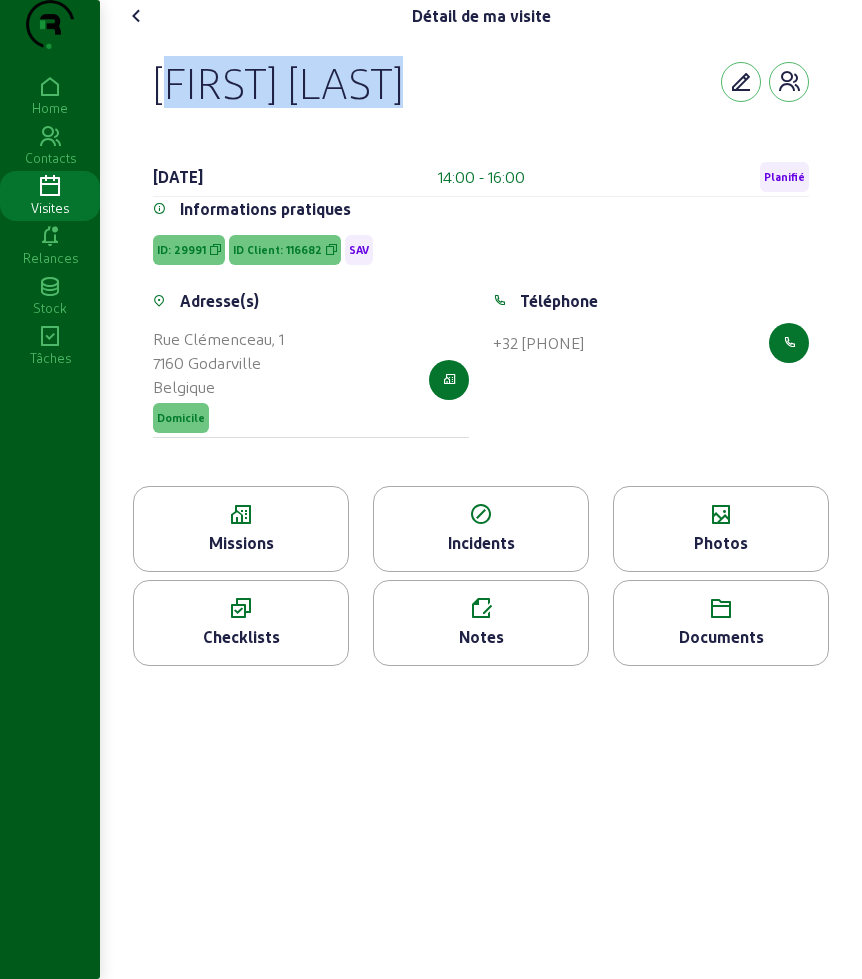 click 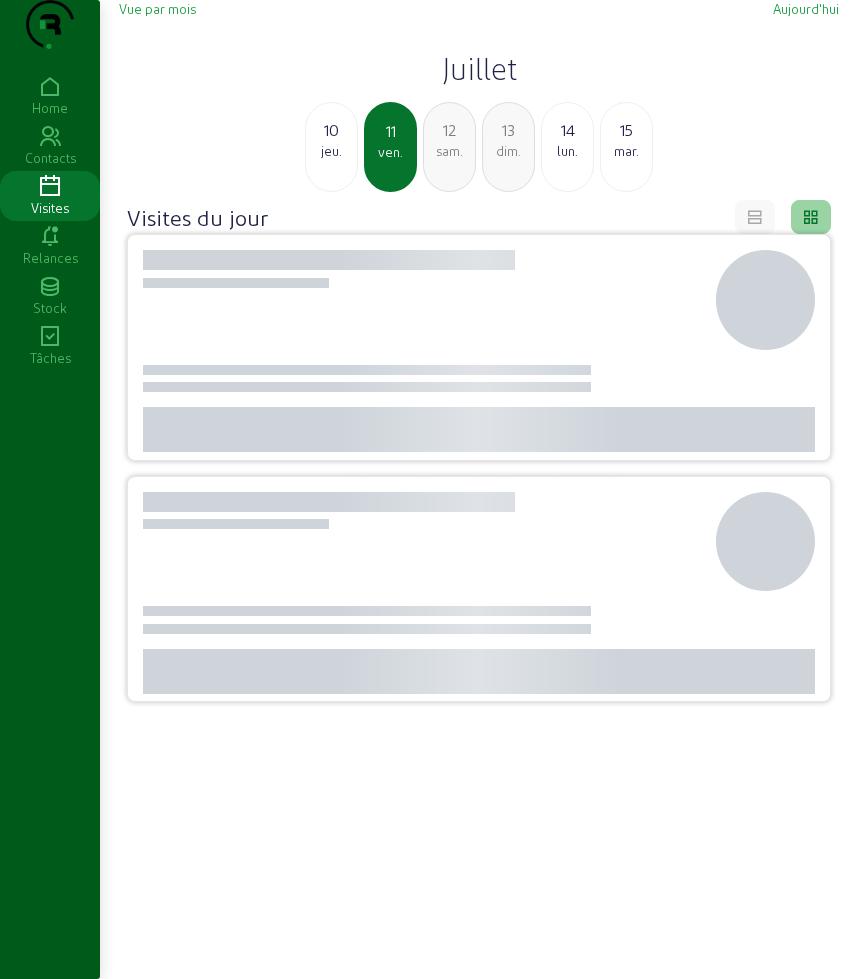 click on "jeu." 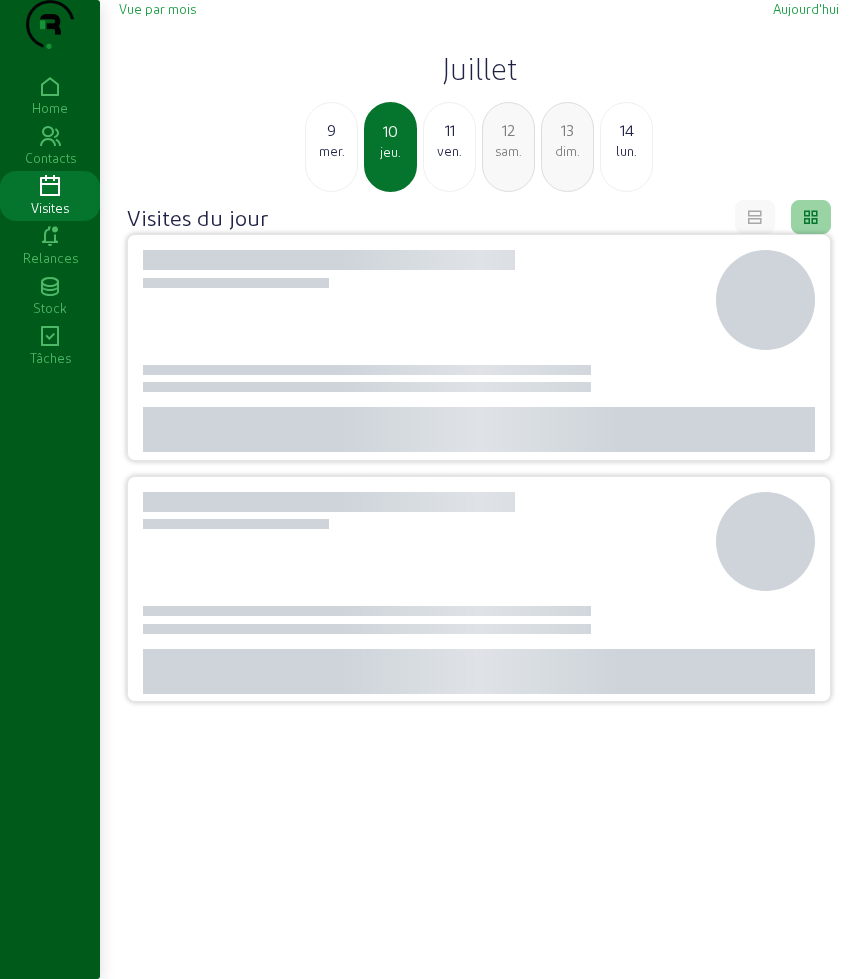click on "mer." 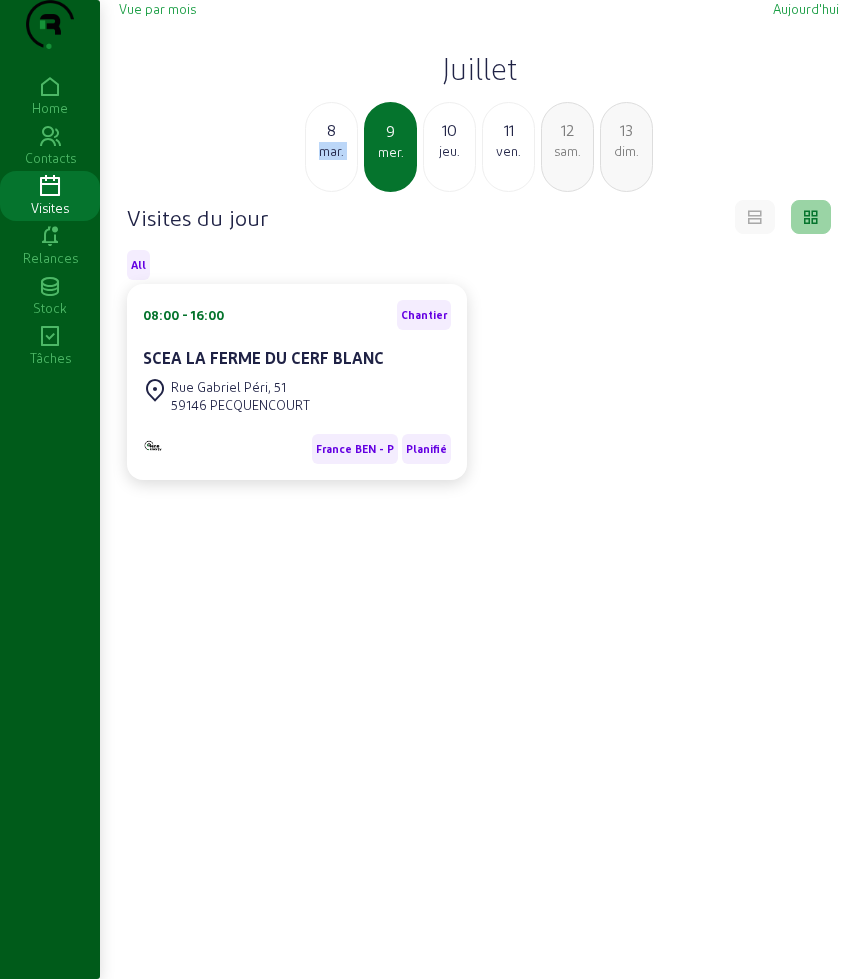 click on "mar." 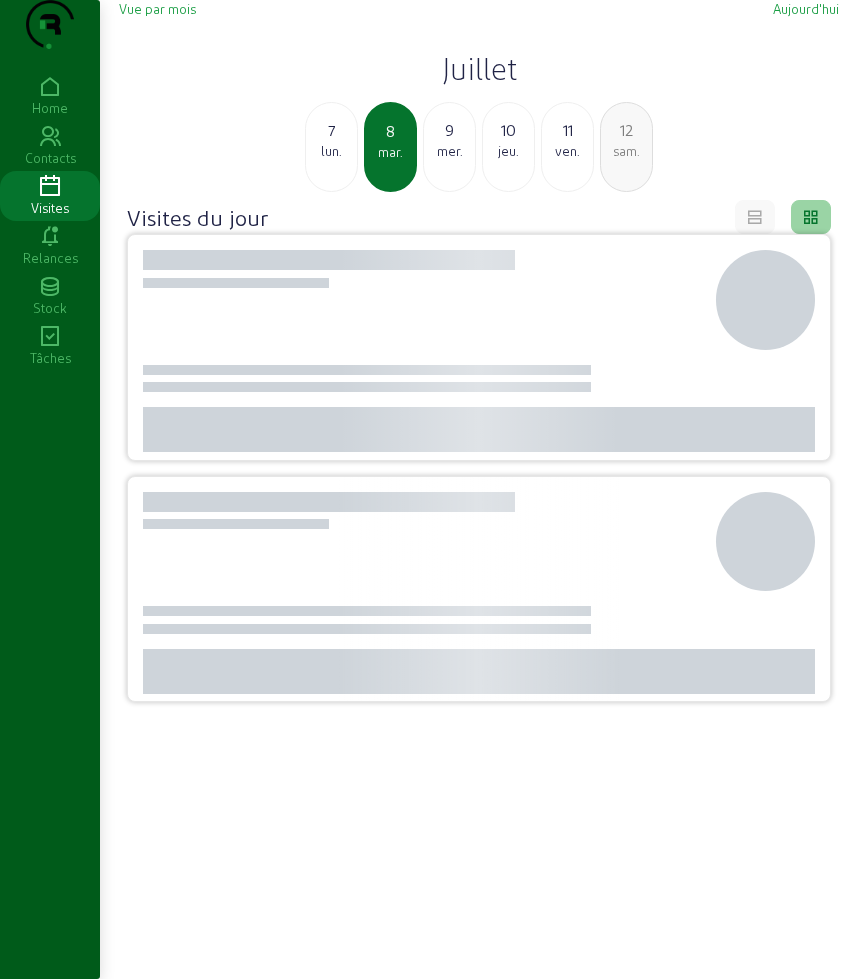 click on "lun." 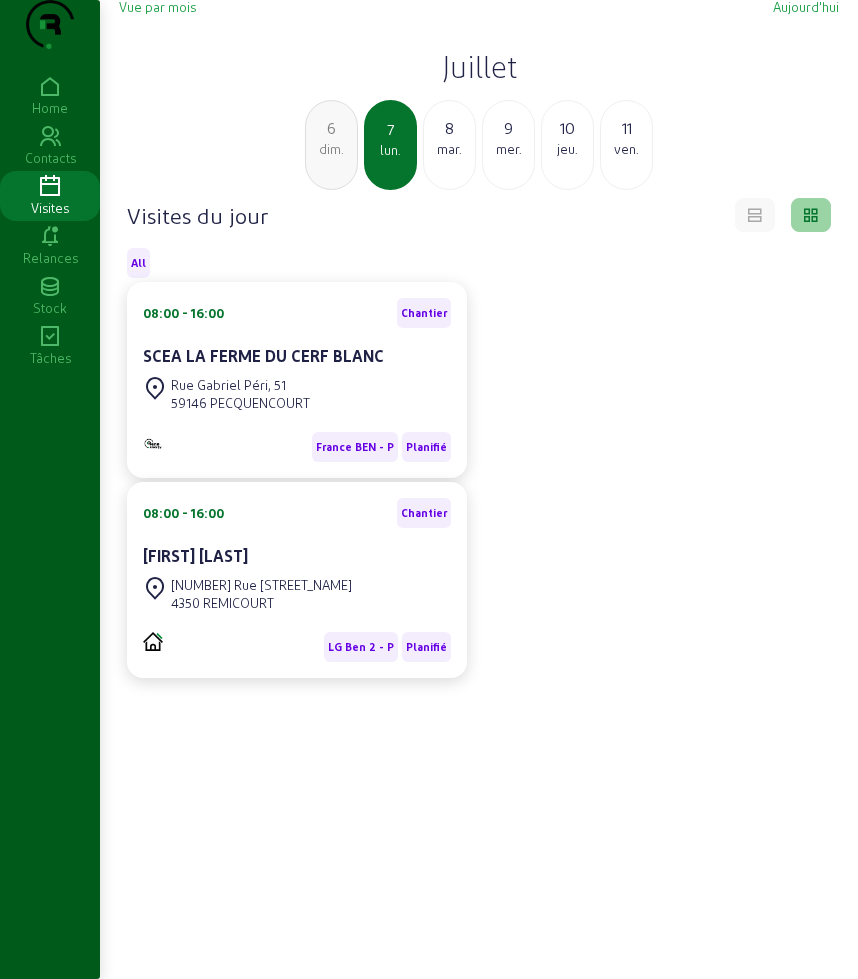 scroll, scrollTop: 0, scrollLeft: 0, axis: both 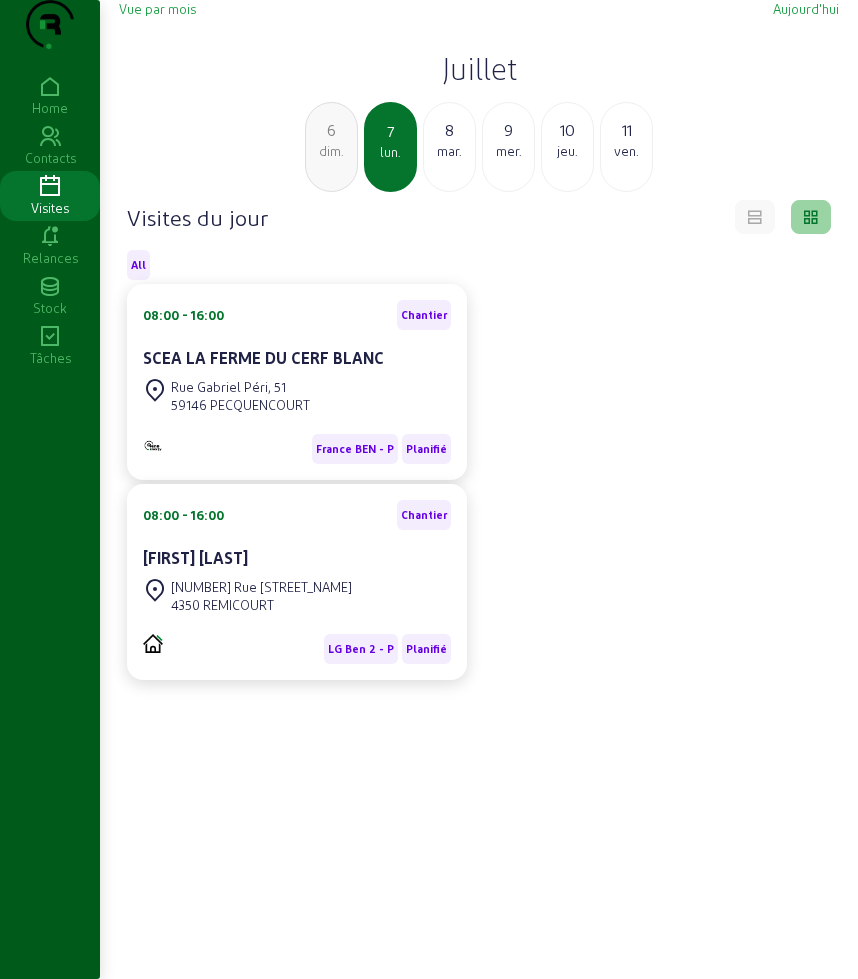 click on "8" 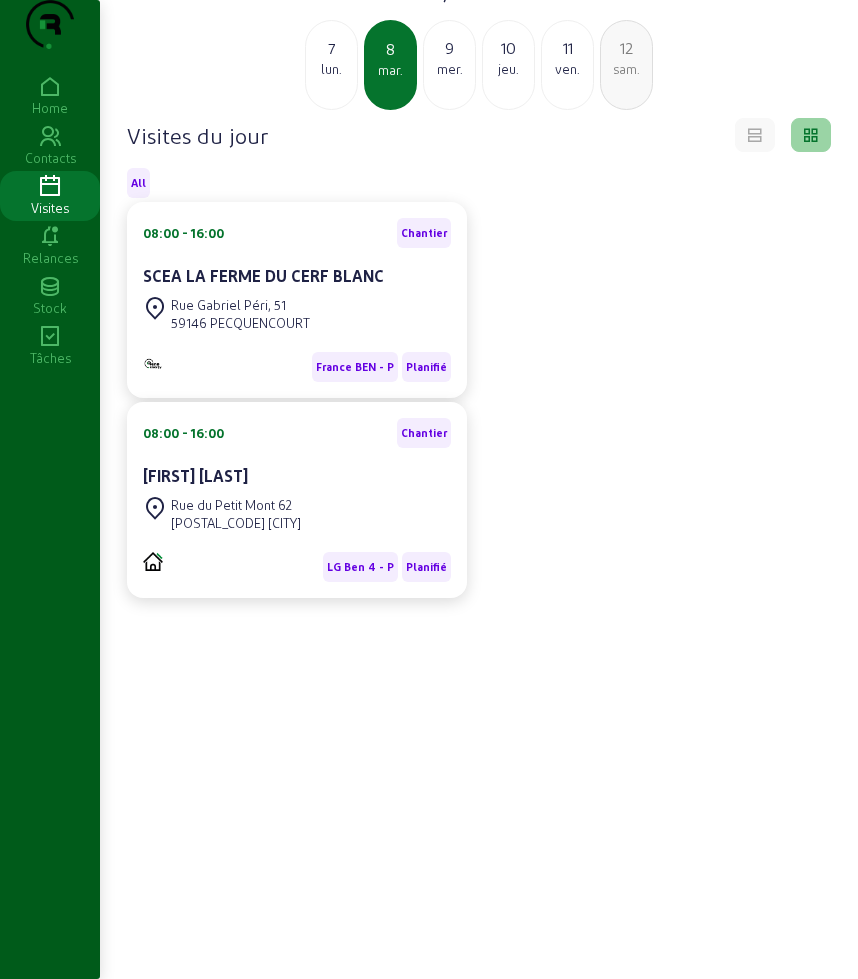 scroll, scrollTop: 141, scrollLeft: 0, axis: vertical 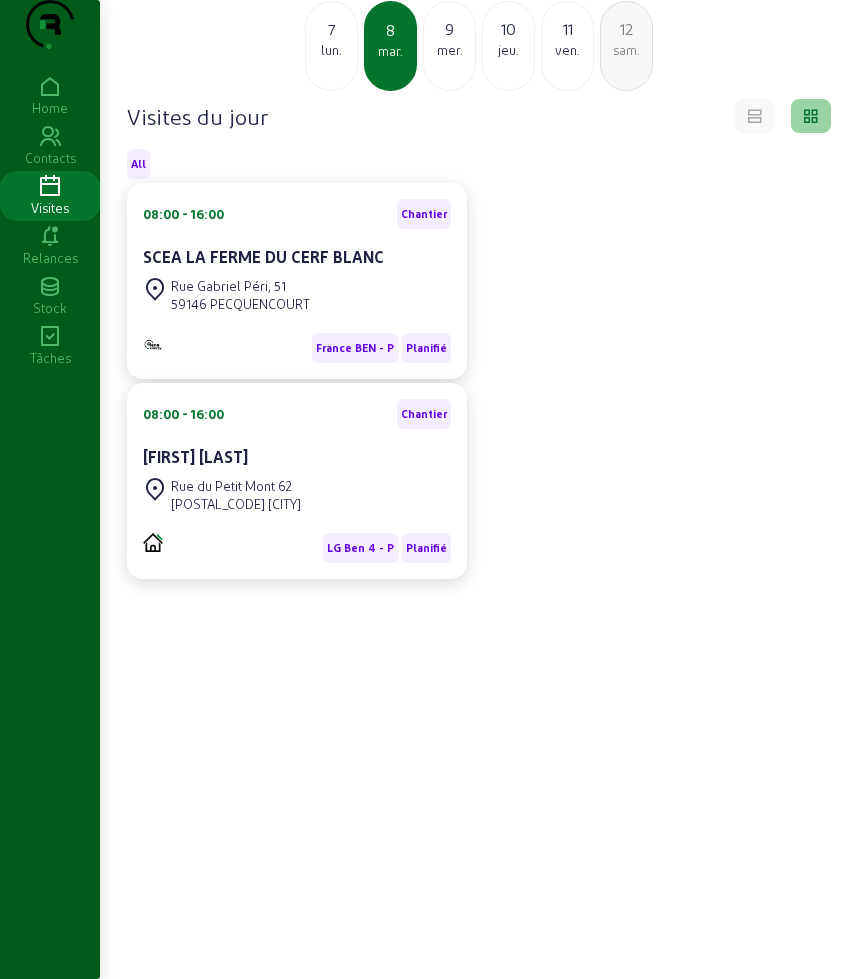 click on "[DATE]" 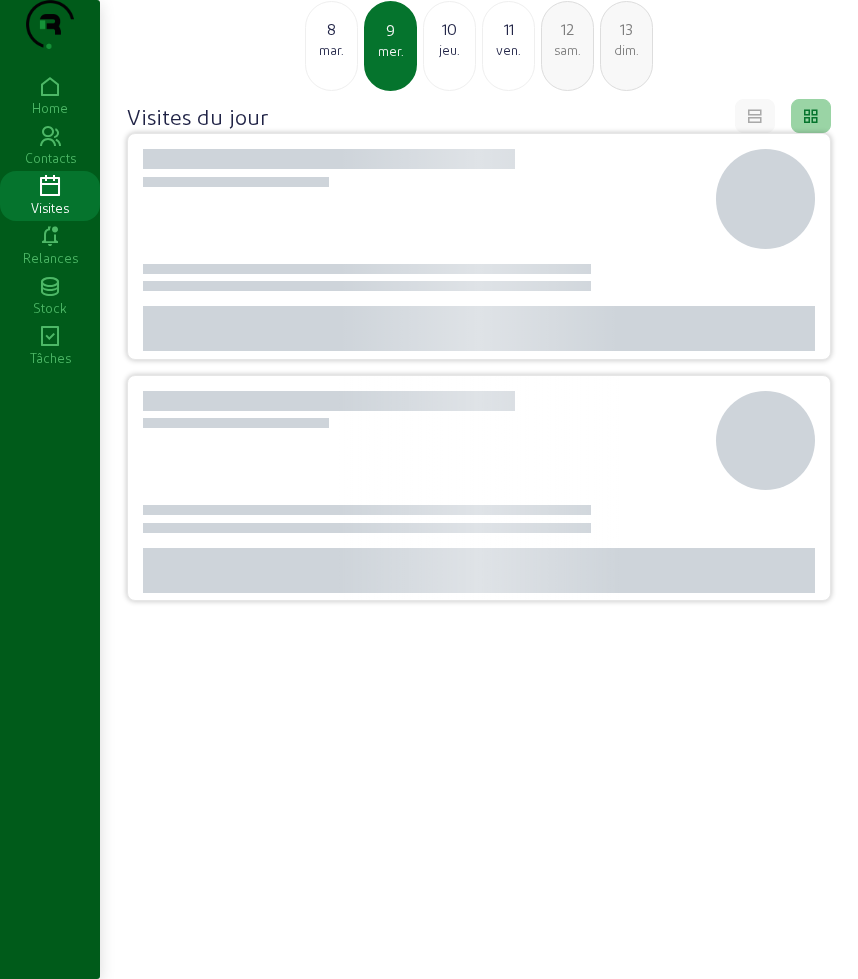 scroll, scrollTop: 0, scrollLeft: 0, axis: both 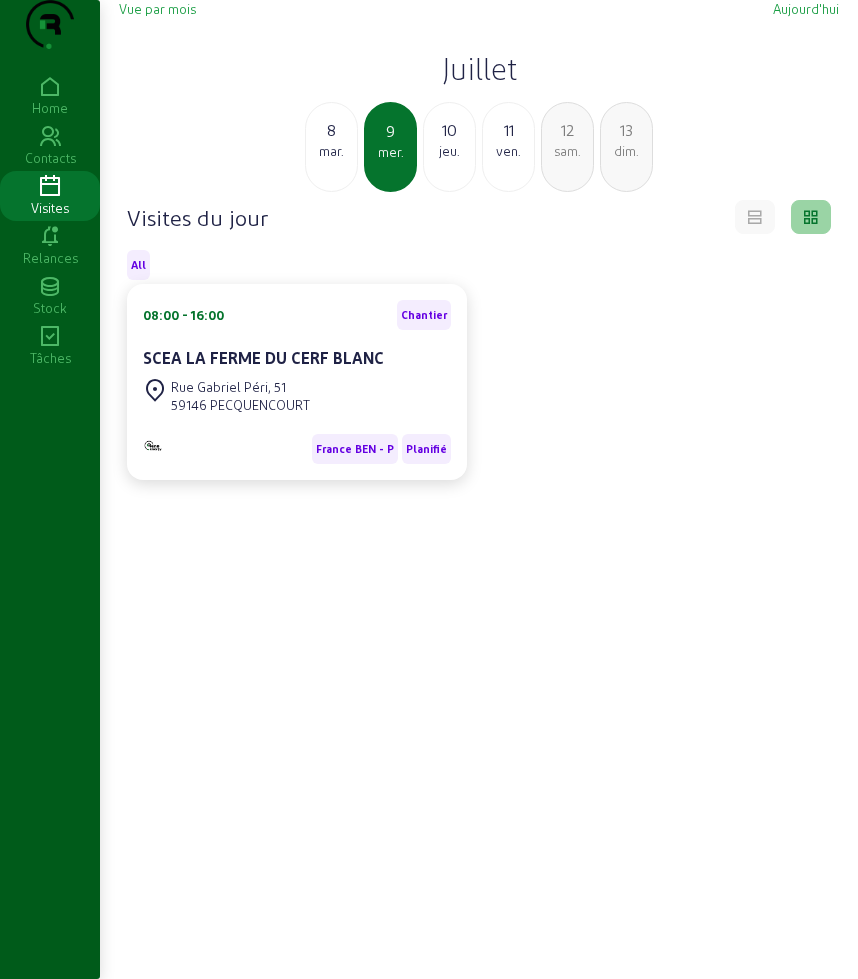 click on "10" 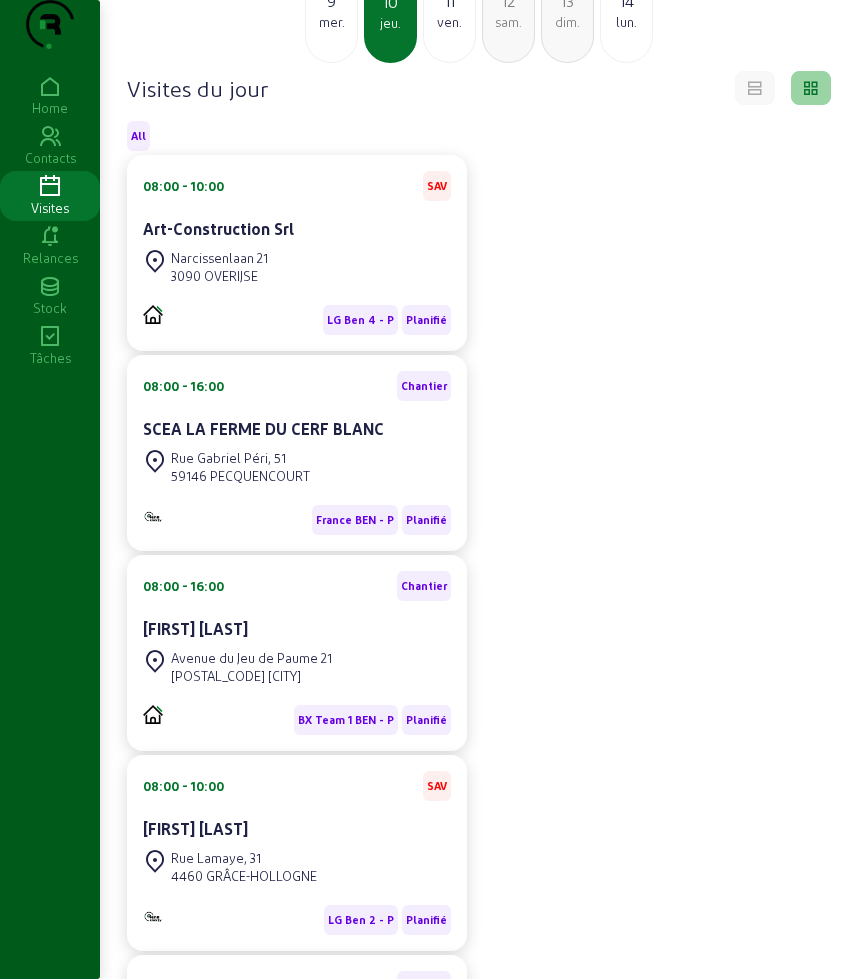 scroll, scrollTop: 0, scrollLeft: 0, axis: both 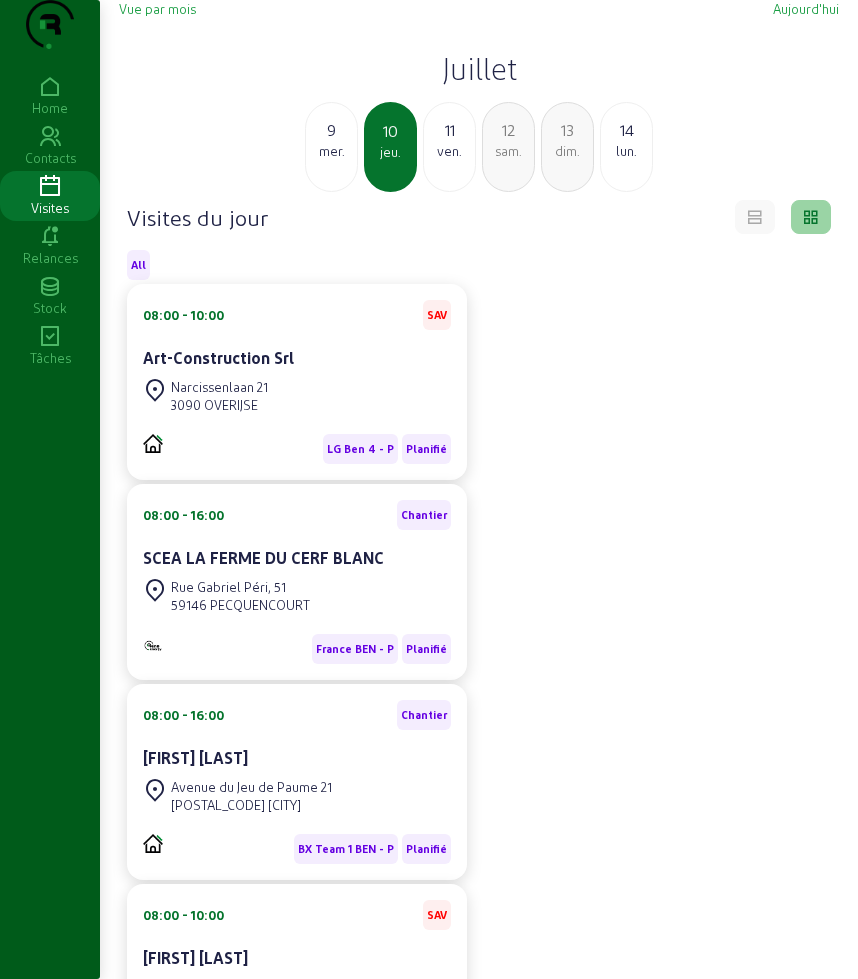 click on "11" 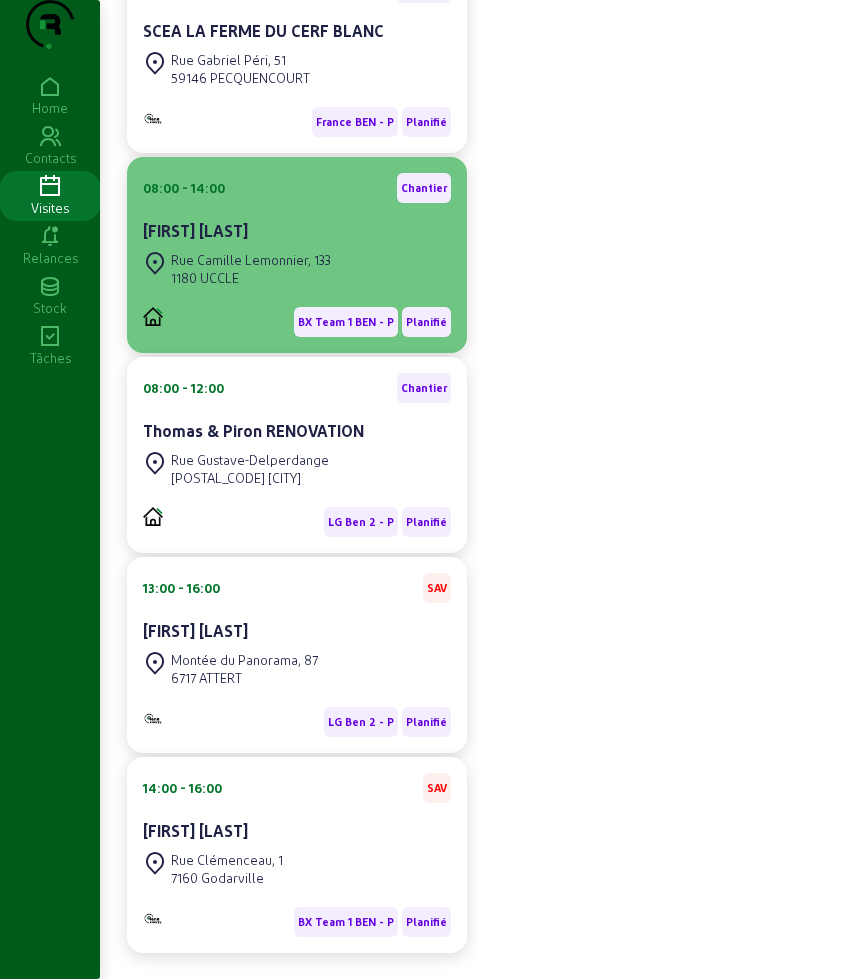 scroll, scrollTop: 414, scrollLeft: 0, axis: vertical 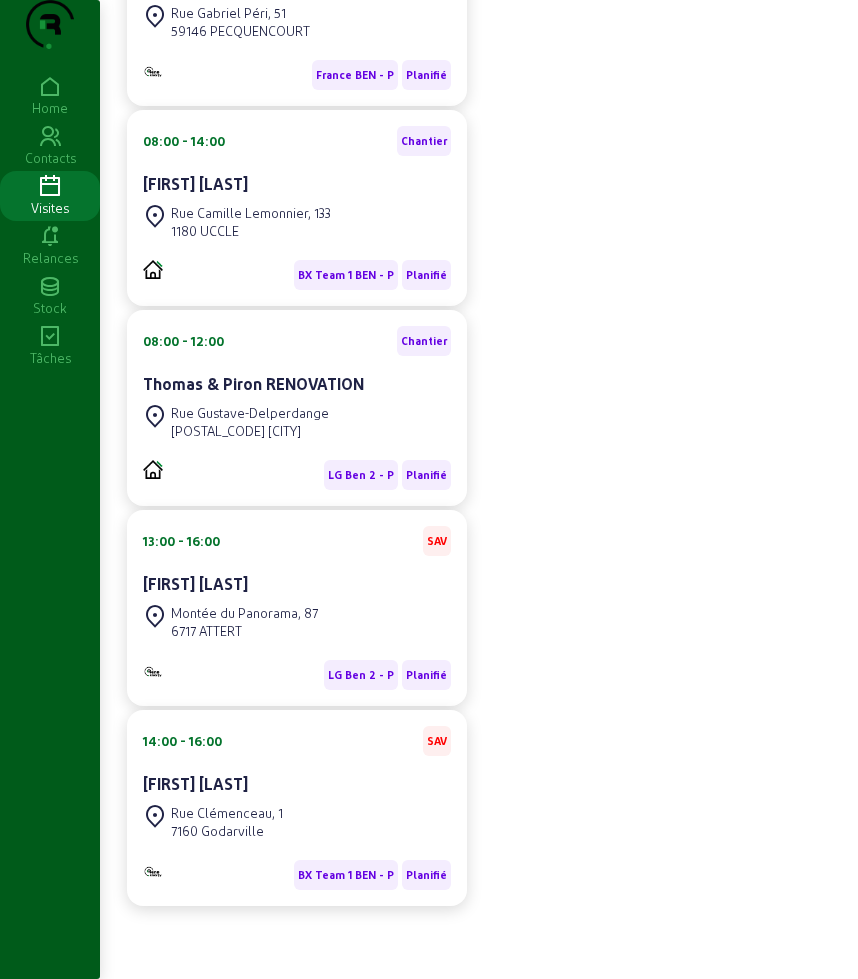 click on "08:00 - 16:00  Chantier  SCEA LA FERME DU CERF BLANC Rue Gabriel Péri, 51 59146 PECQUENCOURT France BEN - P Planifié  08:00 - 14:00  Chantier [FIRST] [LAST] Rue Camille Lemonnier, 133 [POSTAL_CODE] [CITY] BX Team 1 BEN - P Planifié  08:00 - 12:00  Chantier  Thomas & Piron RENOVATION Rue Gustave-Delperdange 6600 BASTOGNE LG Ben 2 - P Planifié  13:00 - 16:00  SAV [FIRST] [LAST] Montée du Panorama, 87 [POSTAL_CODE] [CITY] LG Ben 2 - P Planifié  14:00 - 16:00  SAV [FIRST] [LAST] Rue Clémenceau, 1 [POSTAL_CODE] [CITY] BX Team 1 BEN - P Planifié" 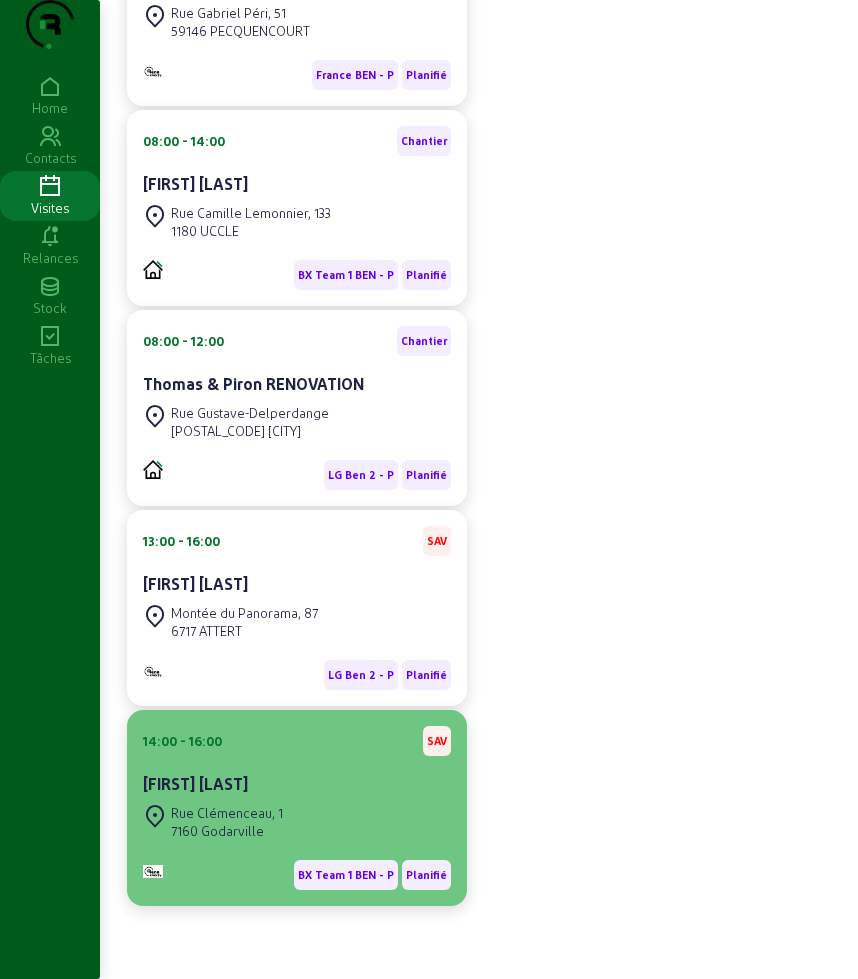 click on "14:00 - 16:00  SAV [FIRST] [LAST]" 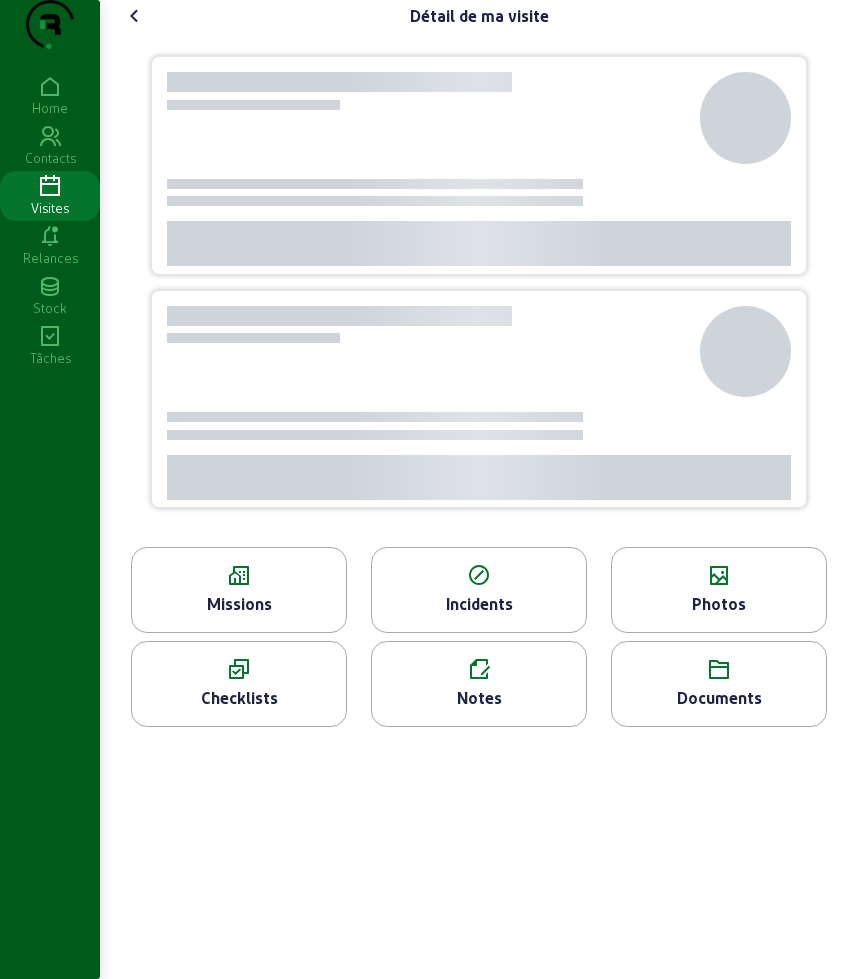 scroll, scrollTop: 0, scrollLeft: 0, axis: both 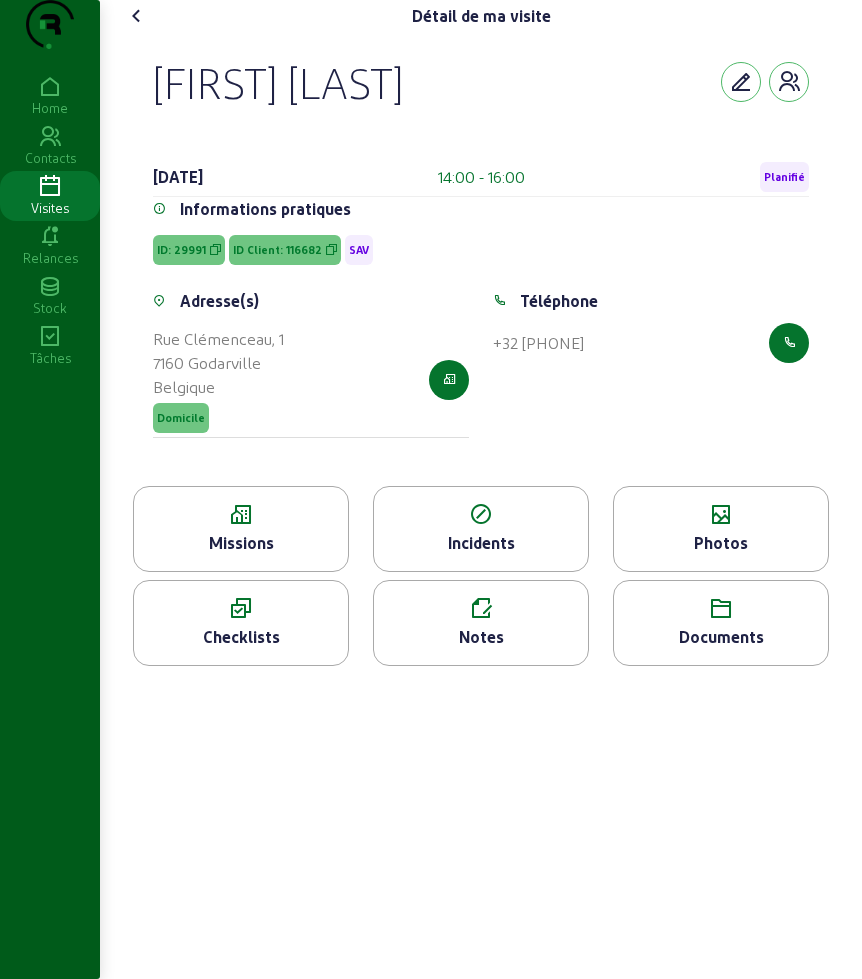 drag, startPoint x: 149, startPoint y: 121, endPoint x: 542, endPoint y: 127, distance: 393.0458 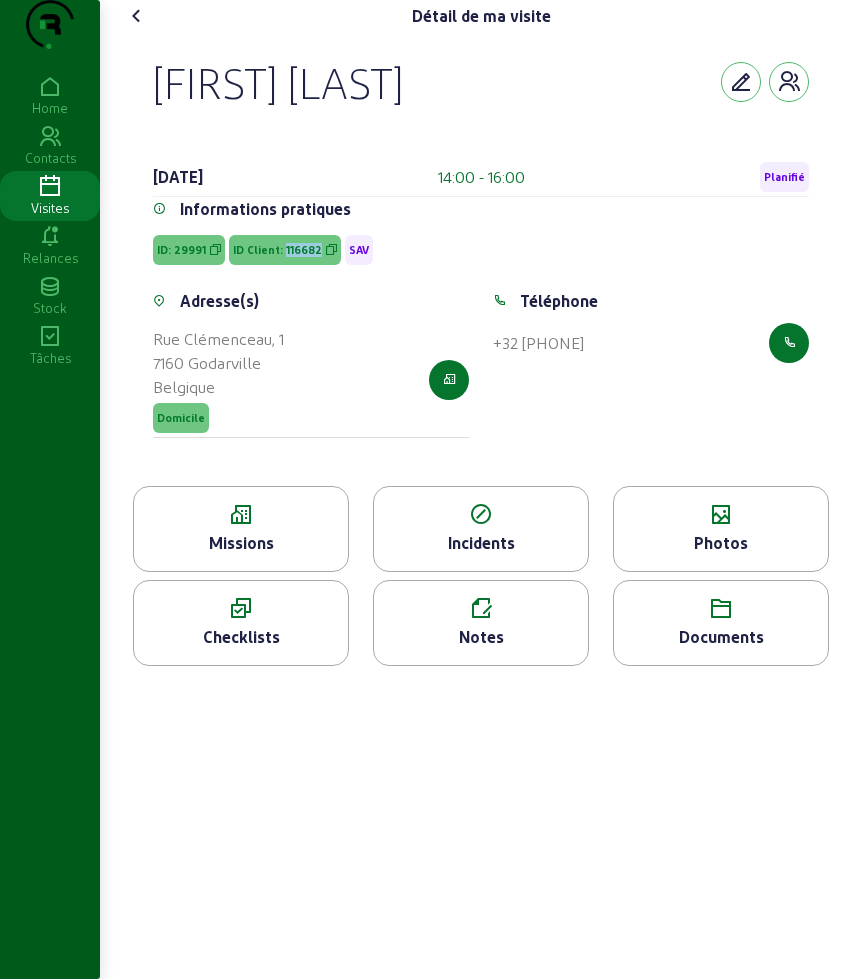 click on "ID Client: 116682" 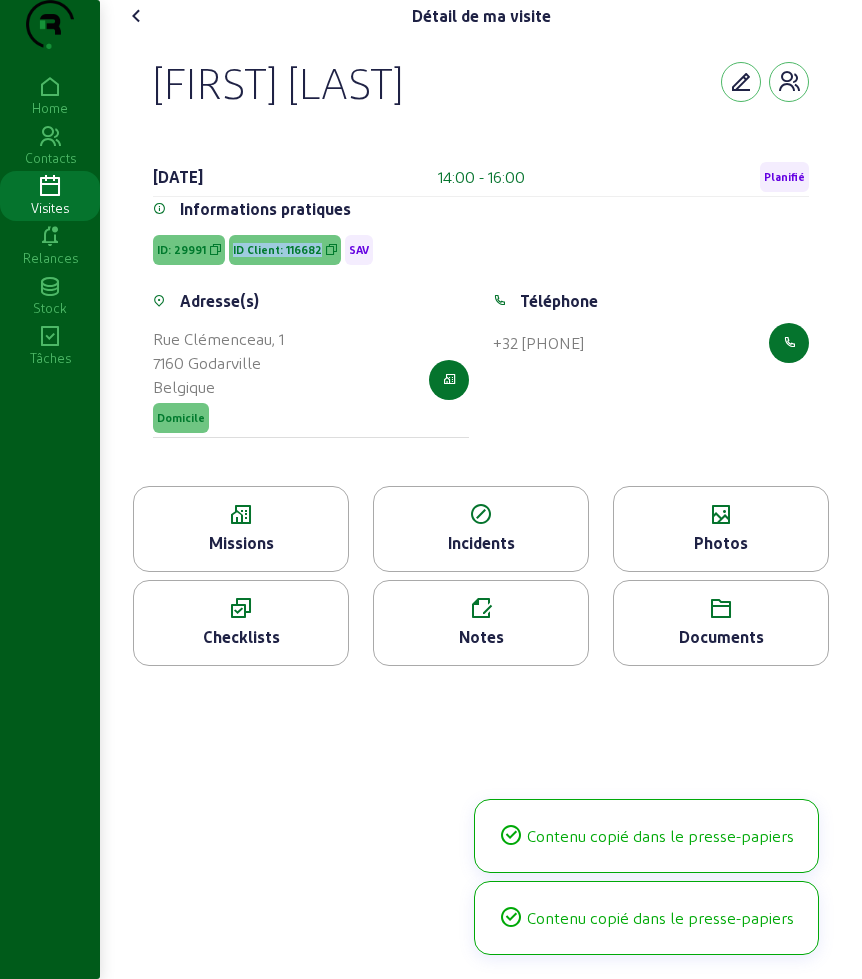 click on "ID Client: 116682" 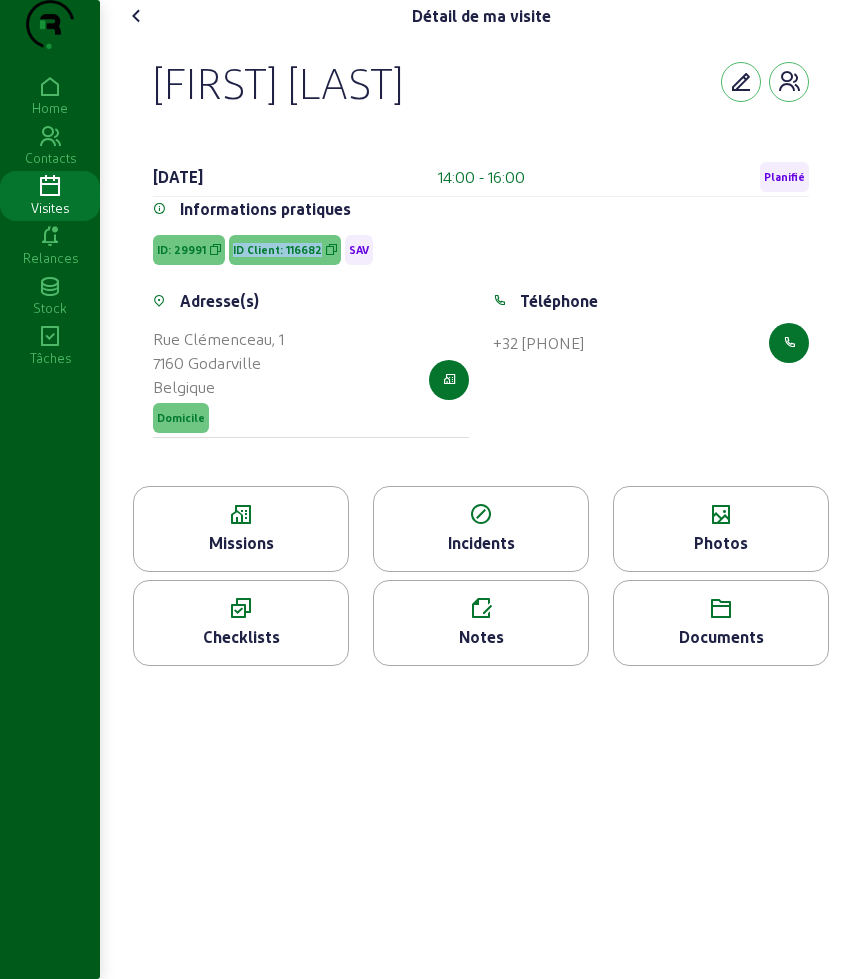 click 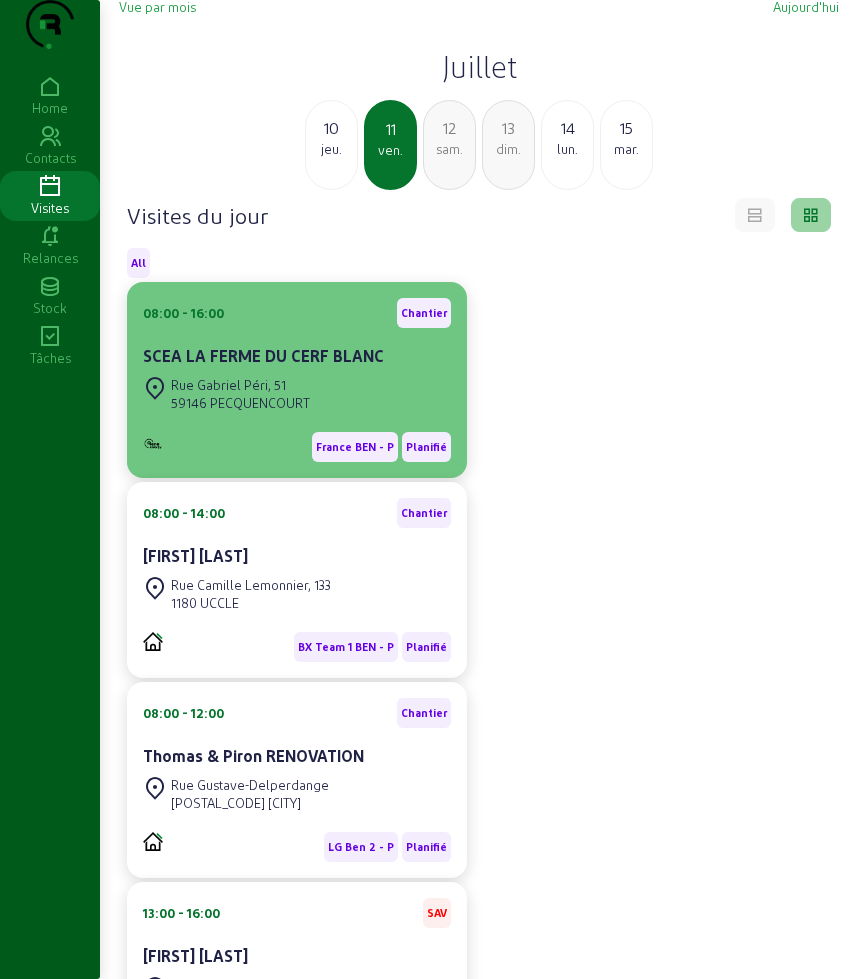scroll, scrollTop: 0, scrollLeft: 0, axis: both 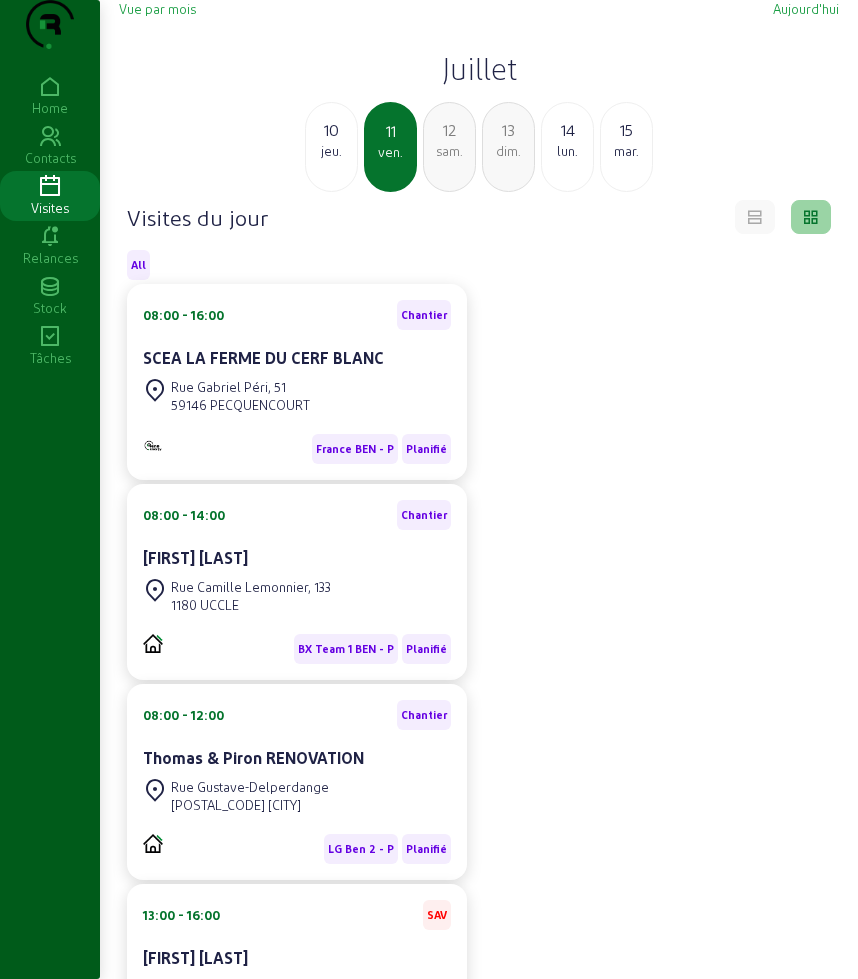 click on "jeu." 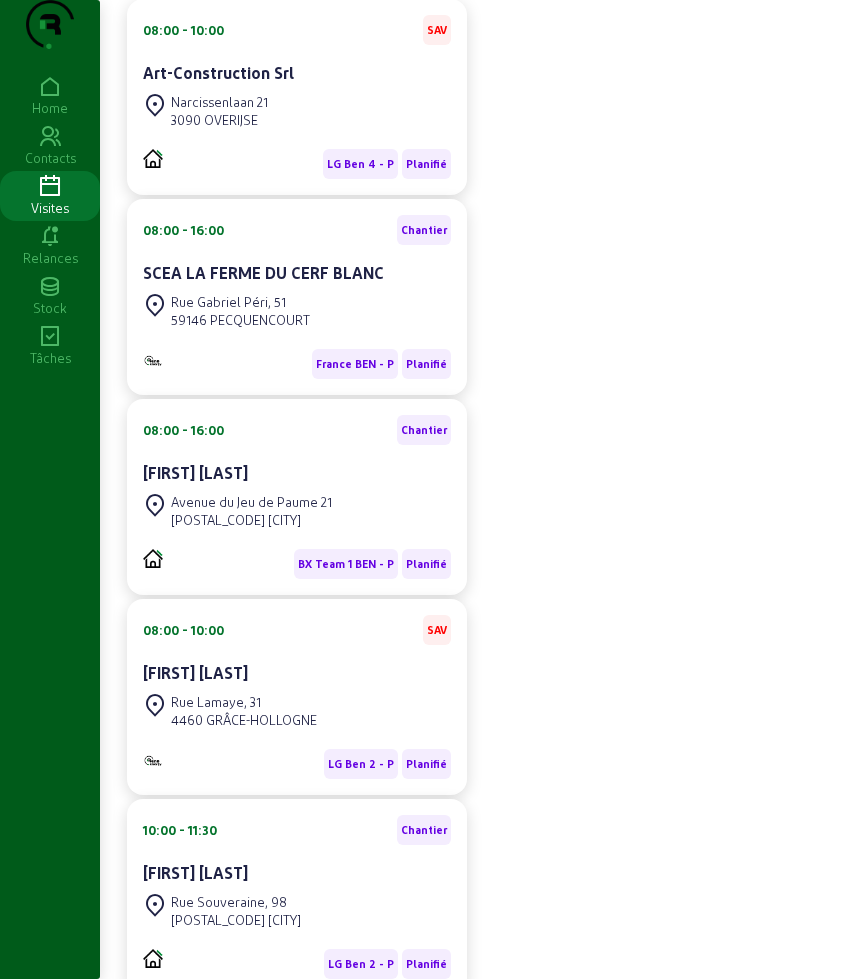 scroll, scrollTop: 0, scrollLeft: 0, axis: both 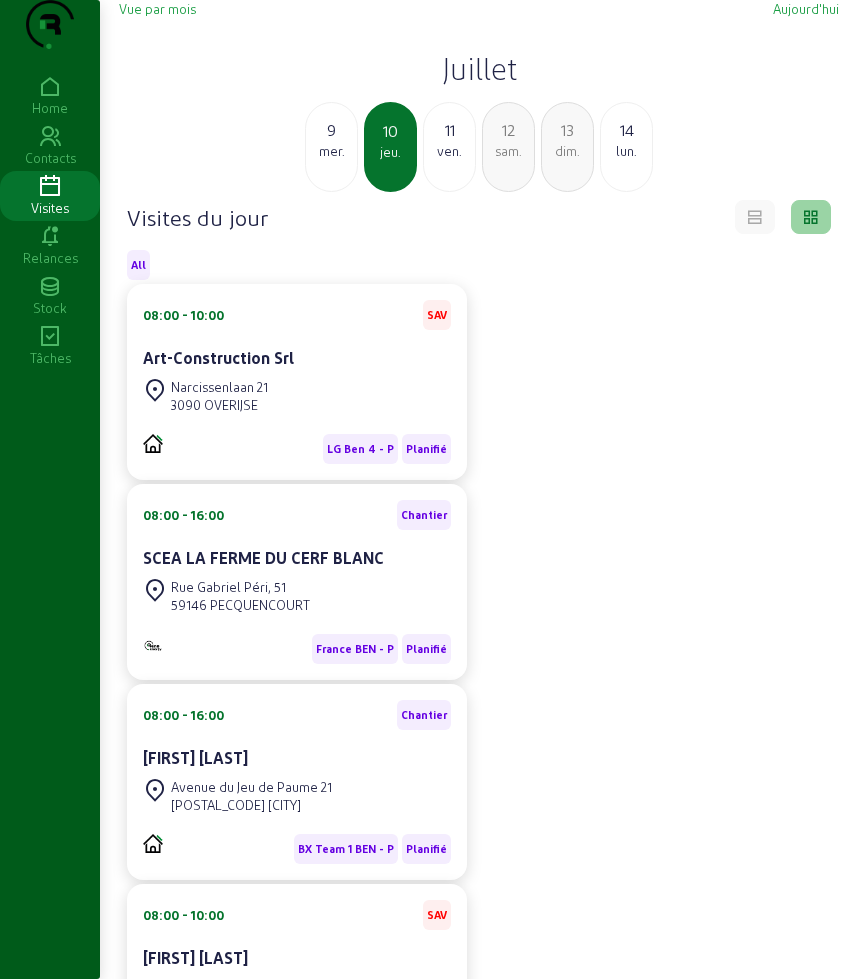 click on "ven." 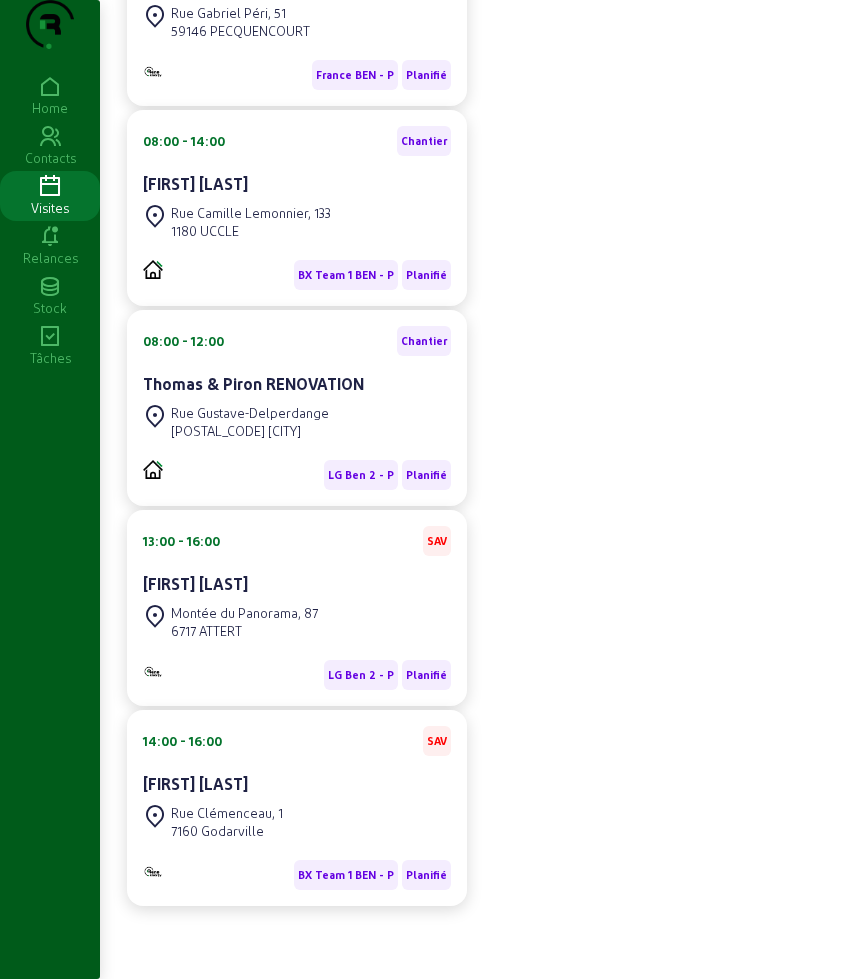 scroll, scrollTop: 0, scrollLeft: 0, axis: both 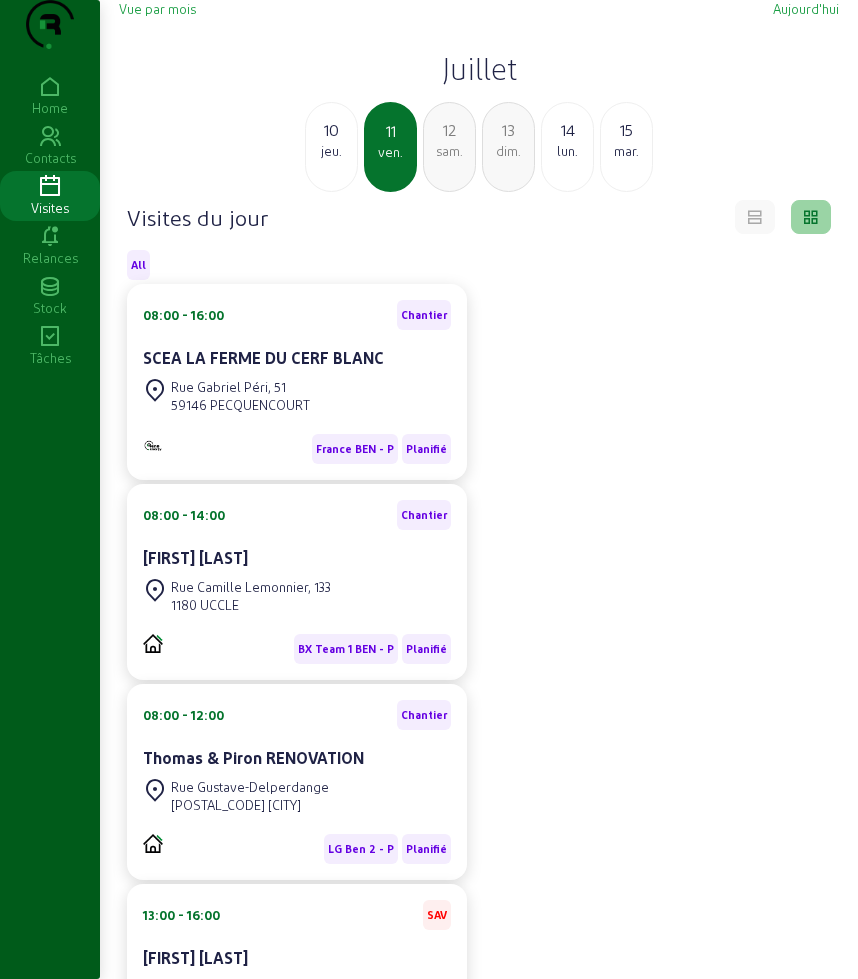 click on "Vue par mois   Aujourd'hui   Juillet  10 jeu. 11 ven. 12 sam. 13 dim. 14 lun. 15 mar. Visites du jour All  08:00 - 16:00  Chantier  SCEA LA FERME DU CERF BLANC Rue Gabriel Péri, 51 59146 PECQUENCOURT France BEN - P Planifié  08:00 - 14:00  Chantier [FIRST] [LAST] Rue Camille Lemonnier, 133 [POSTAL_CODE] [CITY] BX Team 1 BEN - P Planifié  08:00 - 12:00  Chantier  Thomas & Piron RENOVATION Rue Gustave-Delperdange 6600 BASTOGNE LG Ben 2 - P Planifié  13:00 - 16:00  SAV [FIRST] [LAST] Montée du Panorama, 87 [POSTAL_CODE] [CITY] LG Ben 2 - P Planifié  14:00 - 16:00  SAV [FIRST] [LAST] Rue Clémenceau, 1 [POSTAL_CODE] [CITY] BX Team 1 BEN - P Planifié" 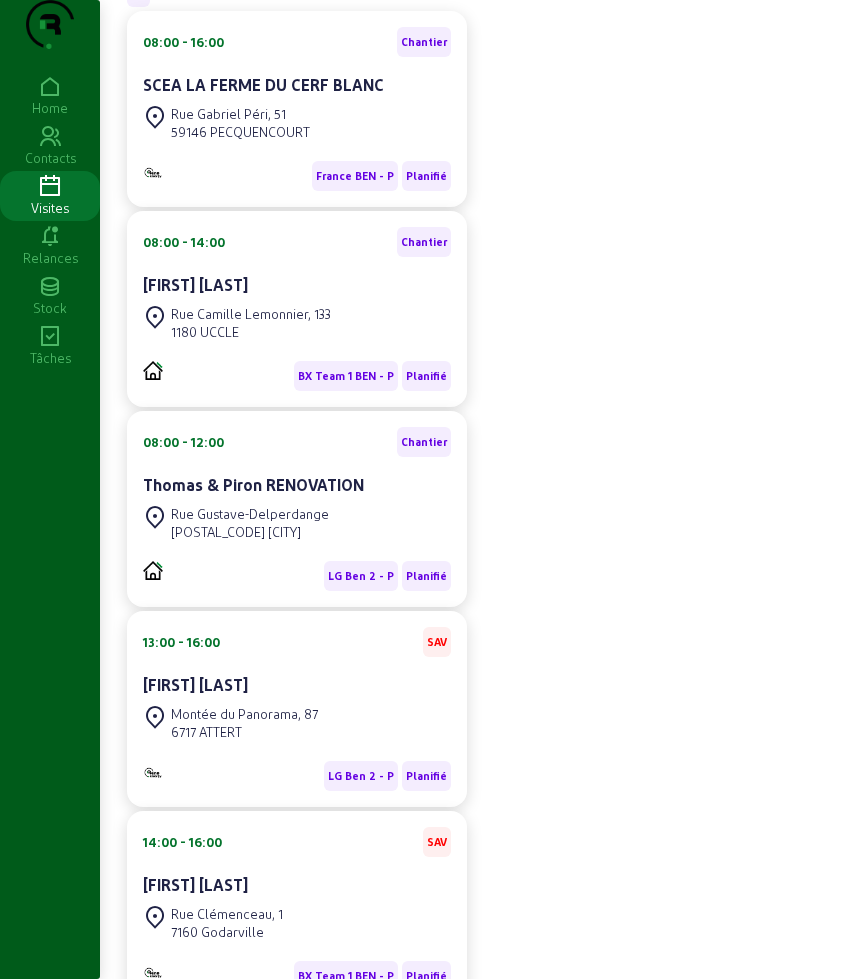 scroll, scrollTop: 0, scrollLeft: 0, axis: both 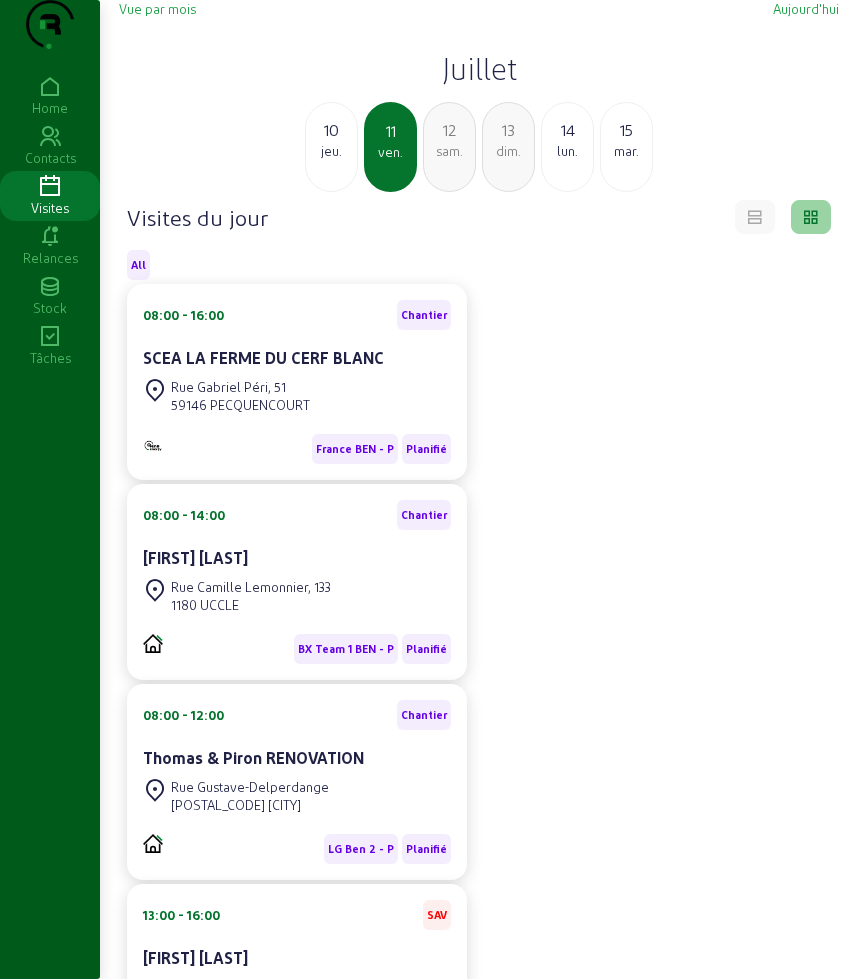 click on "[DATE]" 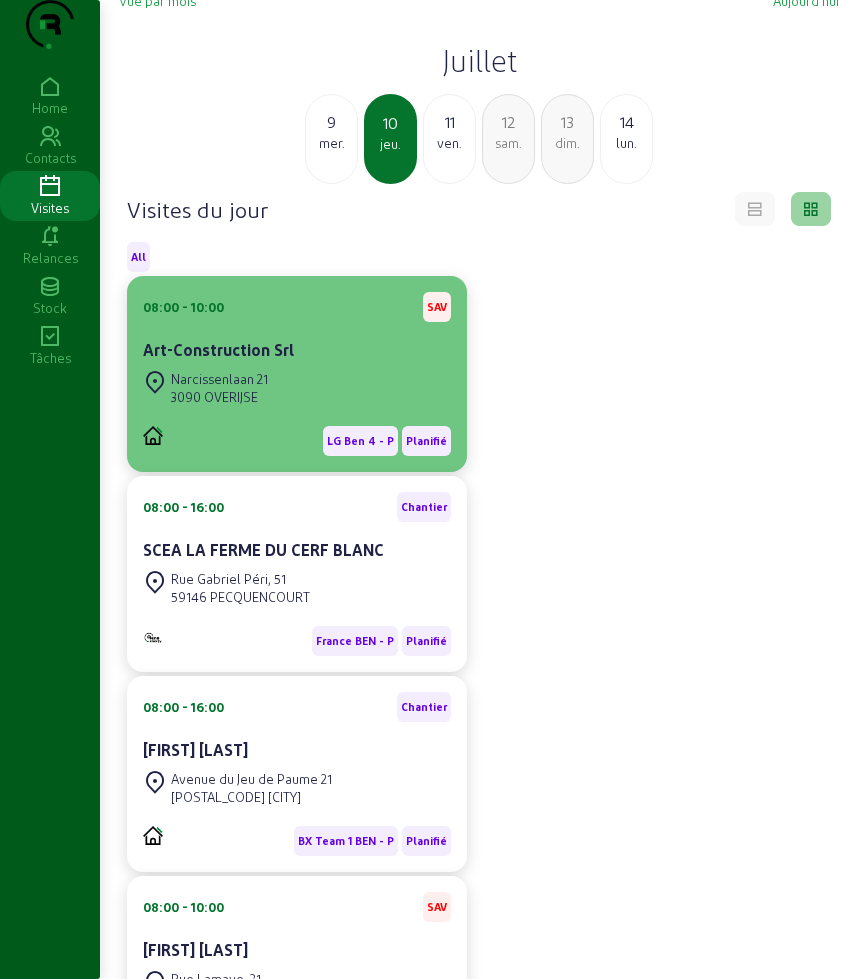 scroll, scrollTop: 0, scrollLeft: 0, axis: both 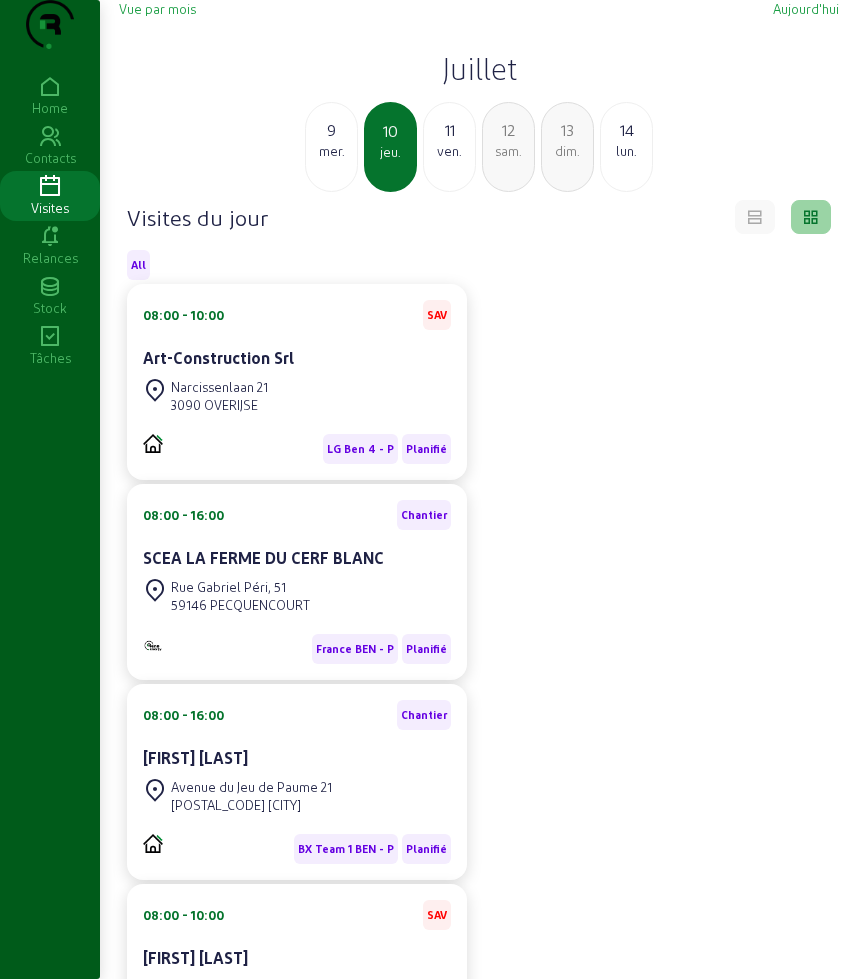 click on "11" 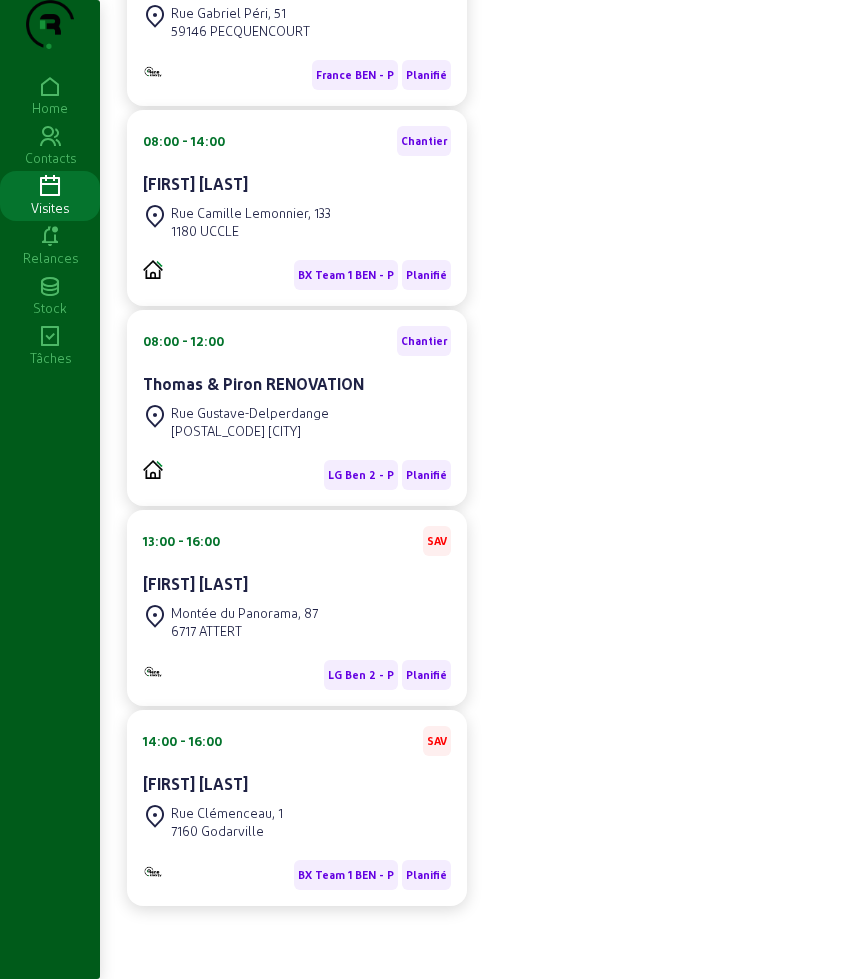 scroll, scrollTop: 0, scrollLeft: 0, axis: both 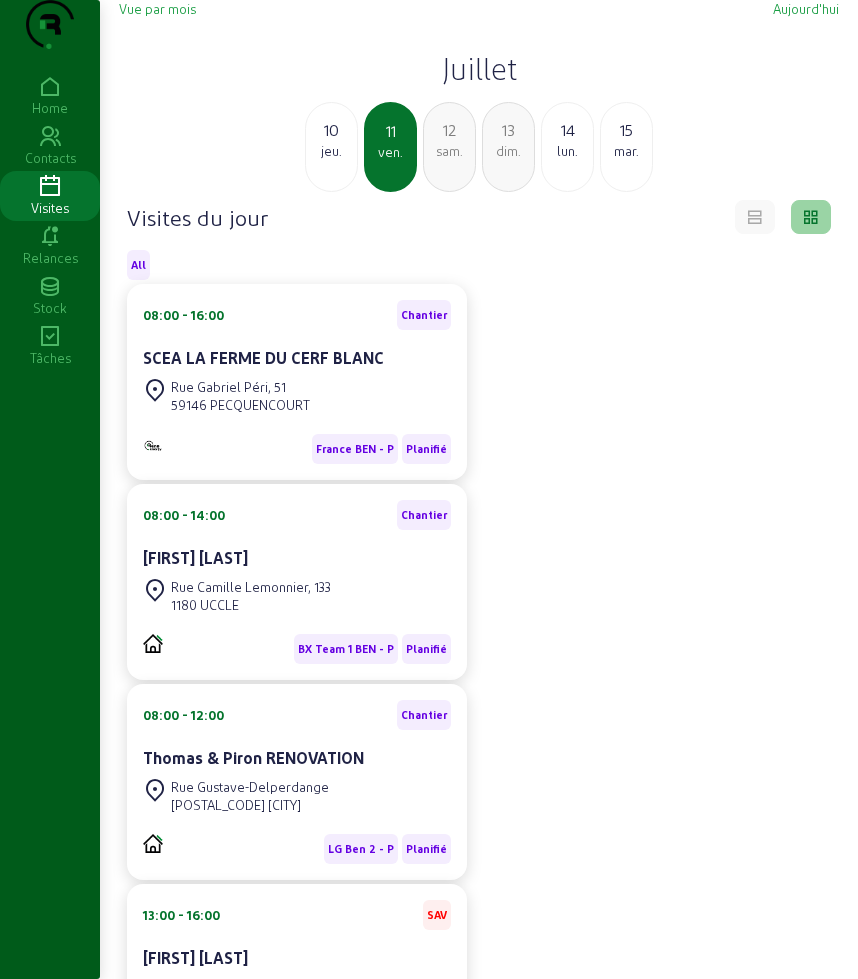 click on "Vue par mois   Aujourd'hui   Juillet  10 jeu. 11 ven. 12 sam. 13 dim. 14 lun. 15 mar. Visites du jour All  08:00 - 16:00  Chantier  SCEA LA FERME DU CERF BLANC Rue Gabriel Péri, 51 59146 PECQUENCOURT France BEN - P Planifié  08:00 - 14:00  Chantier [FIRST] [LAST] Rue Camille Lemonnier, 133 [POSTAL_CODE] [CITY] BX Team 1 BEN - P Planifié  08:00 - 12:00  Chantier  Thomas & Piron RENOVATION Rue Gustave-Delperdange 6600 BASTOGNE LG Ben 2 - P Planifié  13:00 - 16:00  SAV [FIRST] [LAST] Montée du Panorama, 87 [POSTAL_CODE] [CITY] LG Ben 2 - P Planifié  14:00 - 16:00  SAV [FIRST] [LAST] Rue Clémenceau, 1 [POSTAL_CODE] [CITY] BX Team 1 BEN - P Planifié" 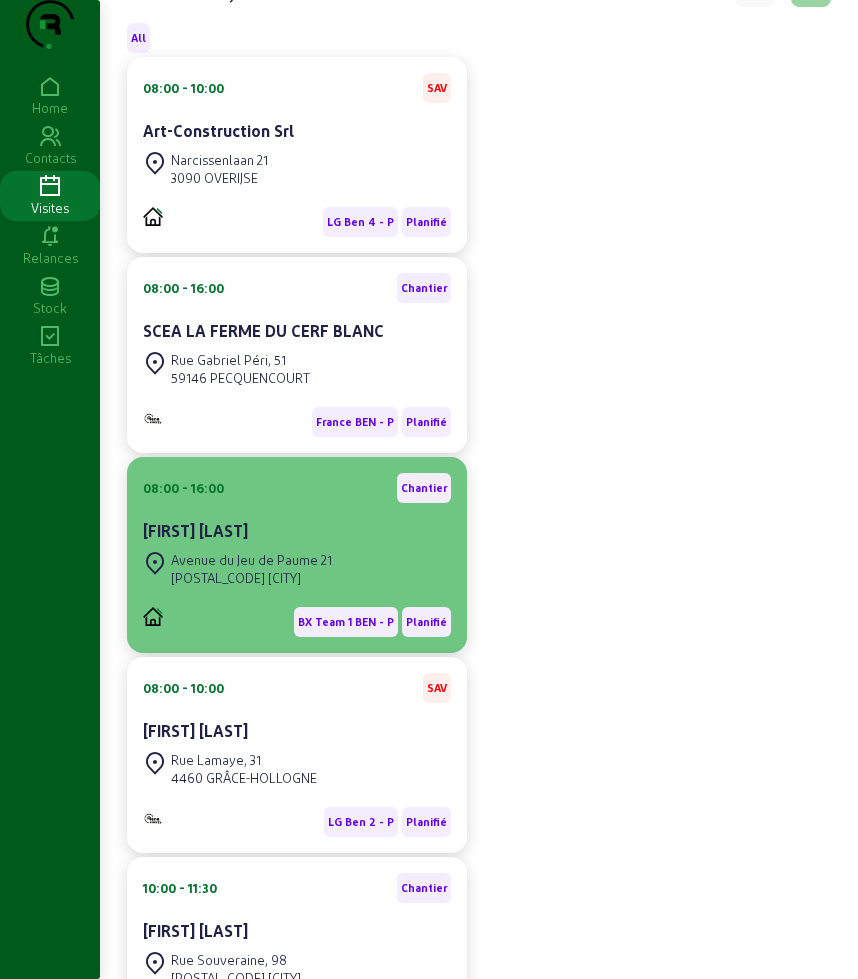 scroll, scrollTop: 0, scrollLeft: 0, axis: both 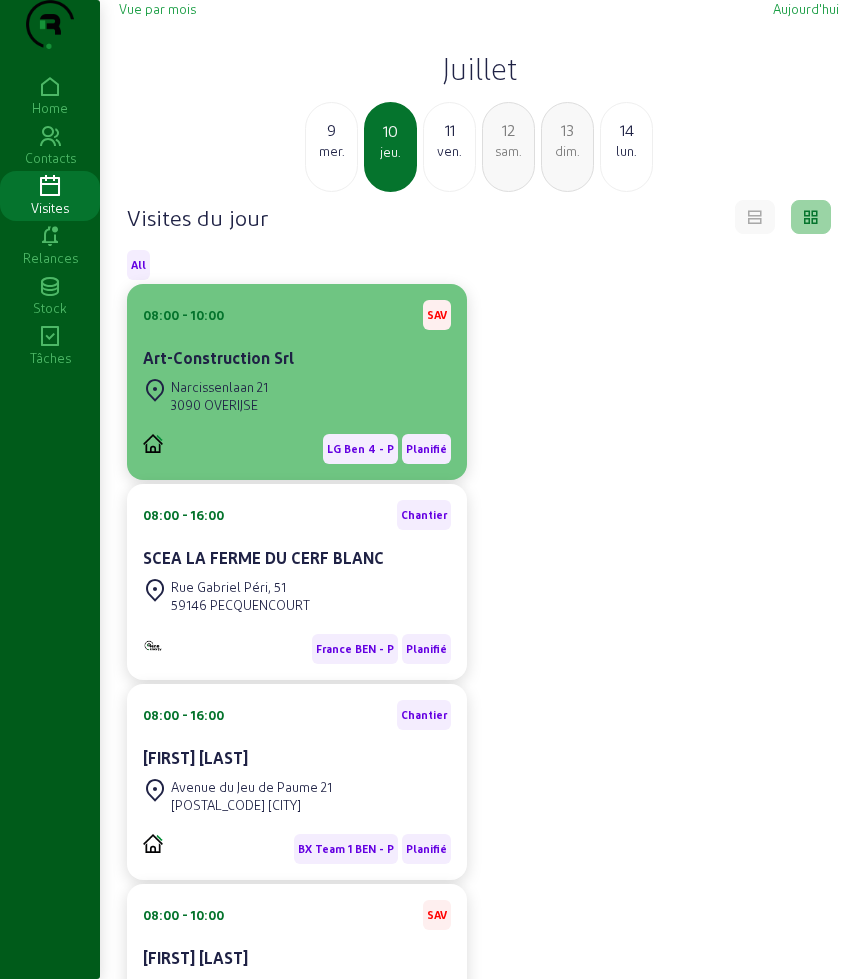 click on "3090 OVERIJSE" 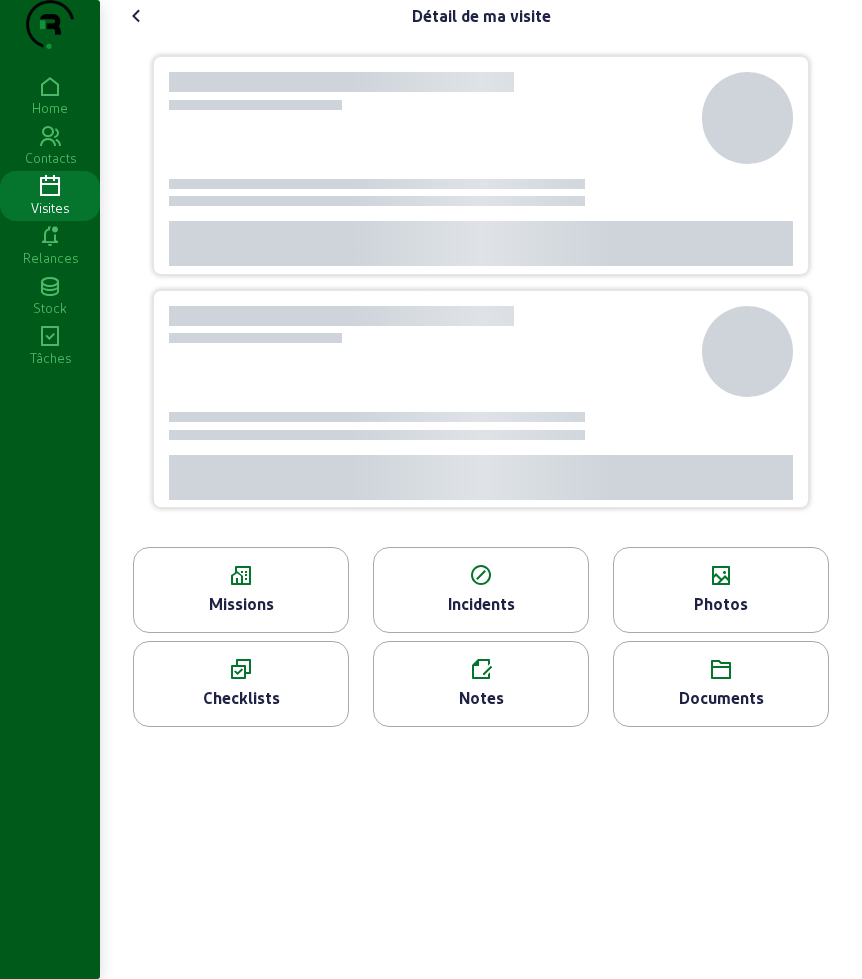 click on "Missions" 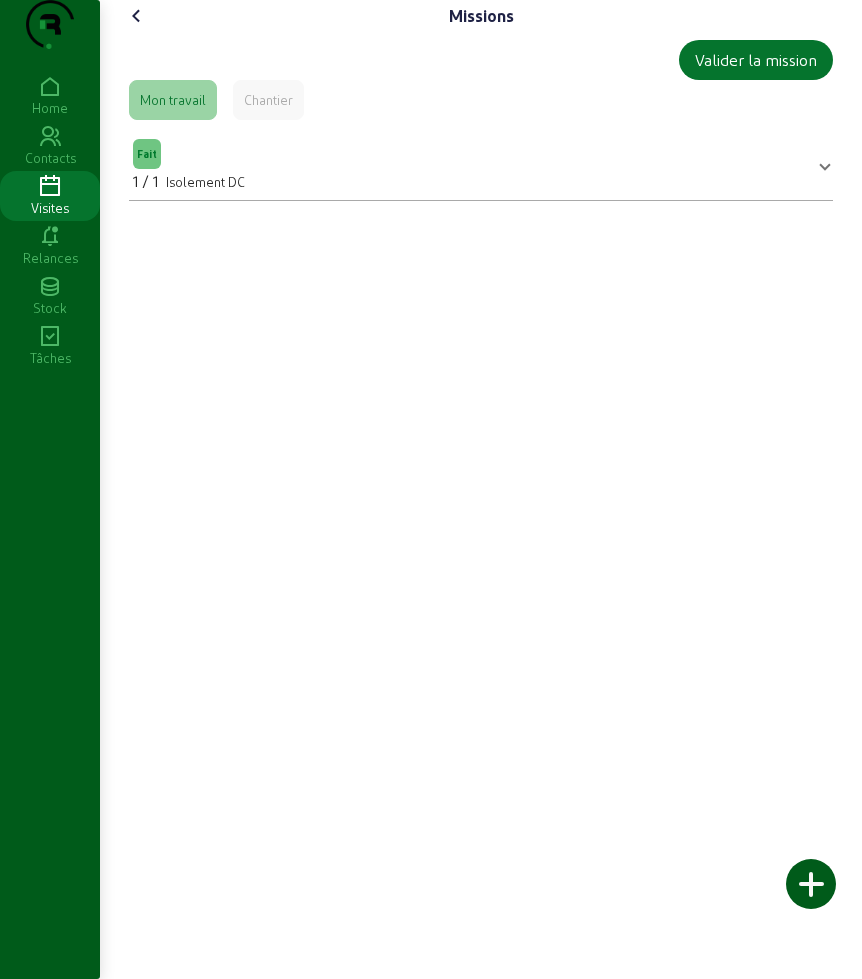 click 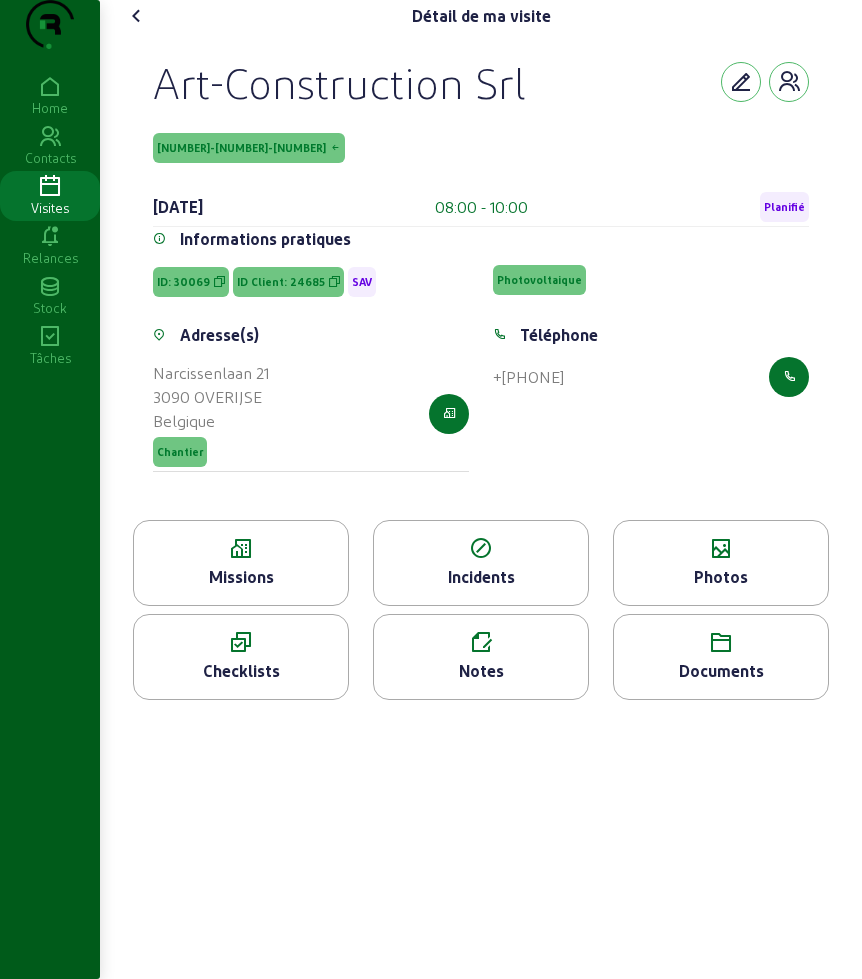click 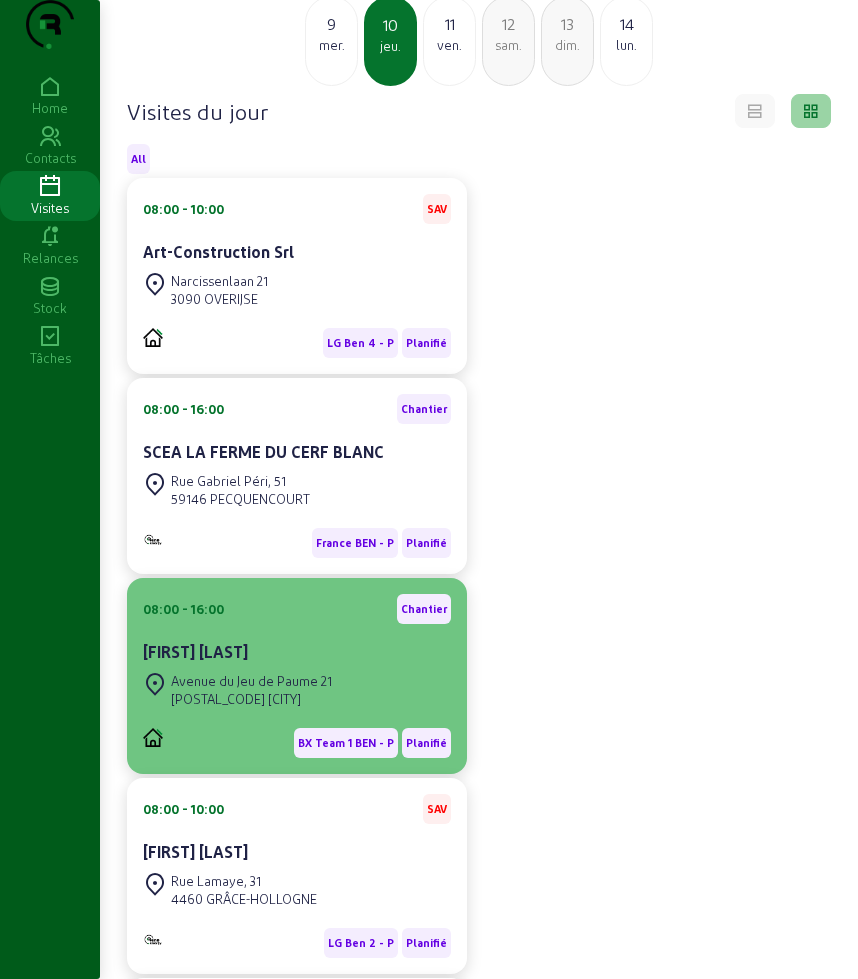 scroll, scrollTop: 250, scrollLeft: 0, axis: vertical 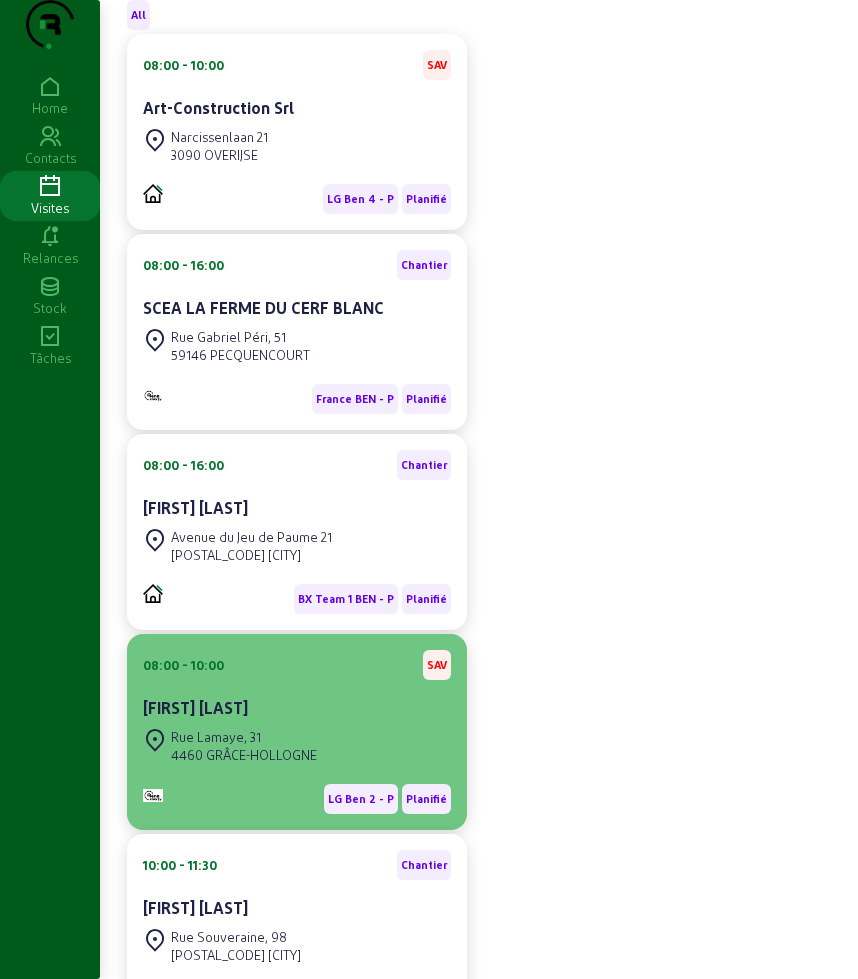 click on "[TIME] - [TIME]  SAV" 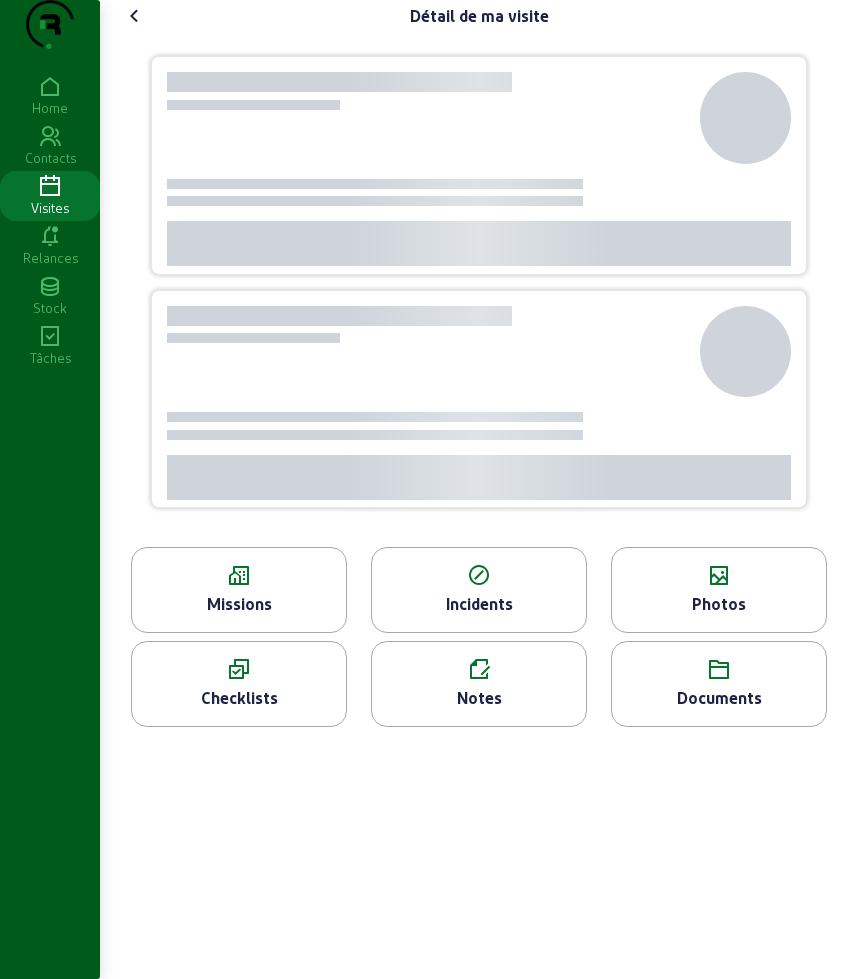 scroll, scrollTop: 0, scrollLeft: 0, axis: both 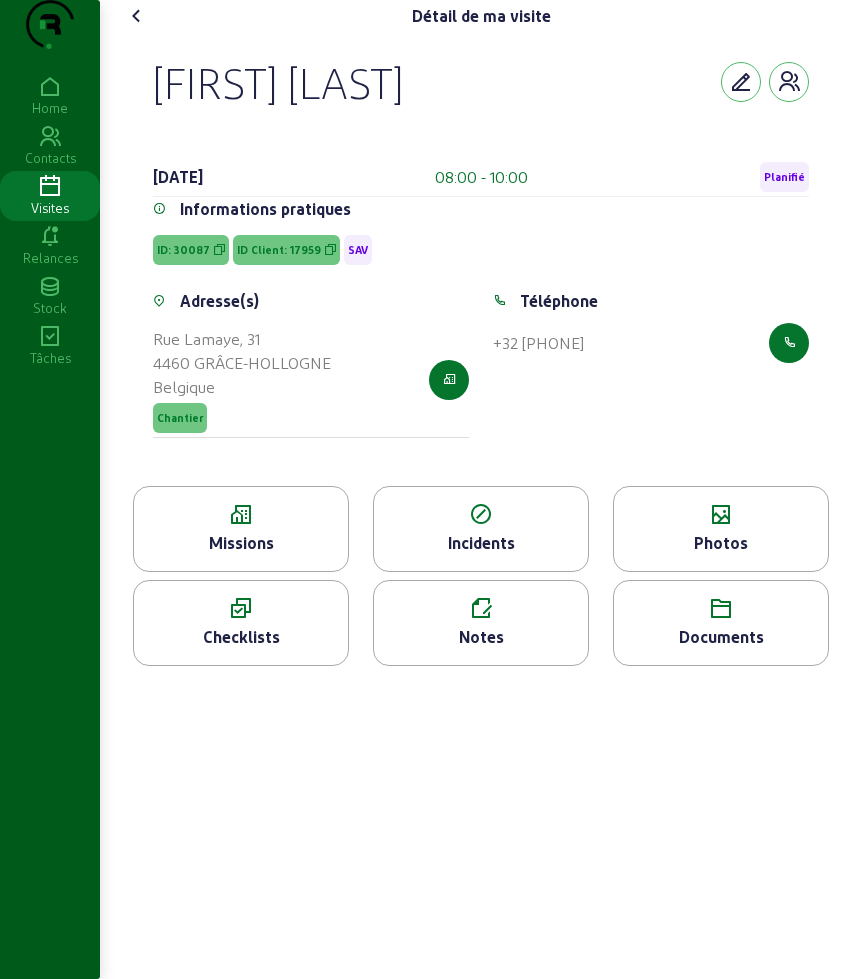 click on "Missions" 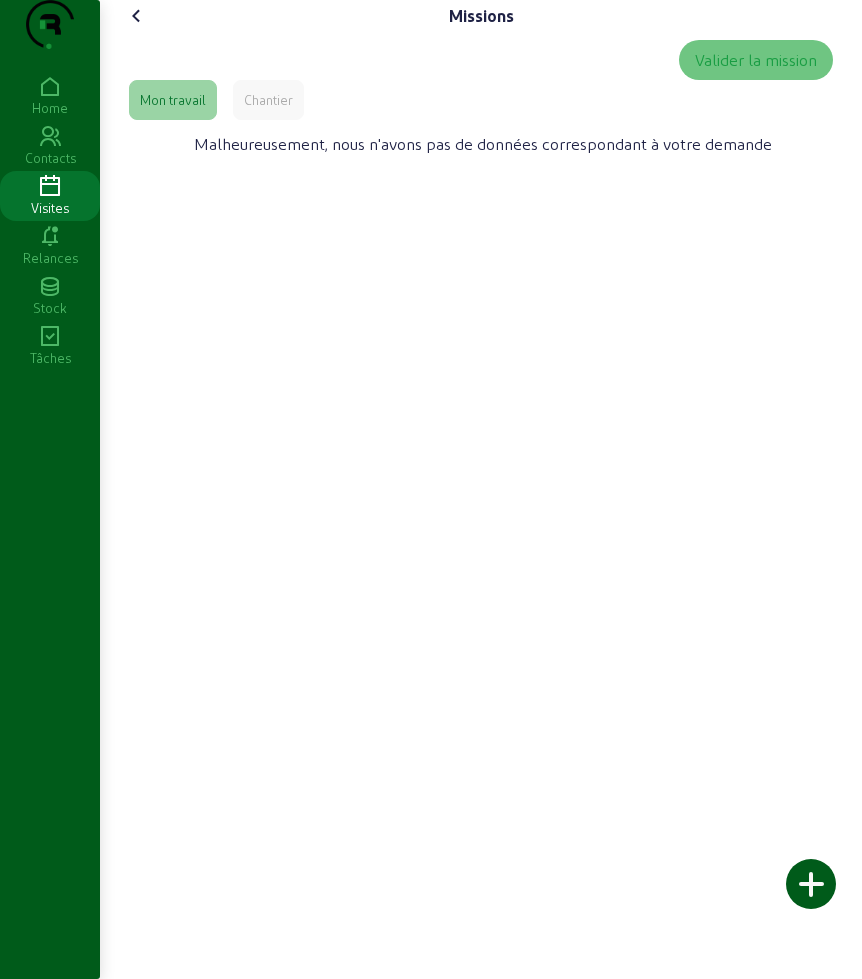click 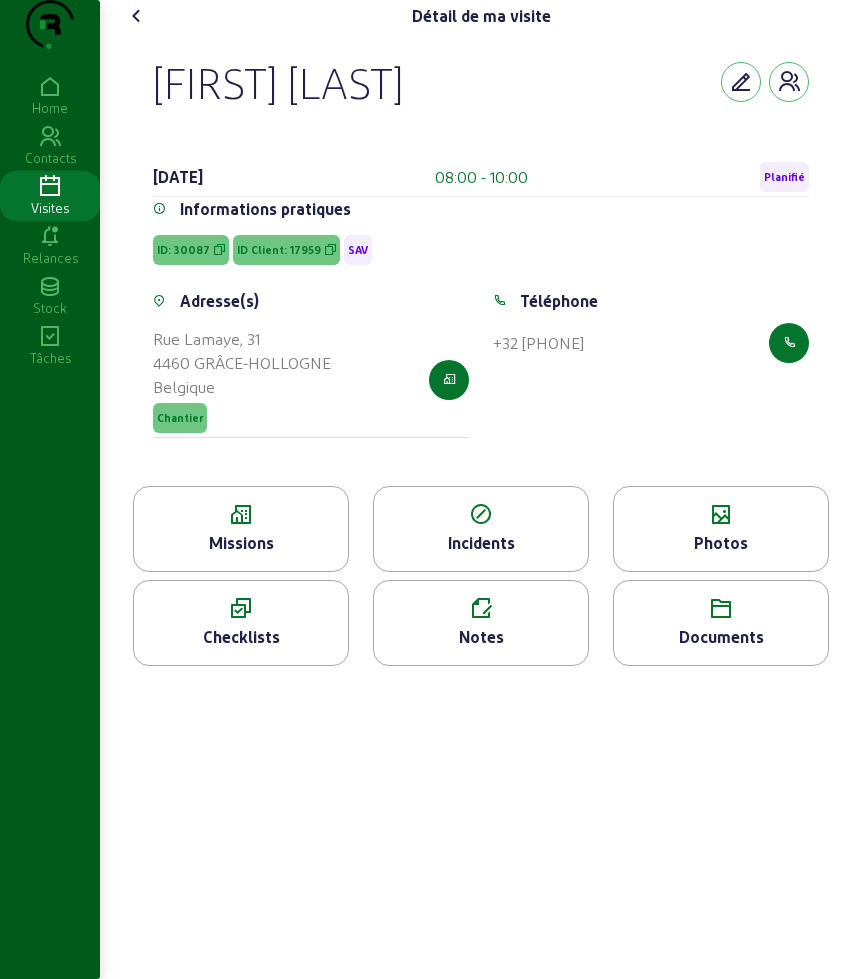 click on "Missions" 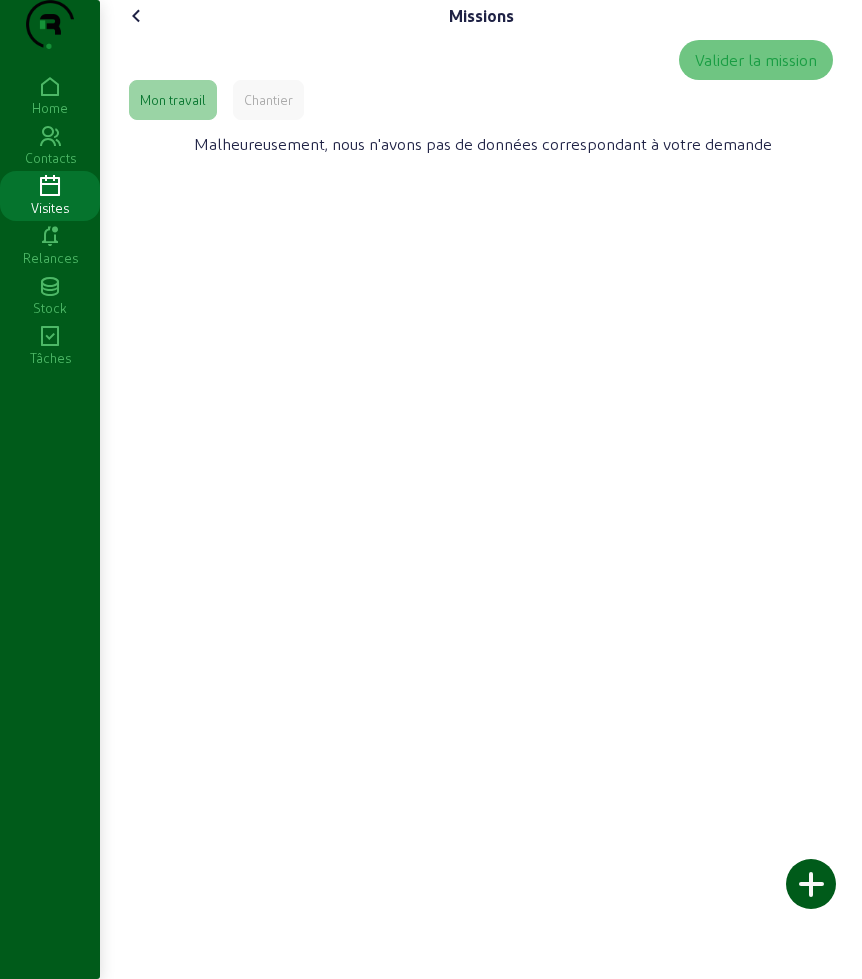 click on "Chantier" 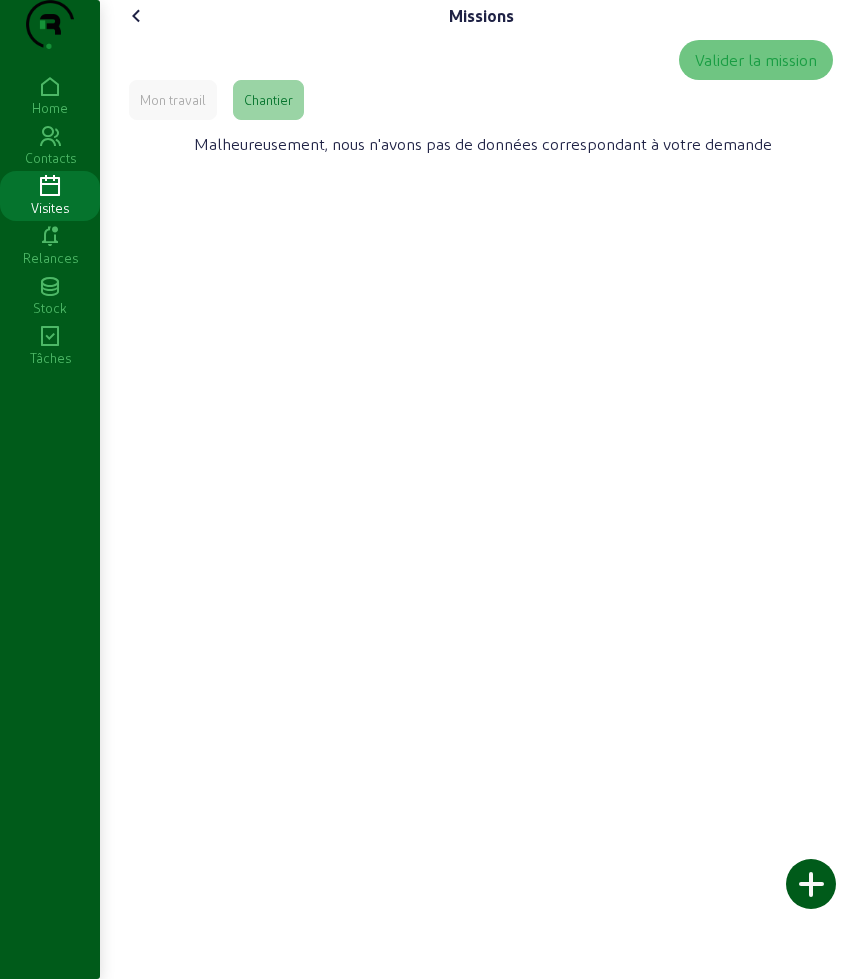 click on "Missions   Valider la mission   Mon travail   Chantier  Malheureusement, nous n'avons pas de données correspondant à votre demande" 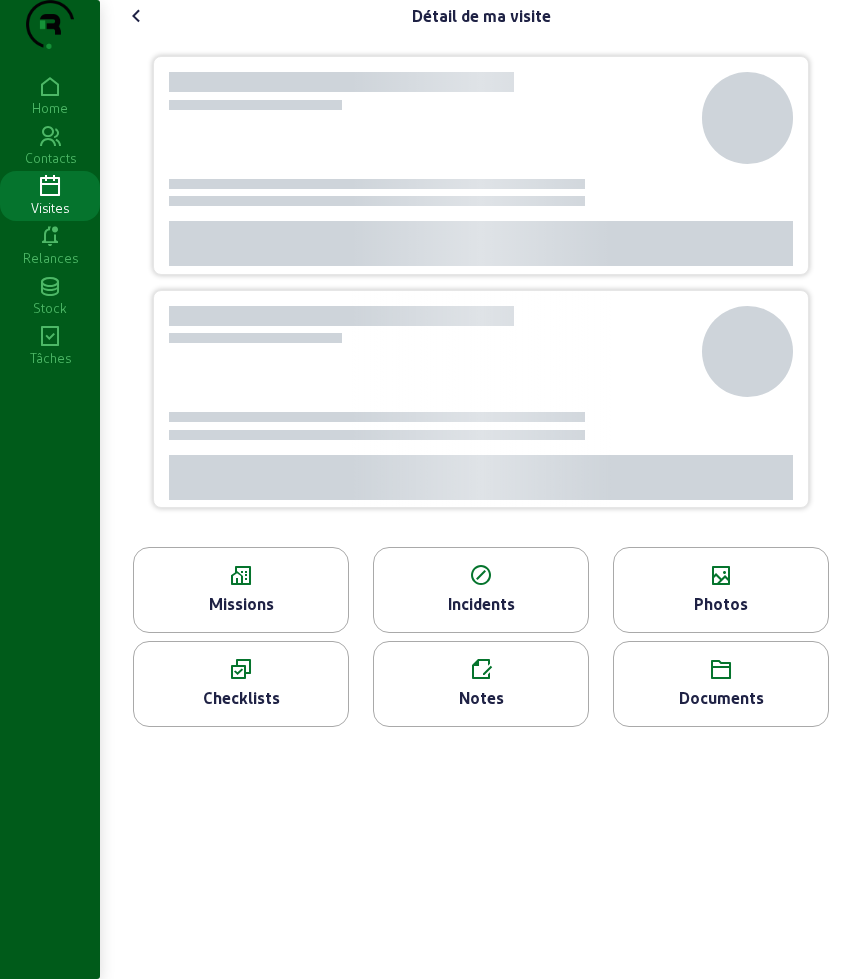 click 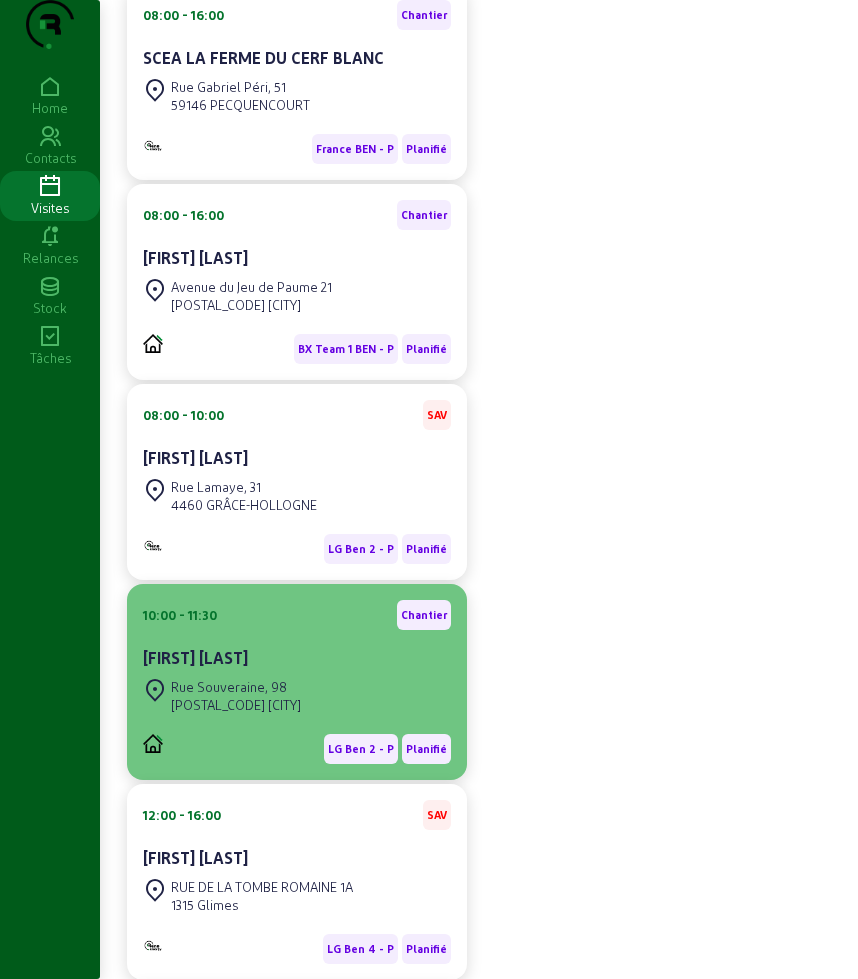 scroll, scrollTop: 750, scrollLeft: 0, axis: vertical 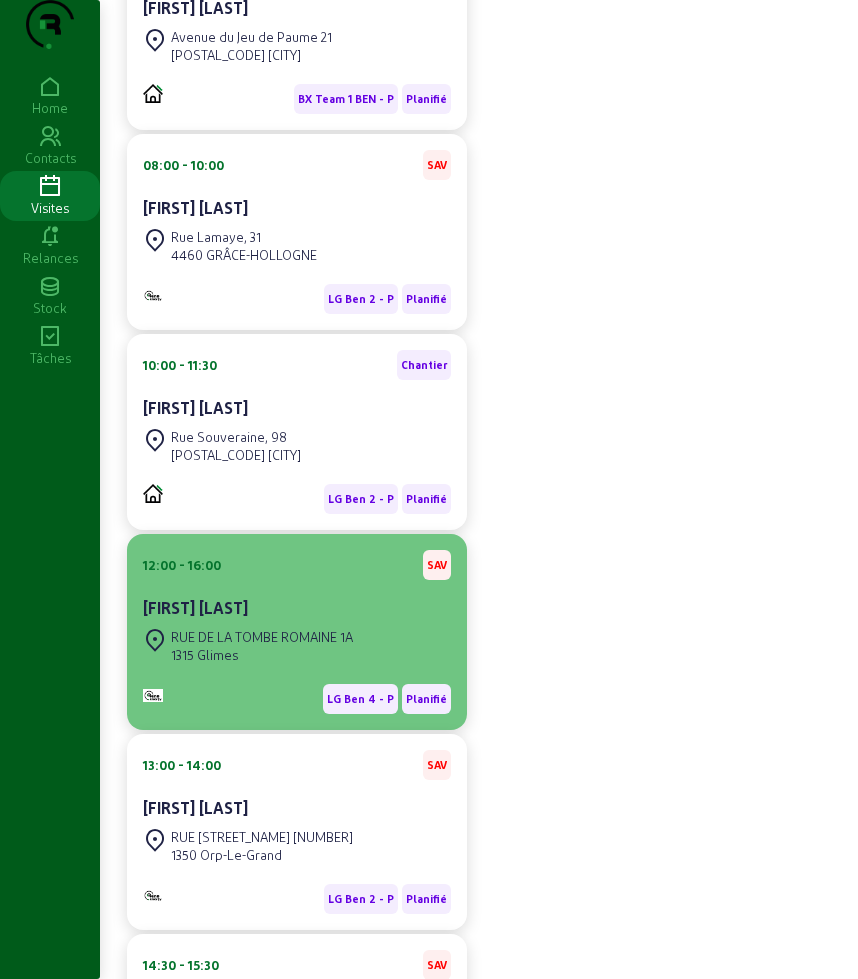 click on "1315 Glimes" 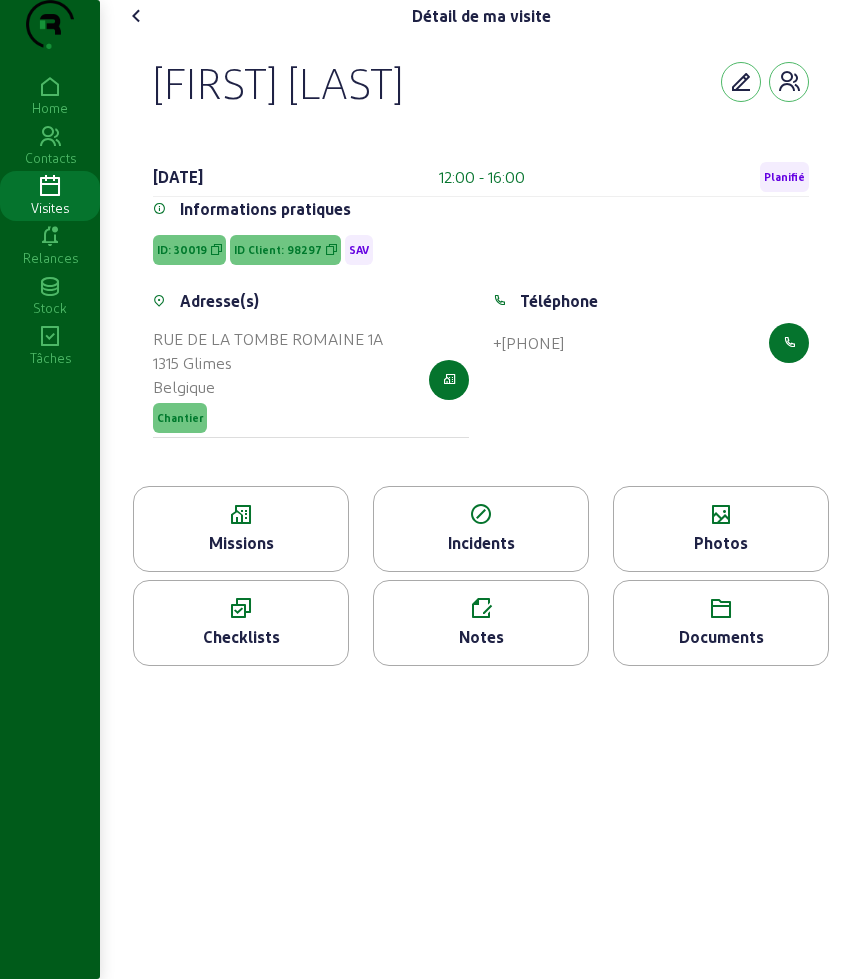 click on "Missions" 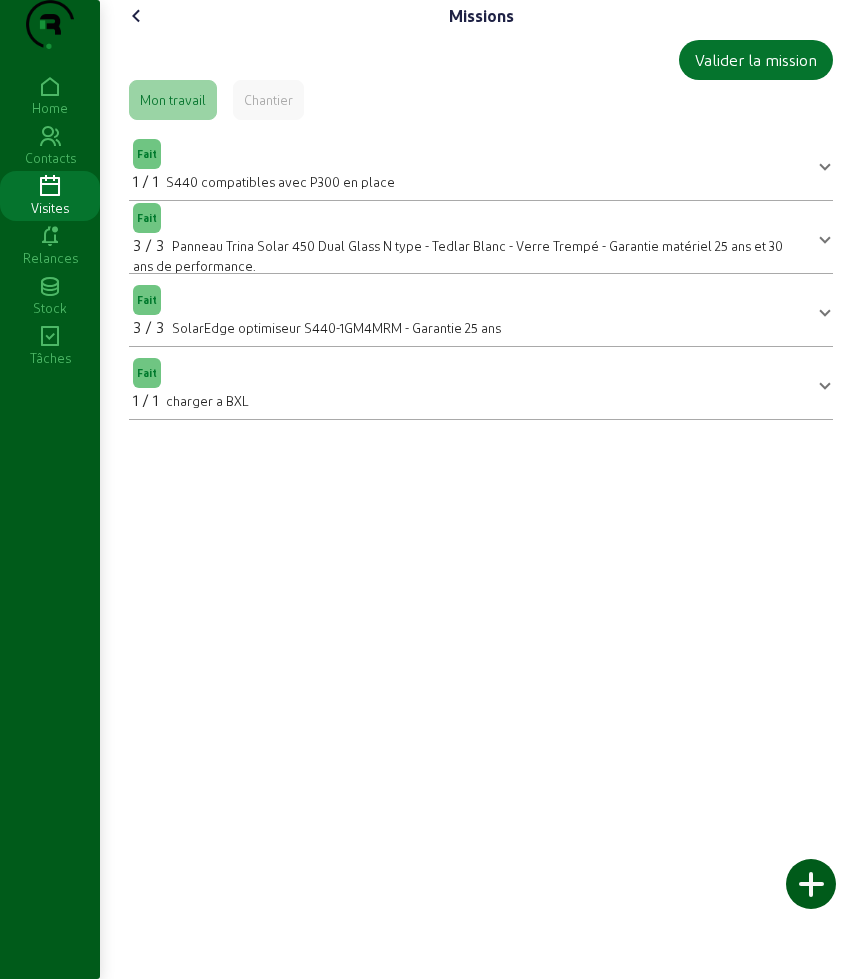 click 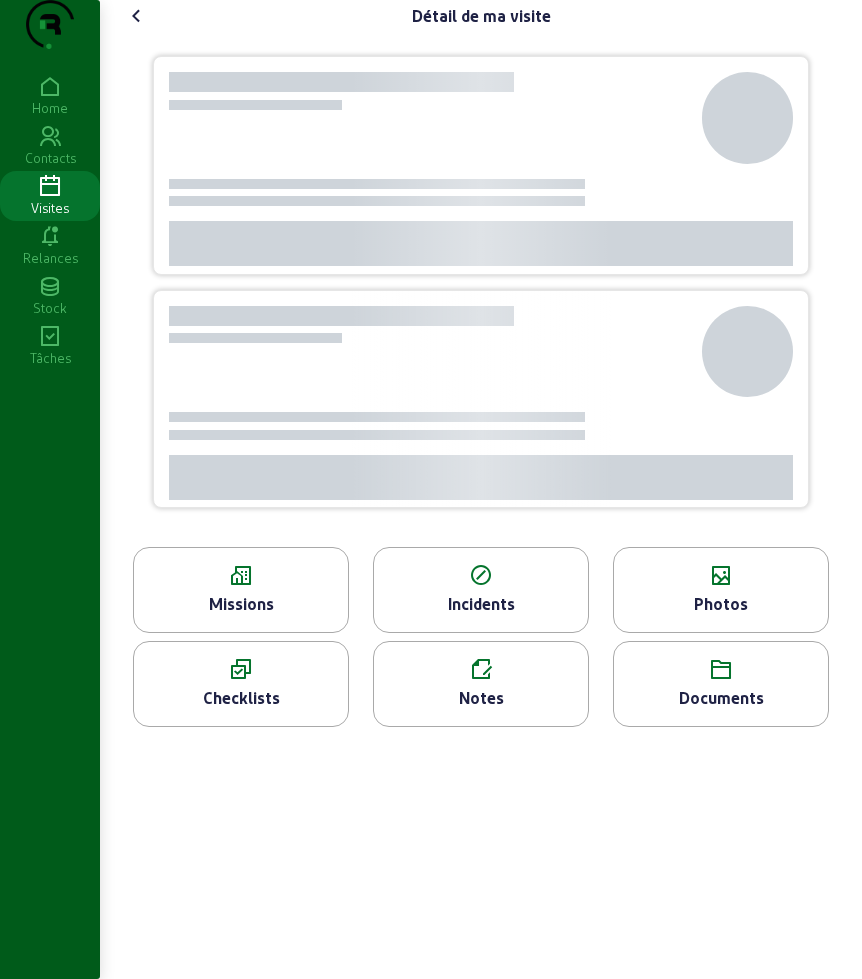 click 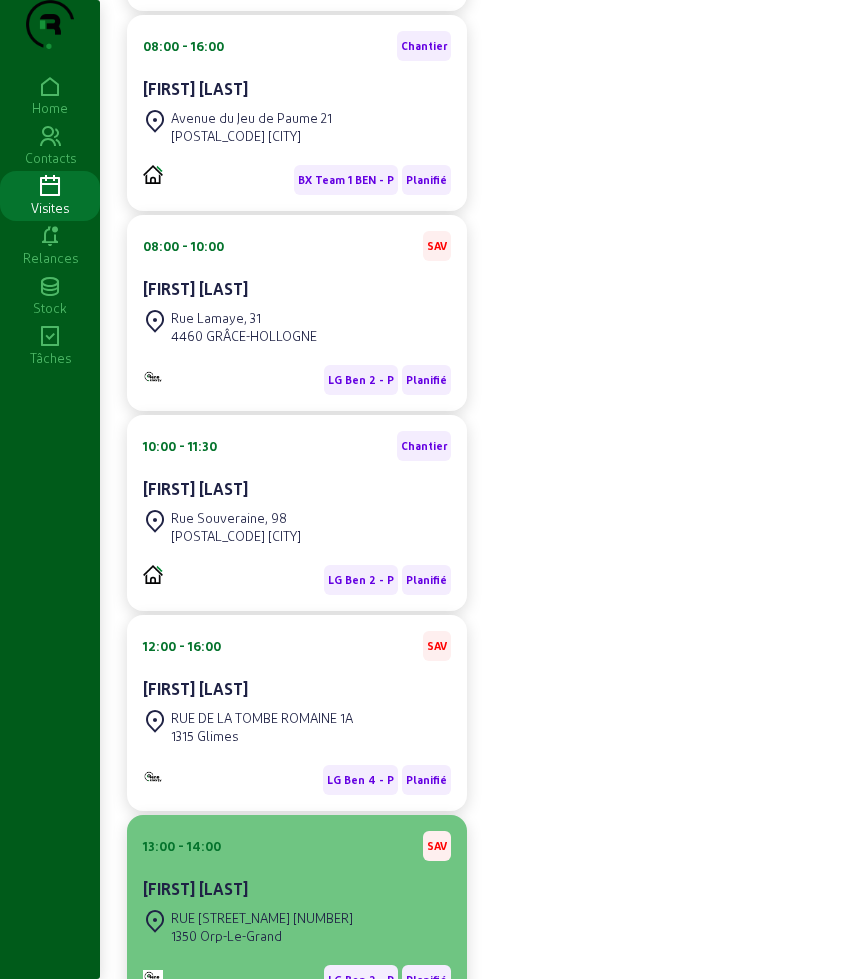 scroll, scrollTop: 794, scrollLeft: 0, axis: vertical 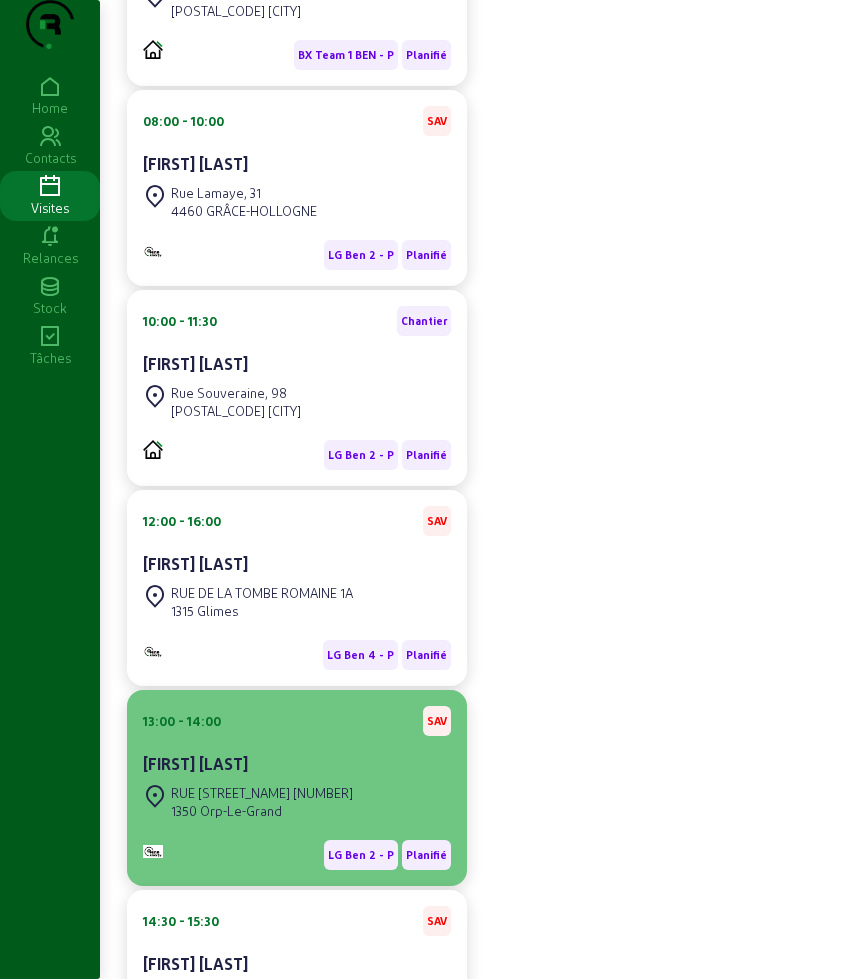 click on "[TIME] - [TIME]  SAV" 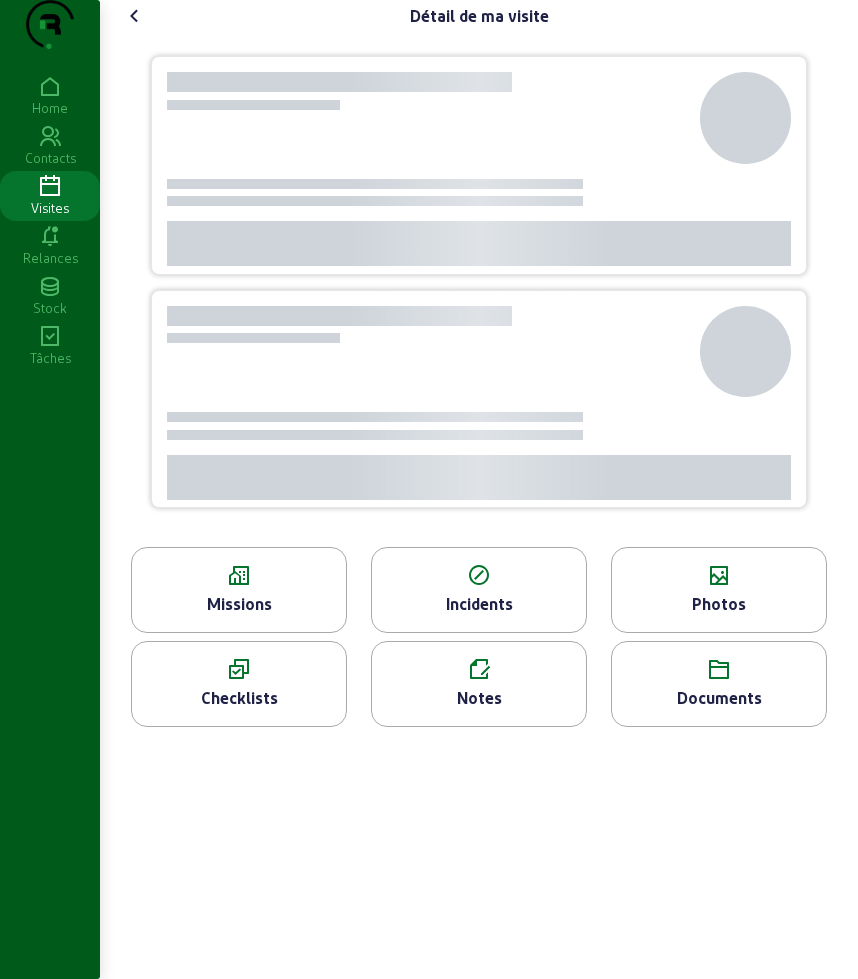 scroll, scrollTop: 0, scrollLeft: 0, axis: both 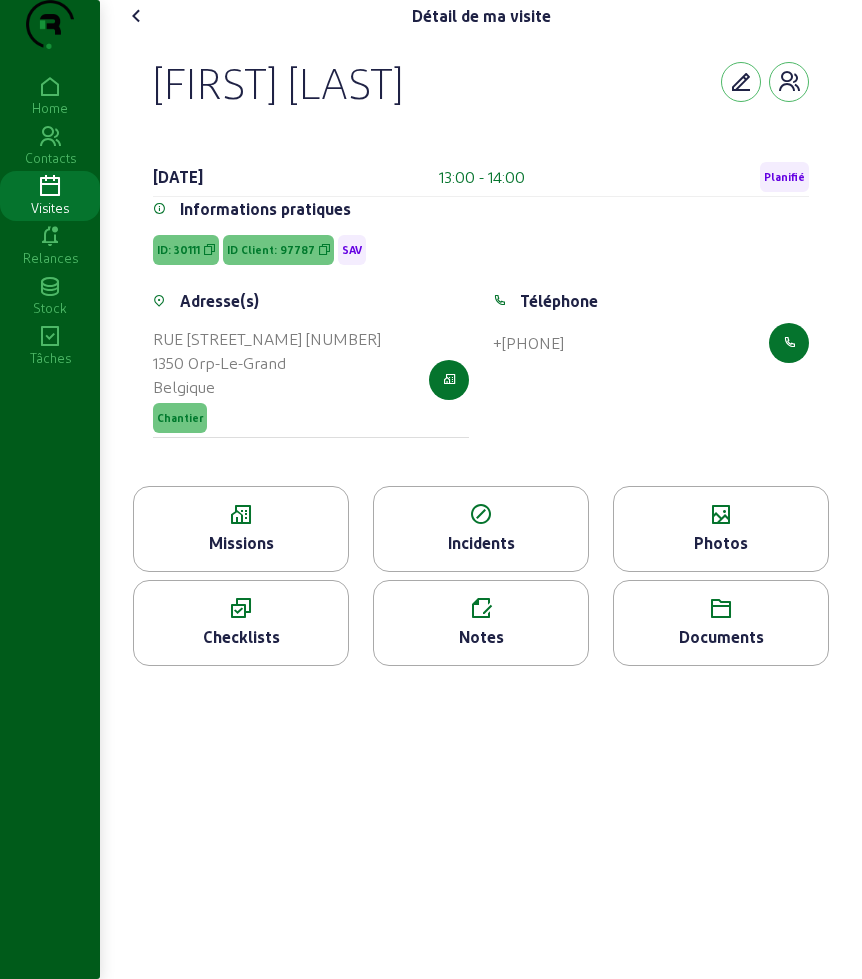 click on "Missions" 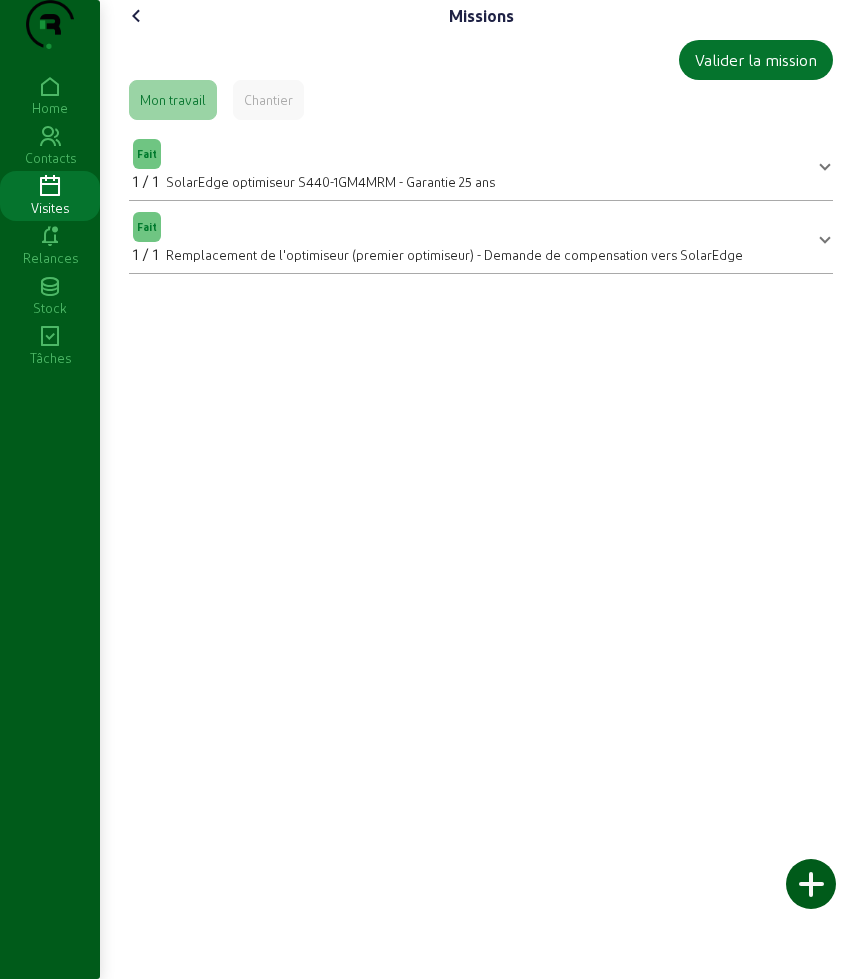 click 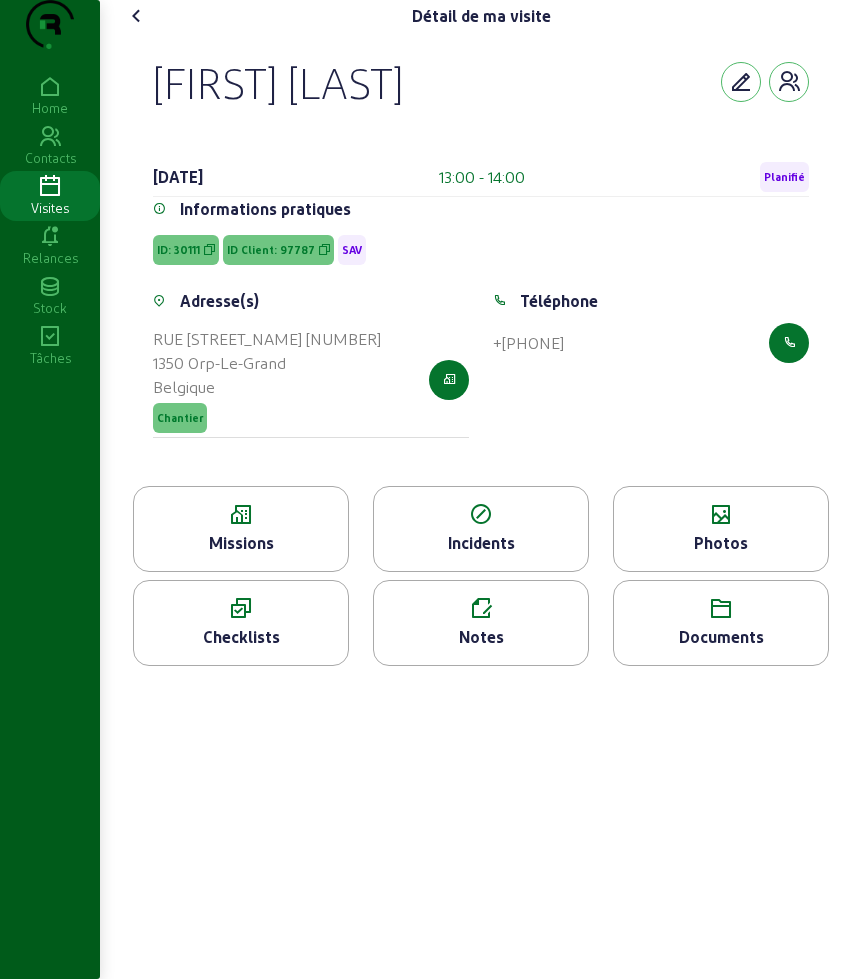 click 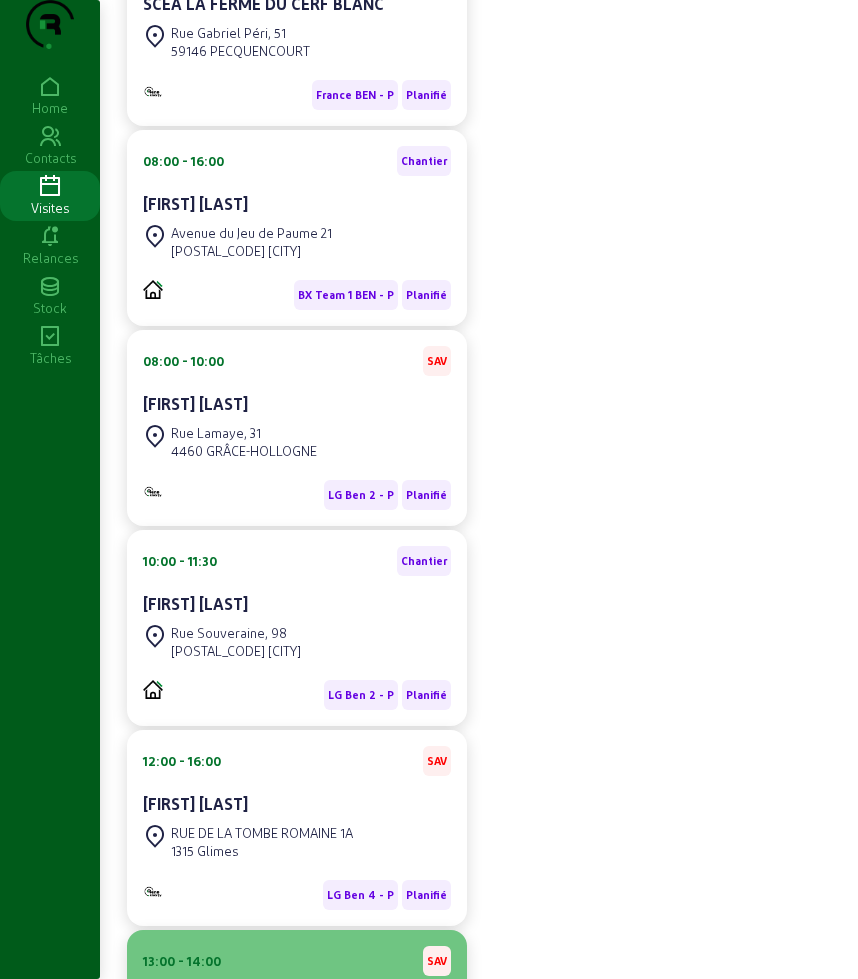 scroll, scrollTop: 1014, scrollLeft: 0, axis: vertical 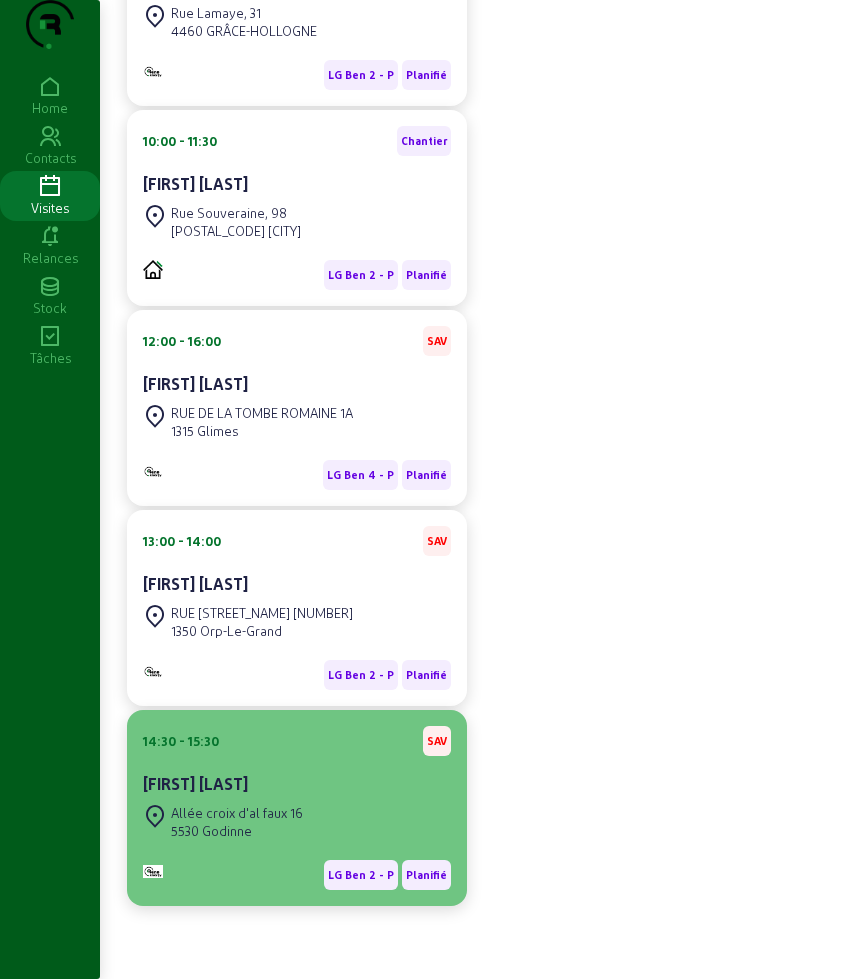 click on "[FIRST] [LAST]" 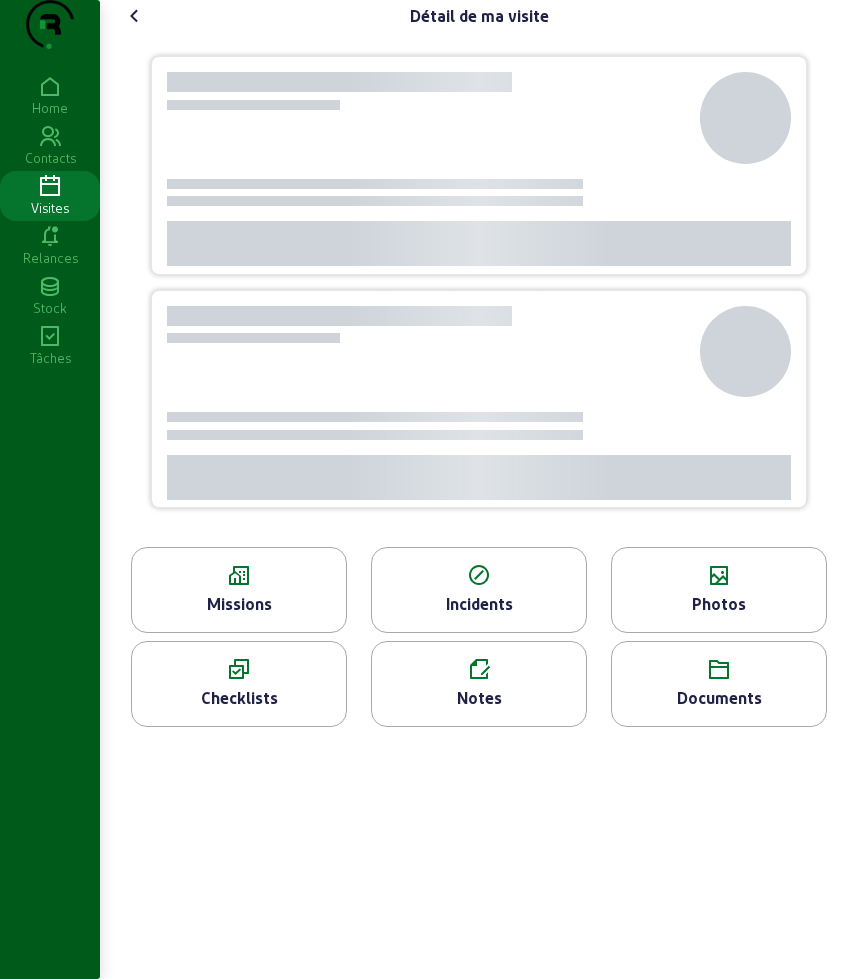 scroll, scrollTop: 0, scrollLeft: 0, axis: both 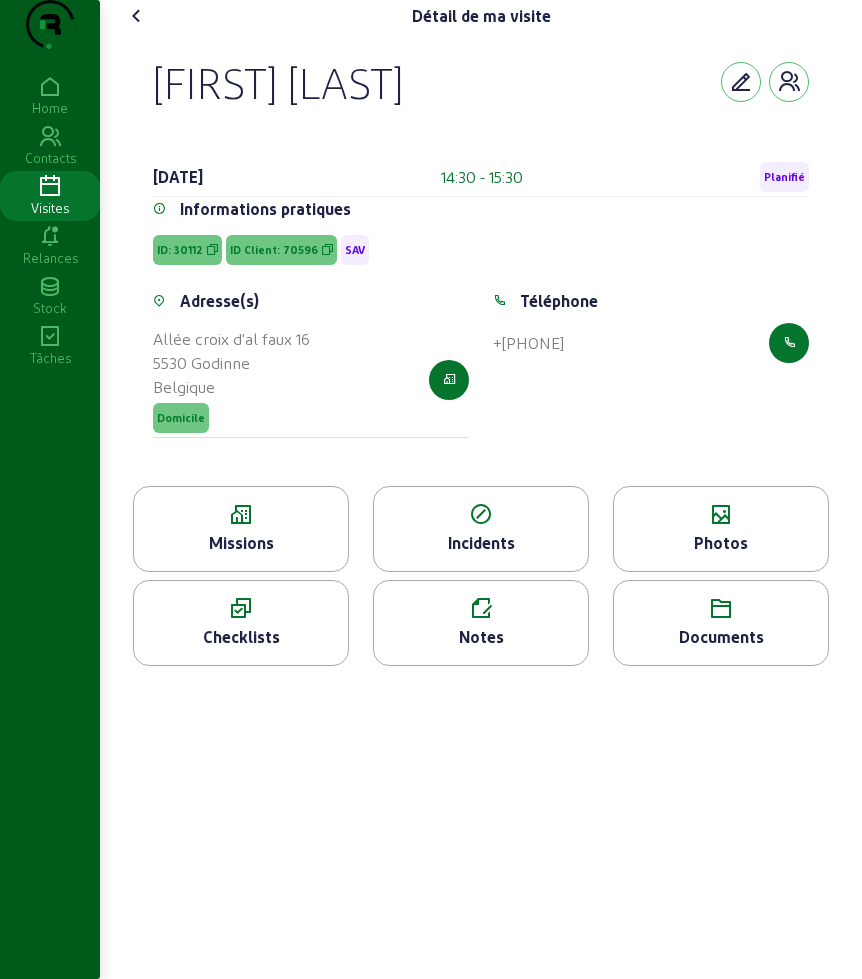 click 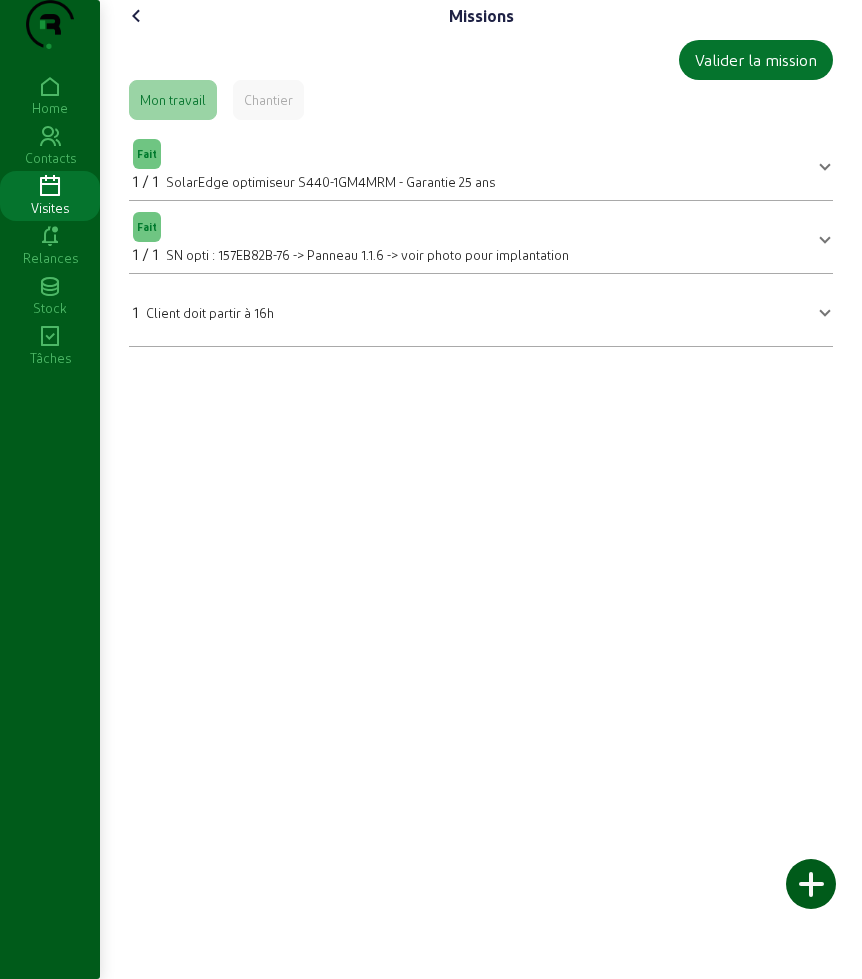 click 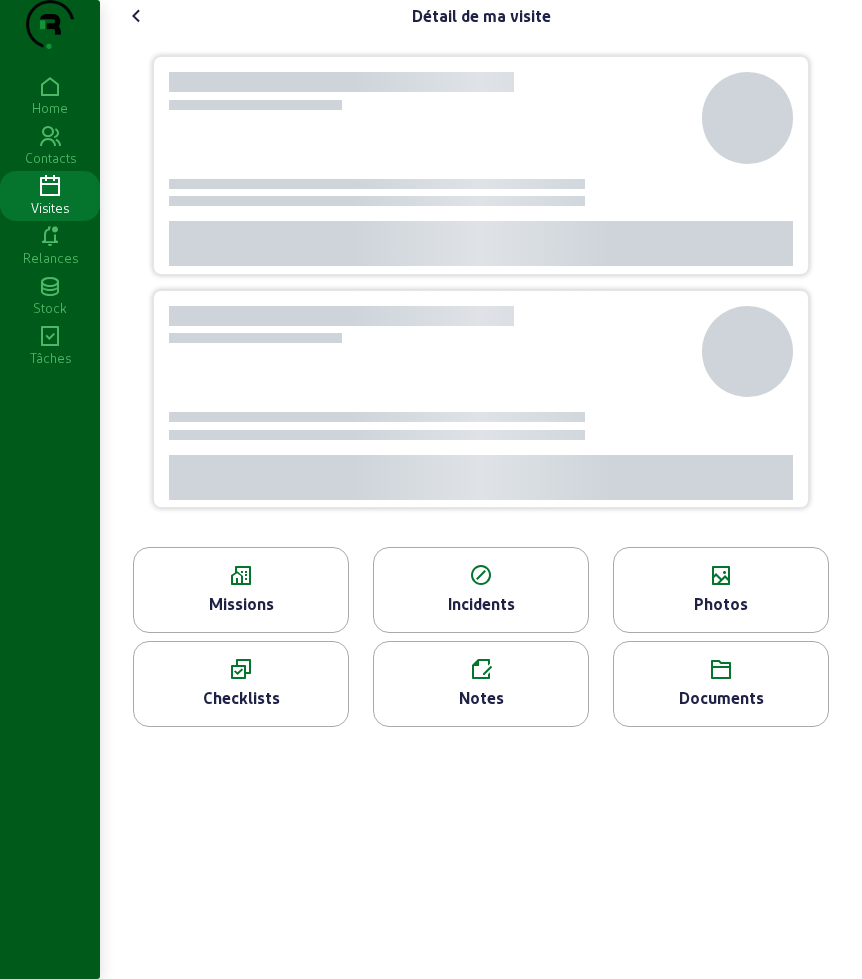 click 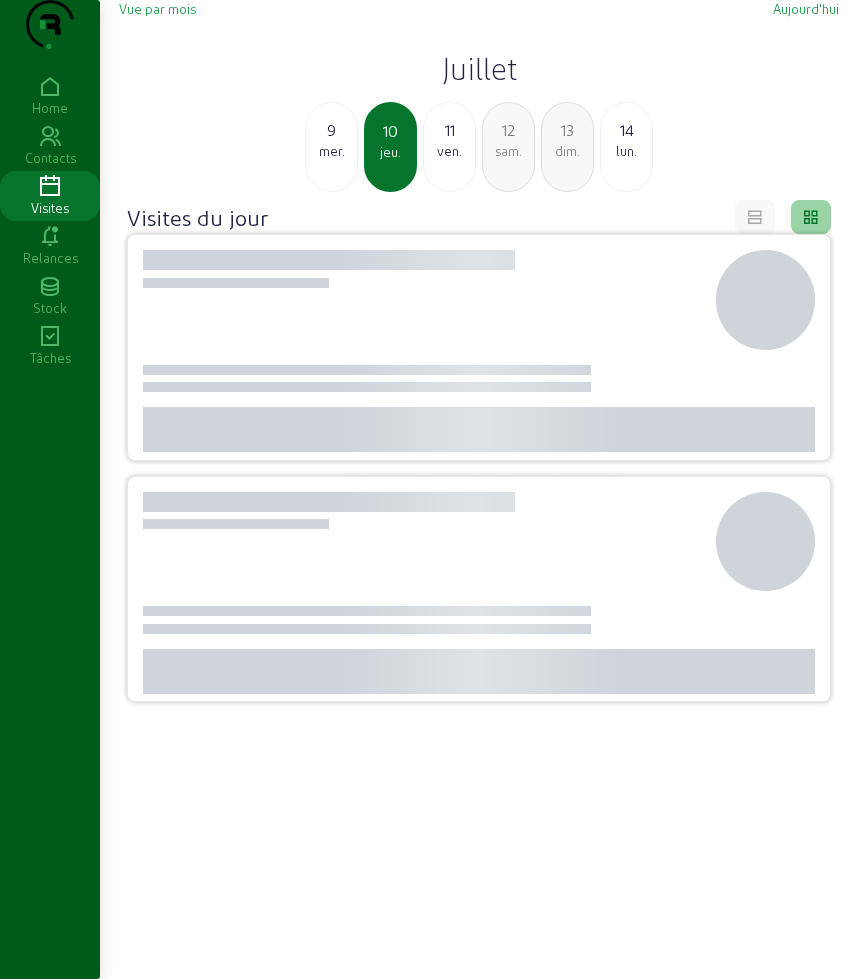 click on "ven." 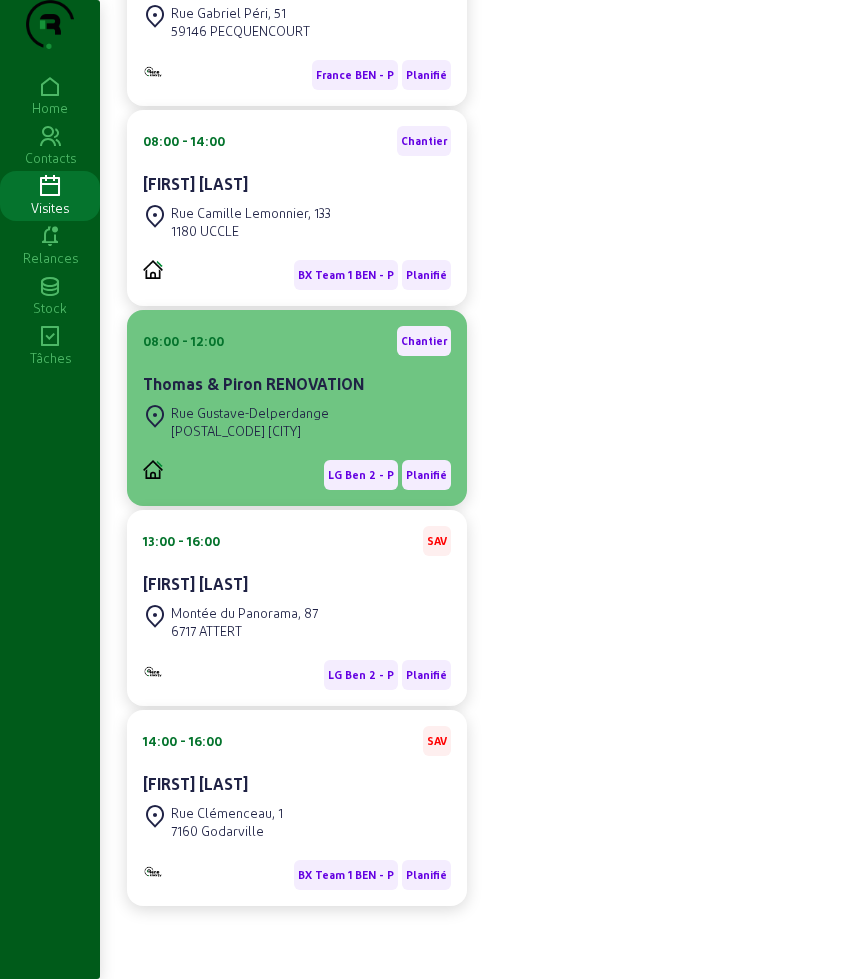scroll, scrollTop: 0, scrollLeft: 0, axis: both 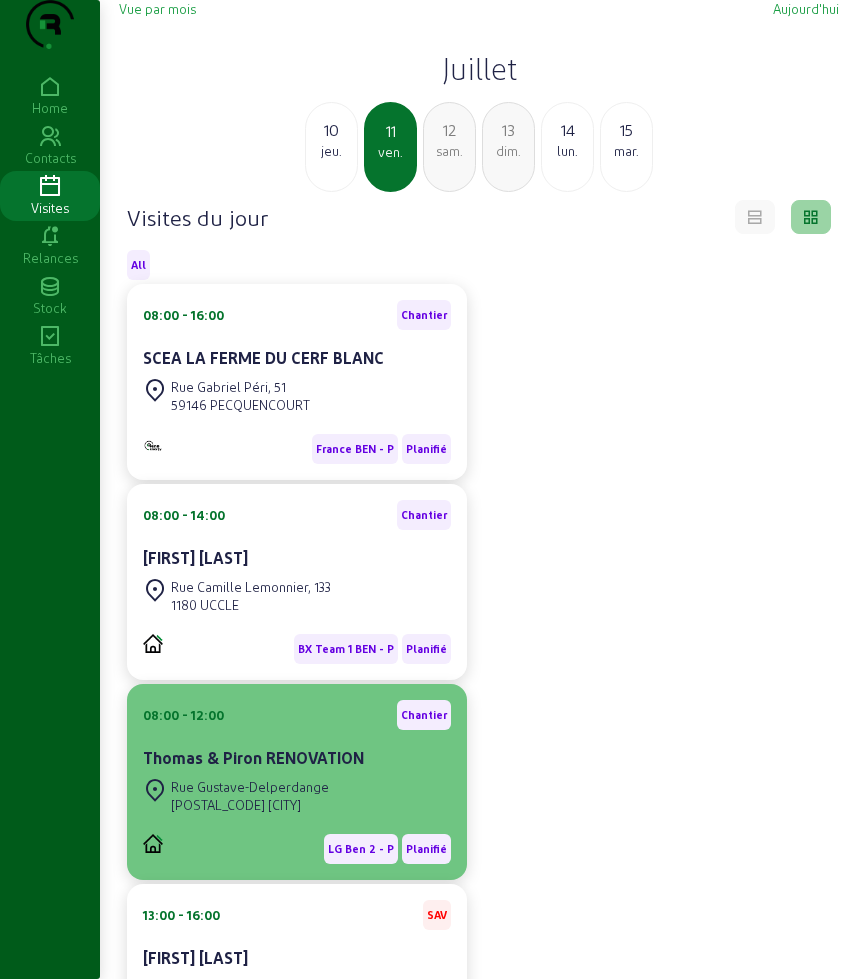 click on "Thomas & Piron RENOVATION" 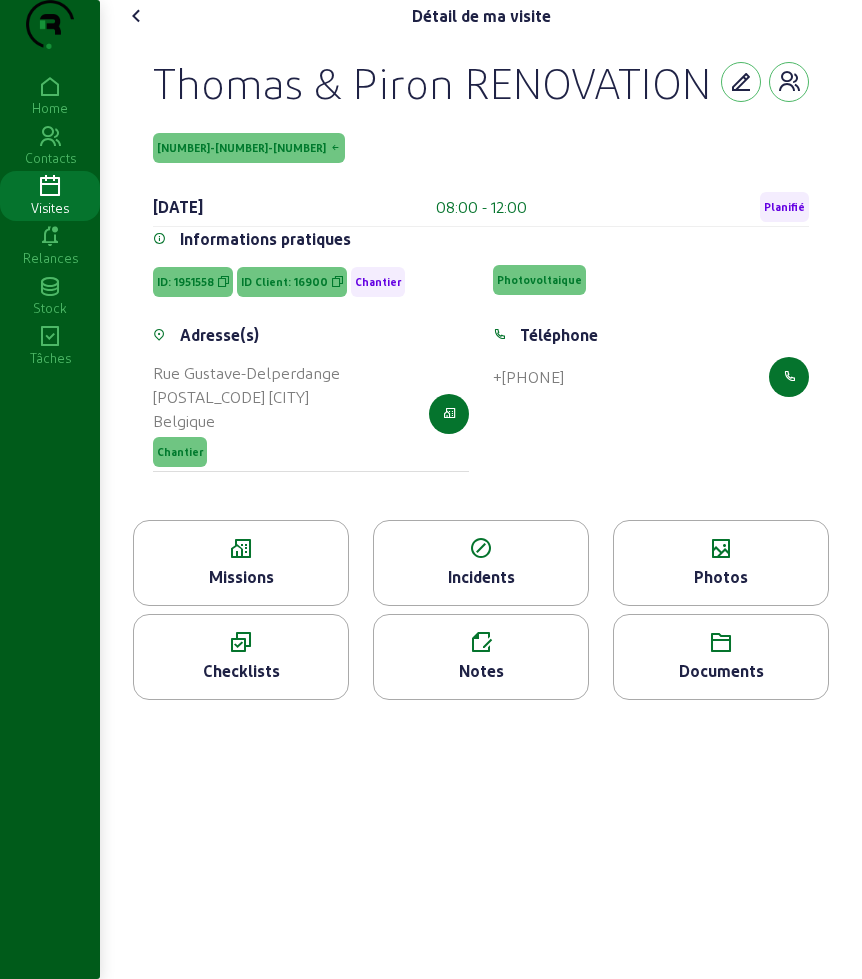 click on "Détail de ma visite" 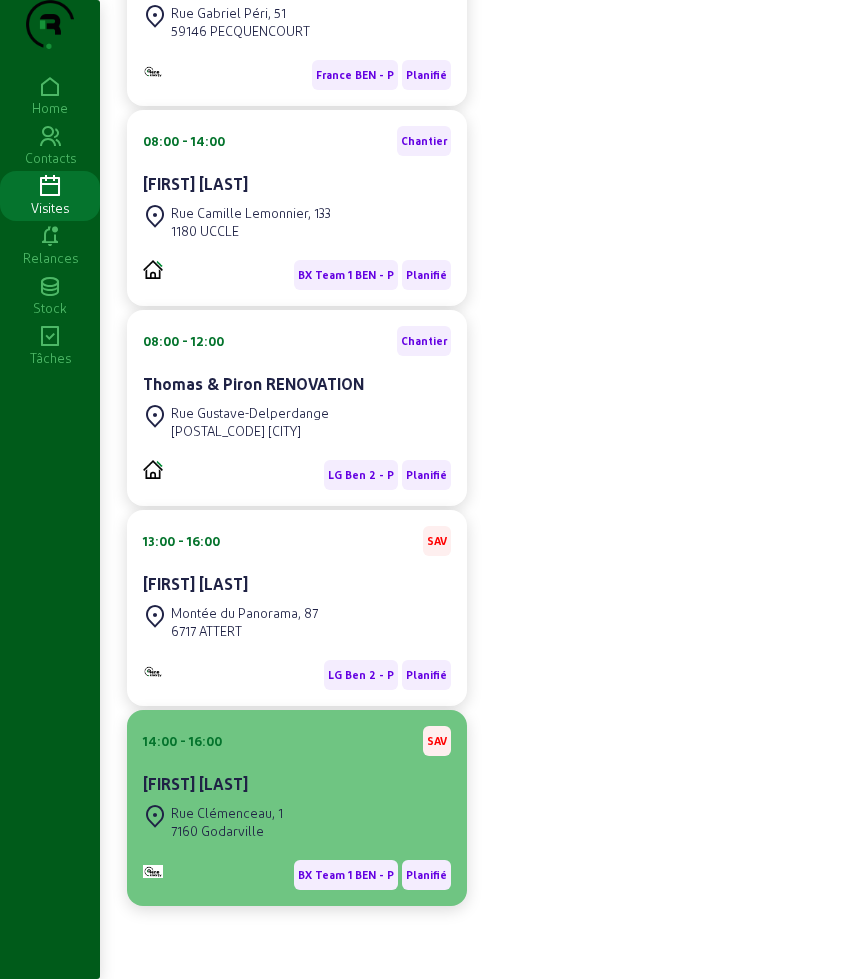 scroll, scrollTop: 414, scrollLeft: 0, axis: vertical 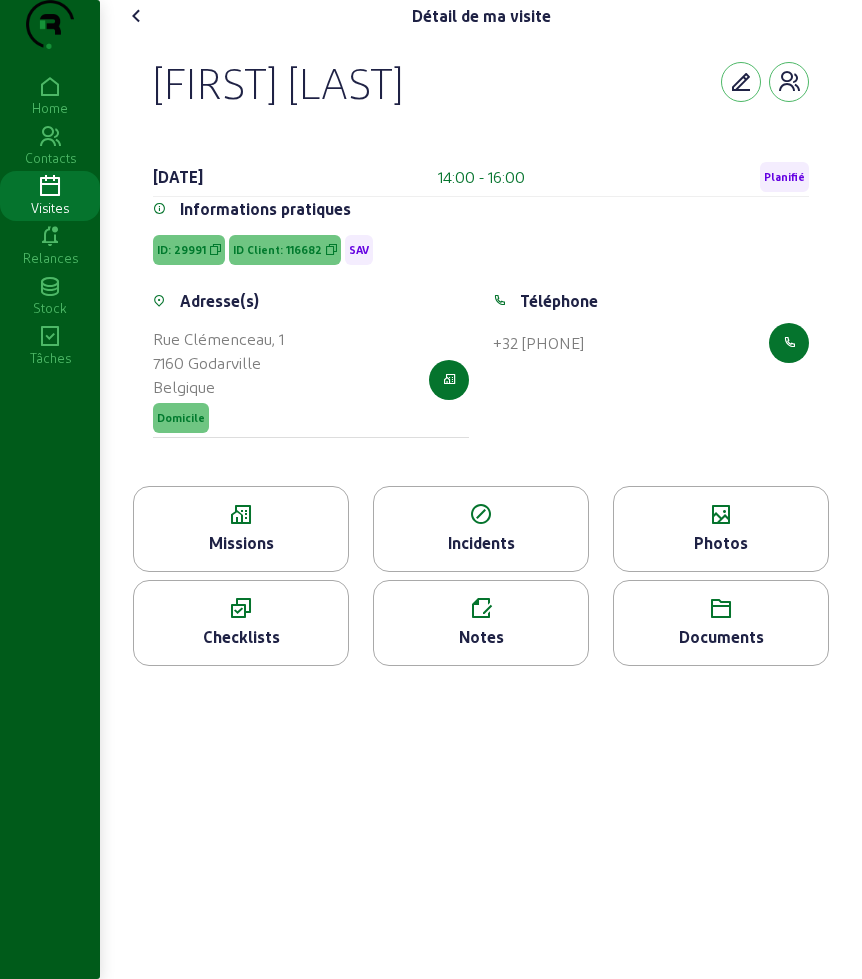 click 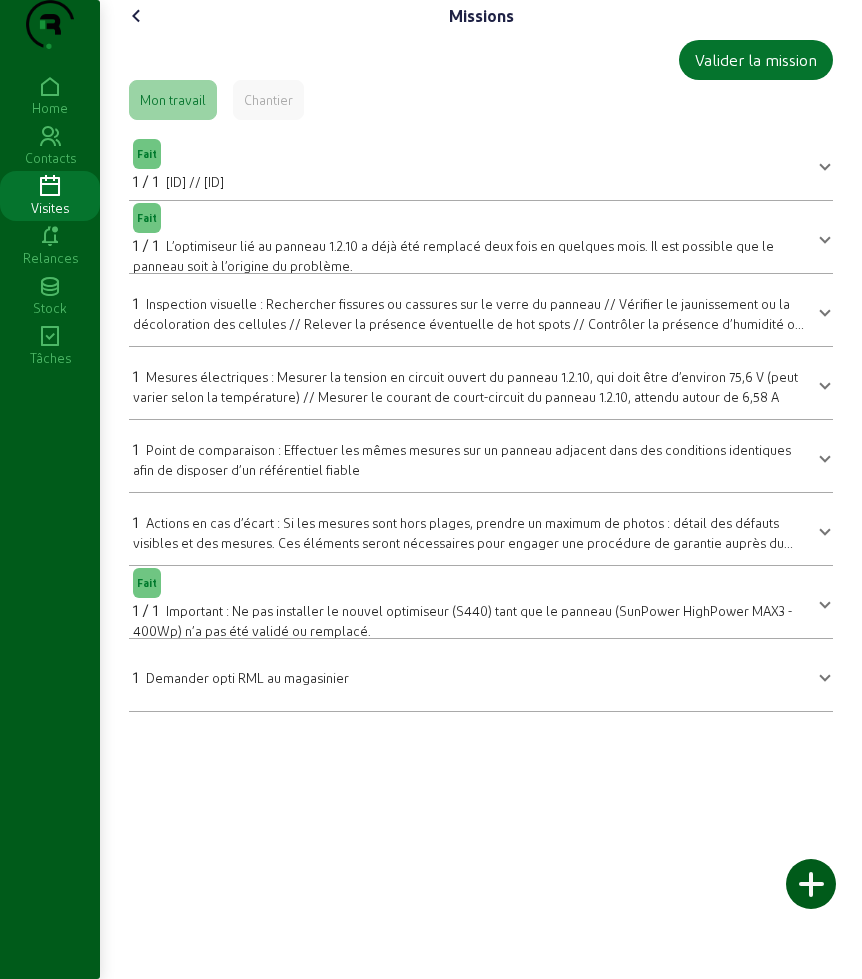 click 